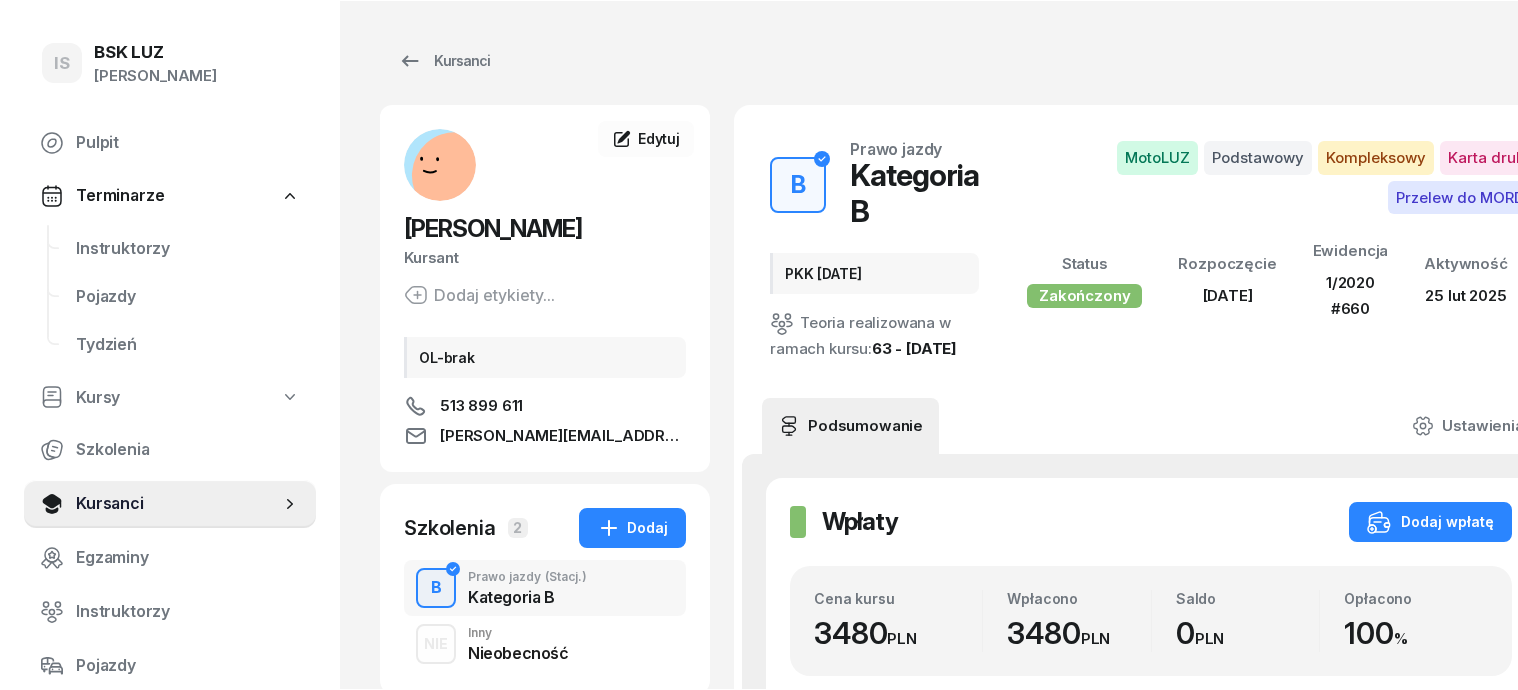 scroll, scrollTop: 0, scrollLeft: 0, axis: both 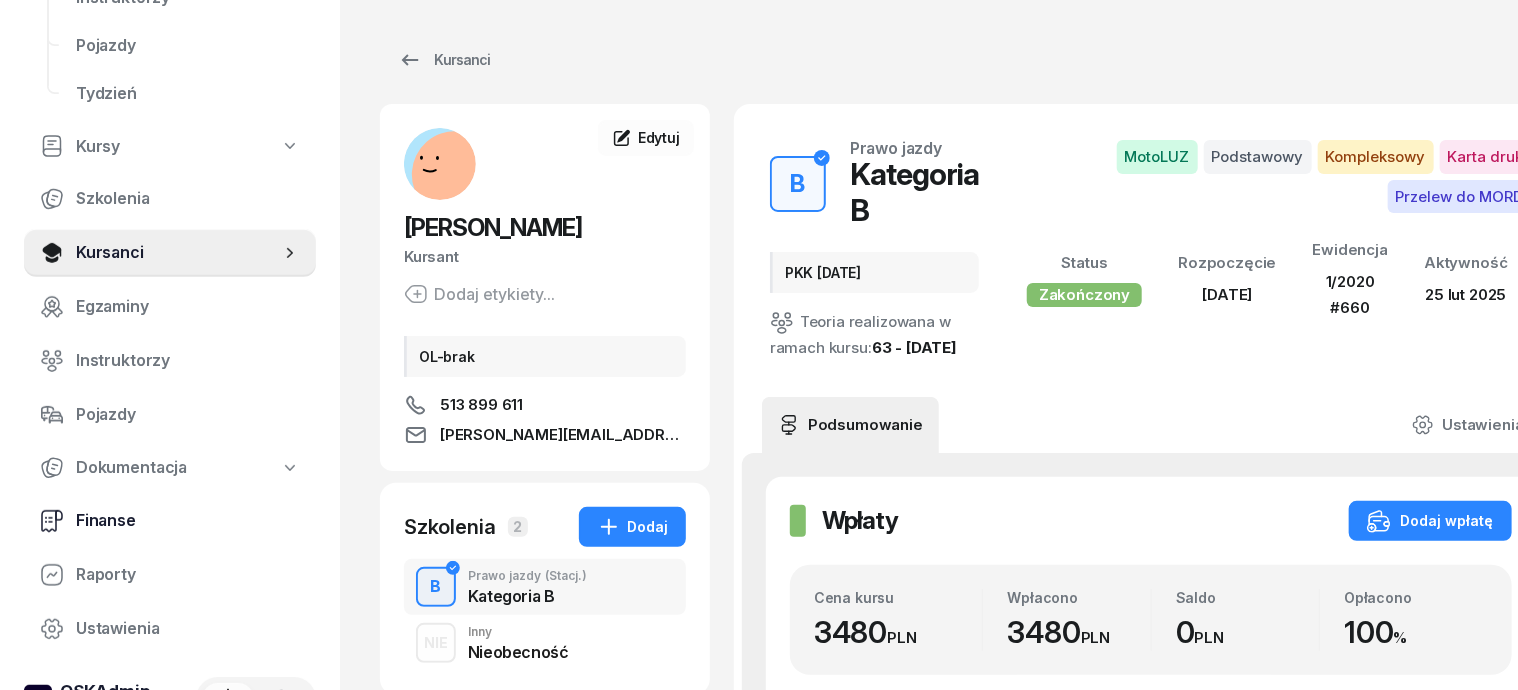click on "Finanse" at bounding box center [188, 521] 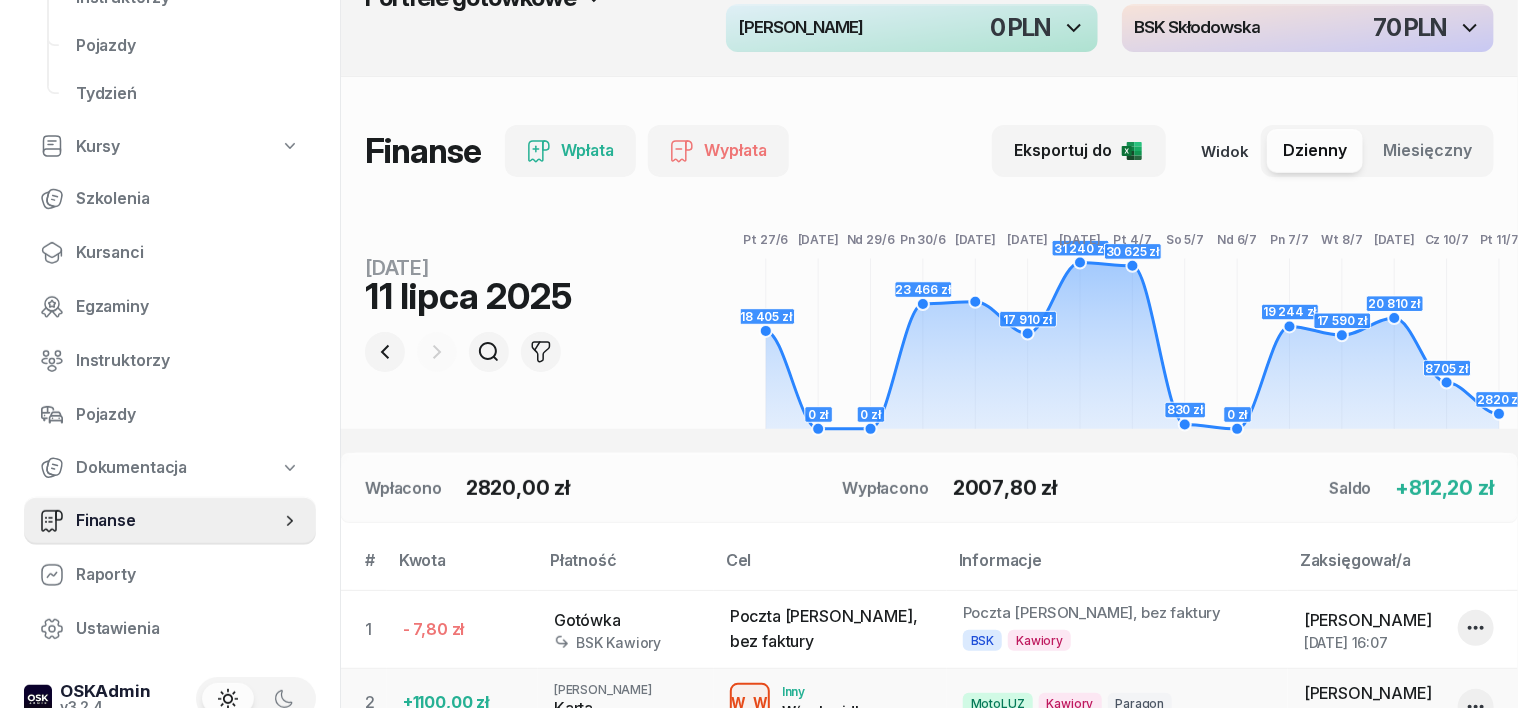 scroll, scrollTop: 0, scrollLeft: 0, axis: both 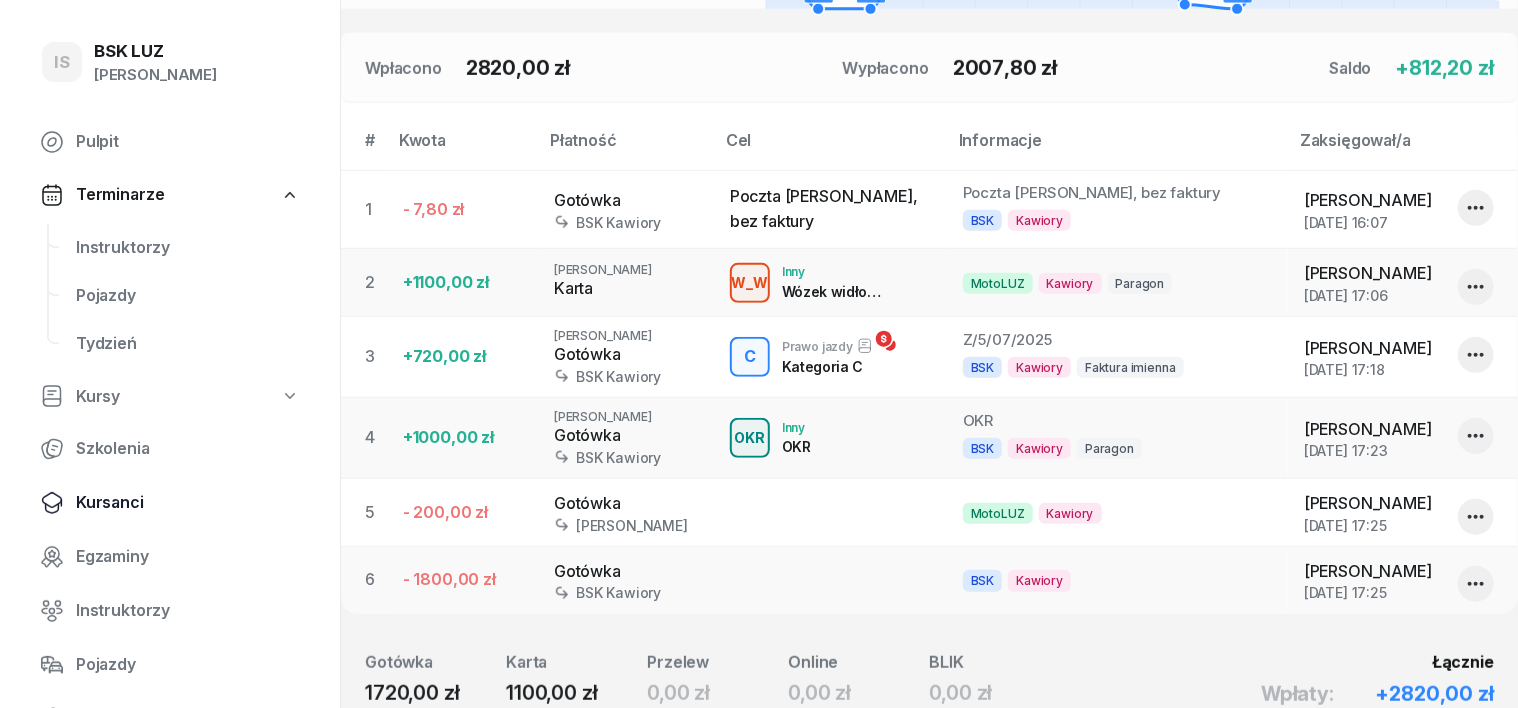click on "Kursanci" at bounding box center [188, 503] 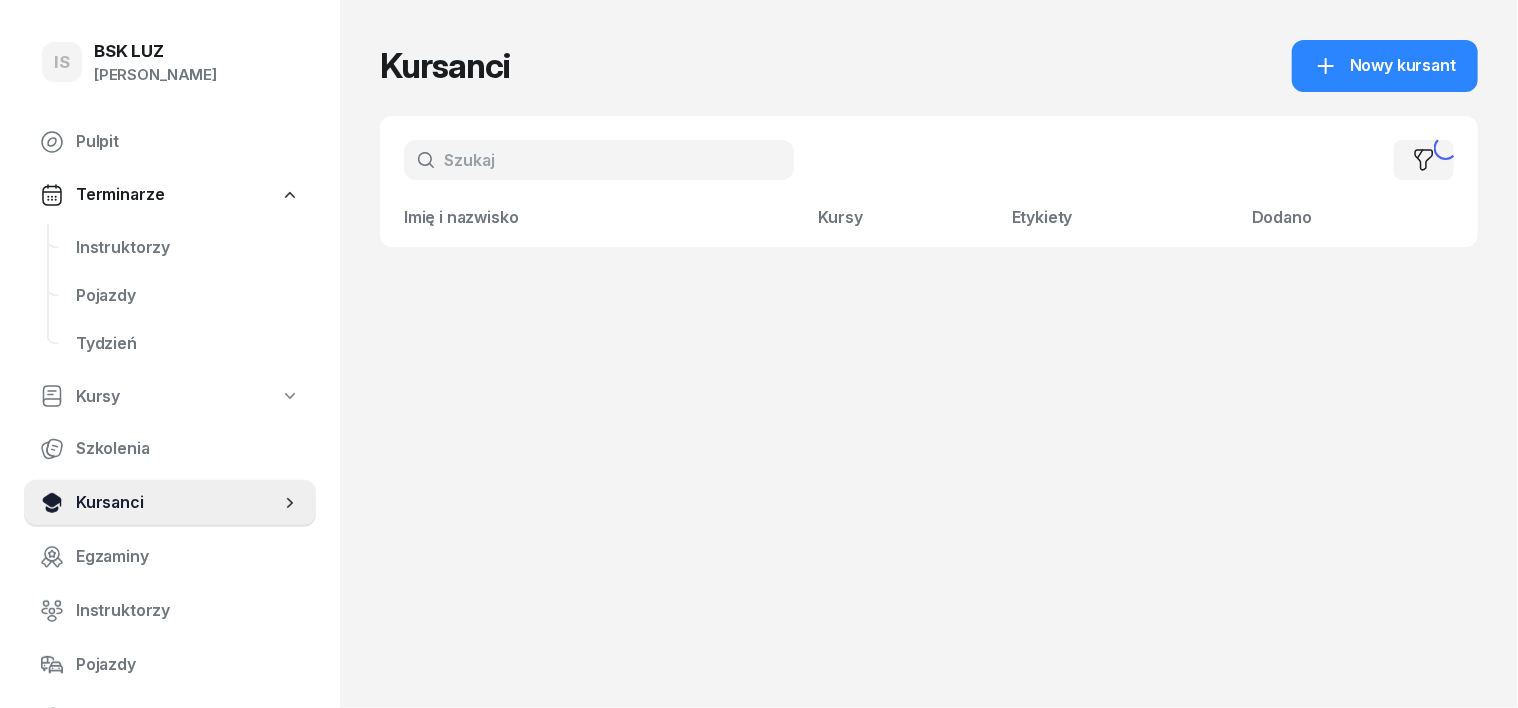 scroll, scrollTop: 0, scrollLeft: 0, axis: both 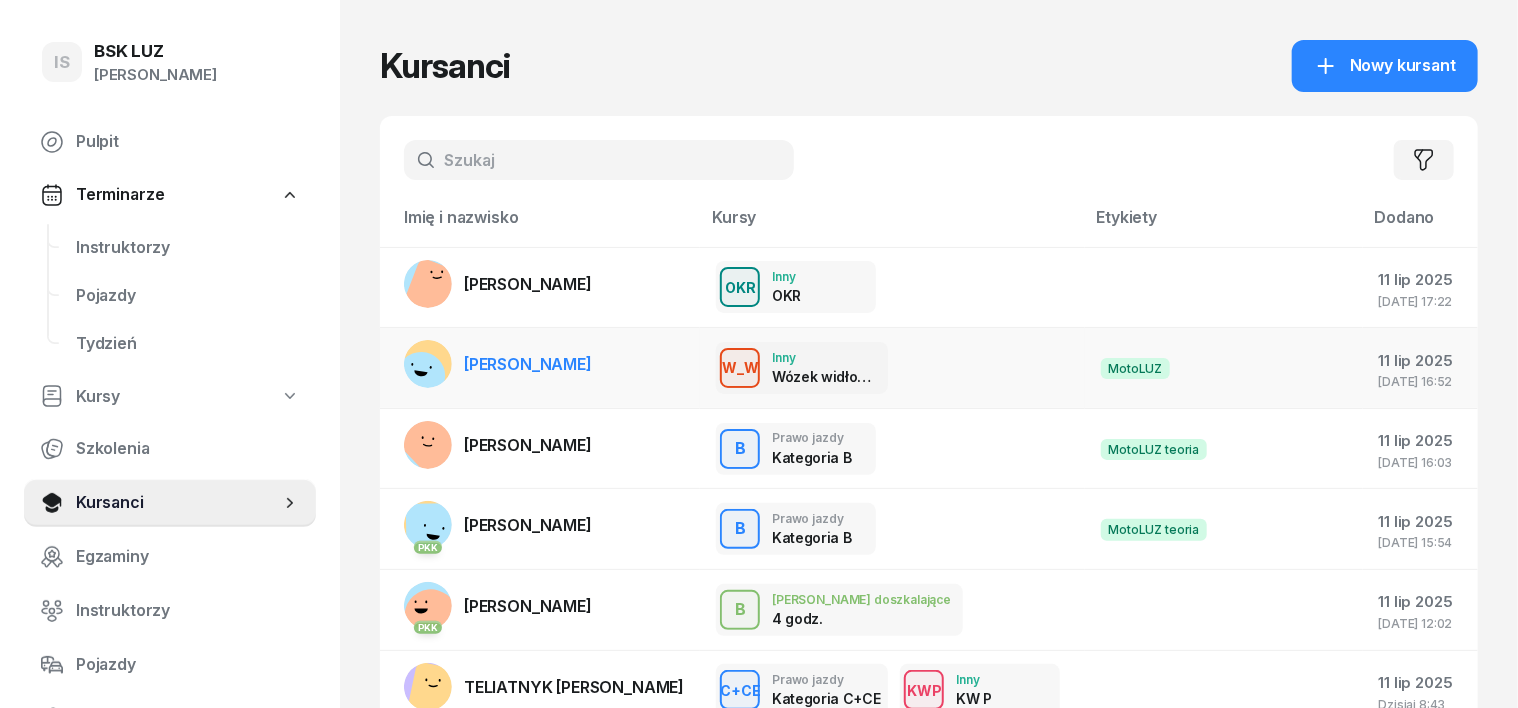 click 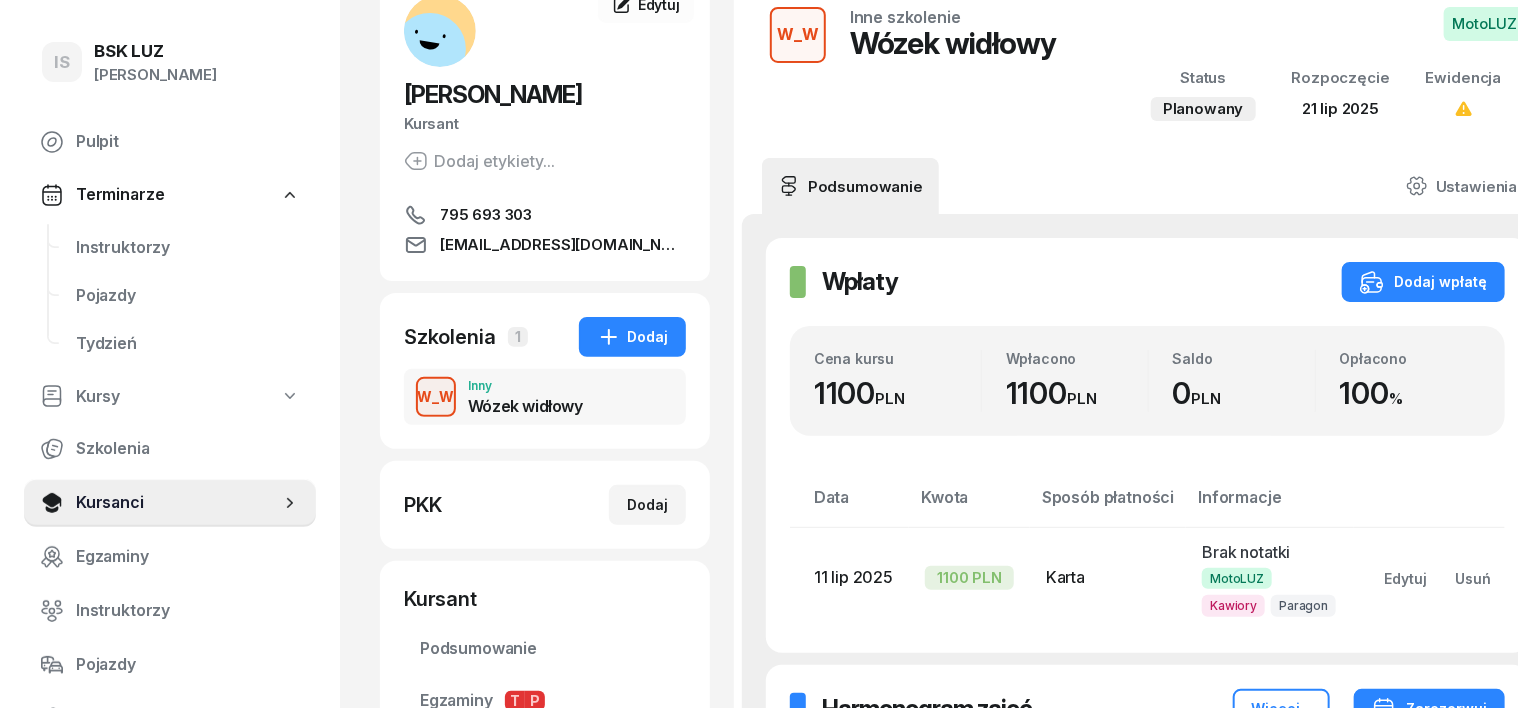 scroll, scrollTop: 0, scrollLeft: 0, axis: both 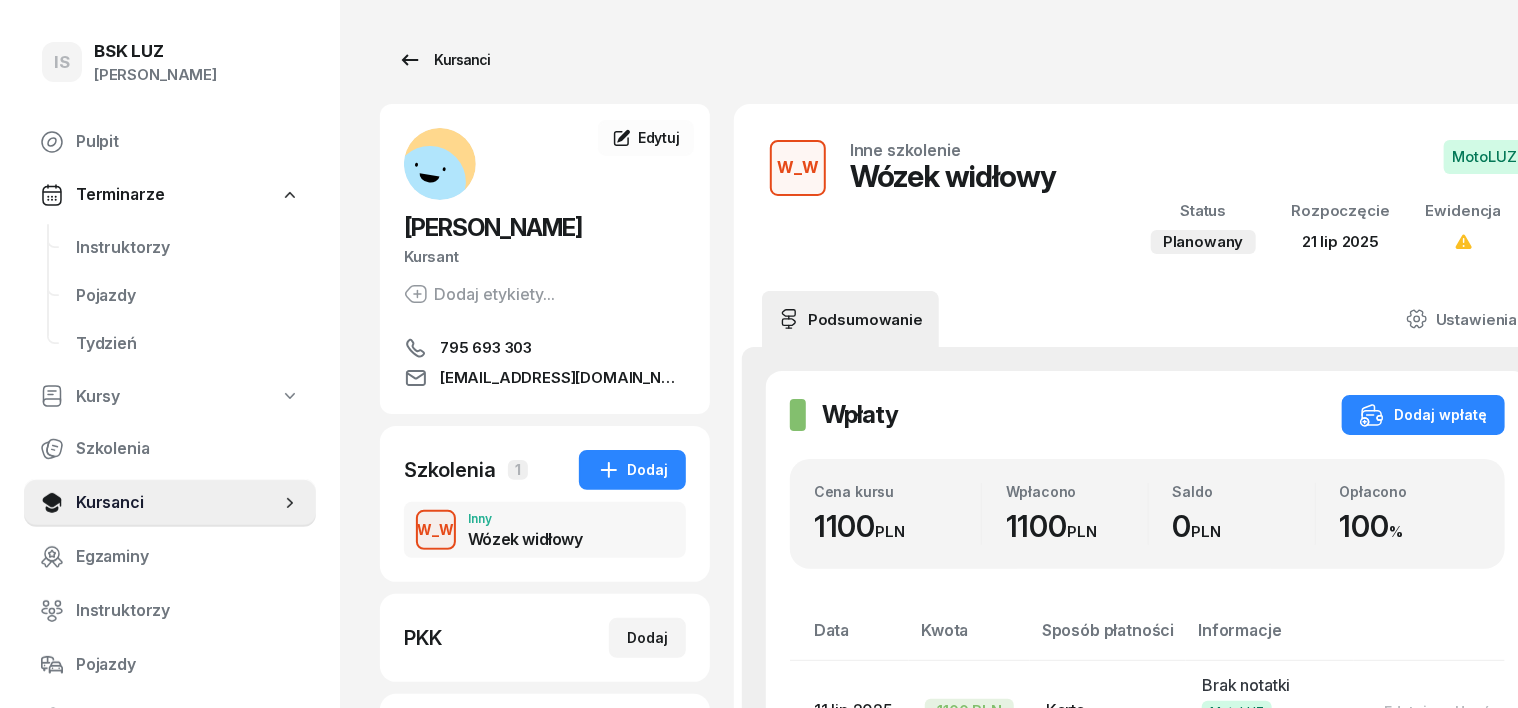click on "Kursanci" at bounding box center [444, 60] 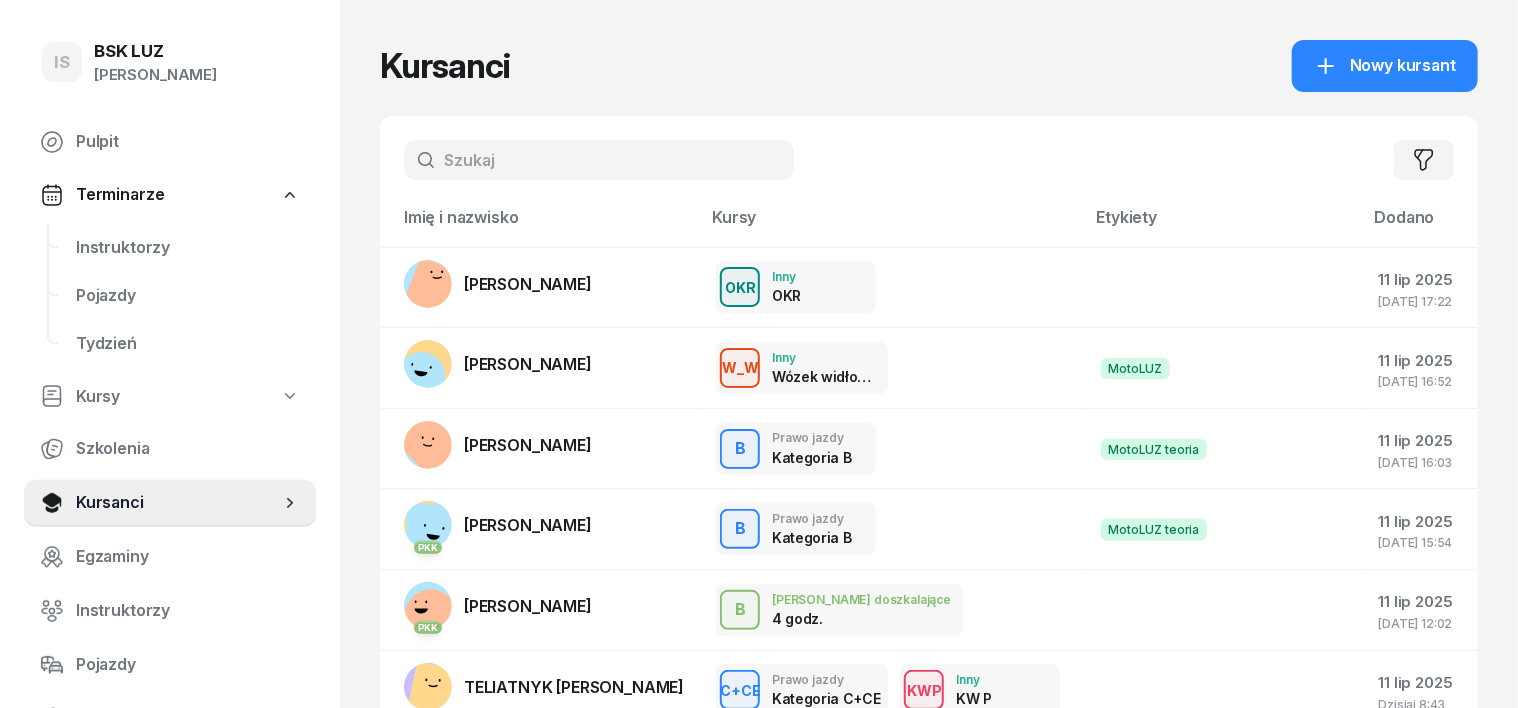 click at bounding box center (599, 160) 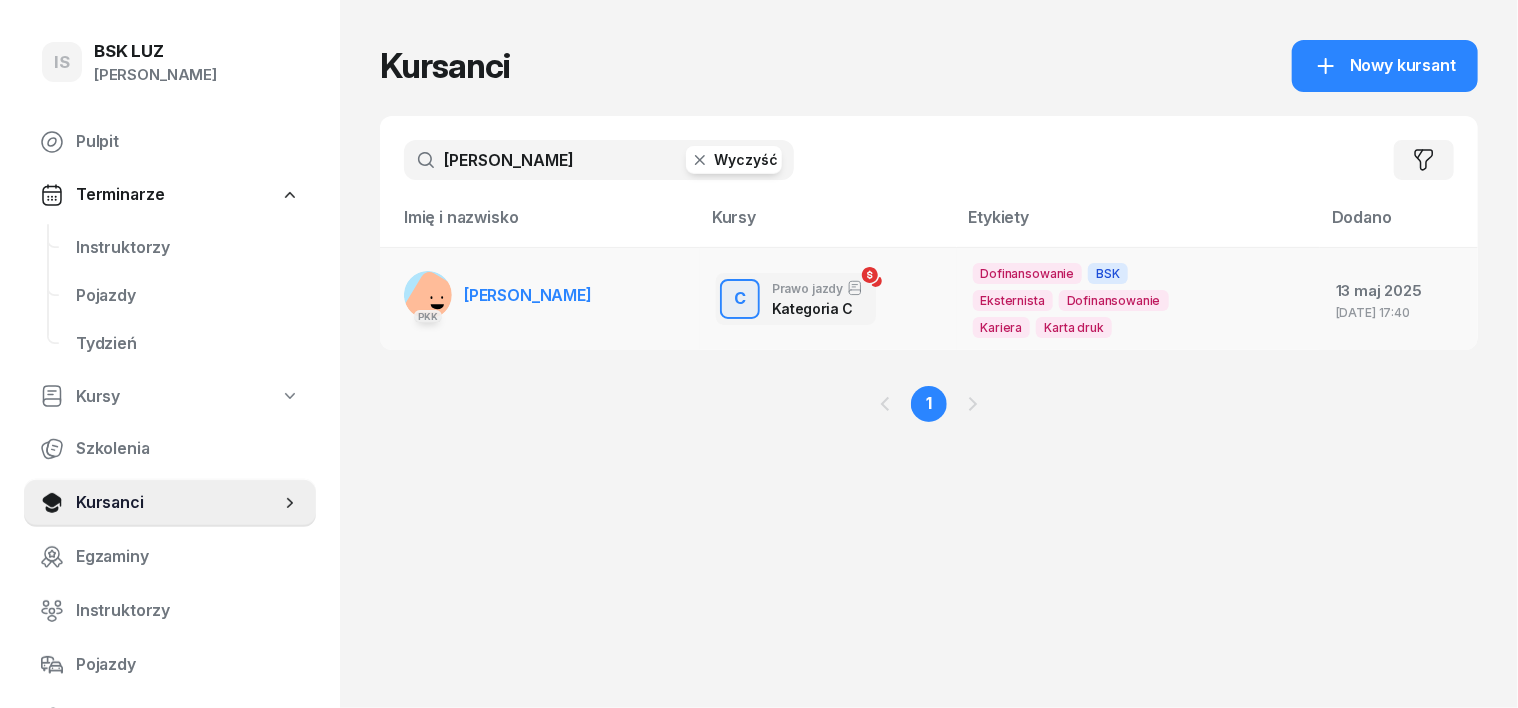 type on "[PERSON_NAME]" 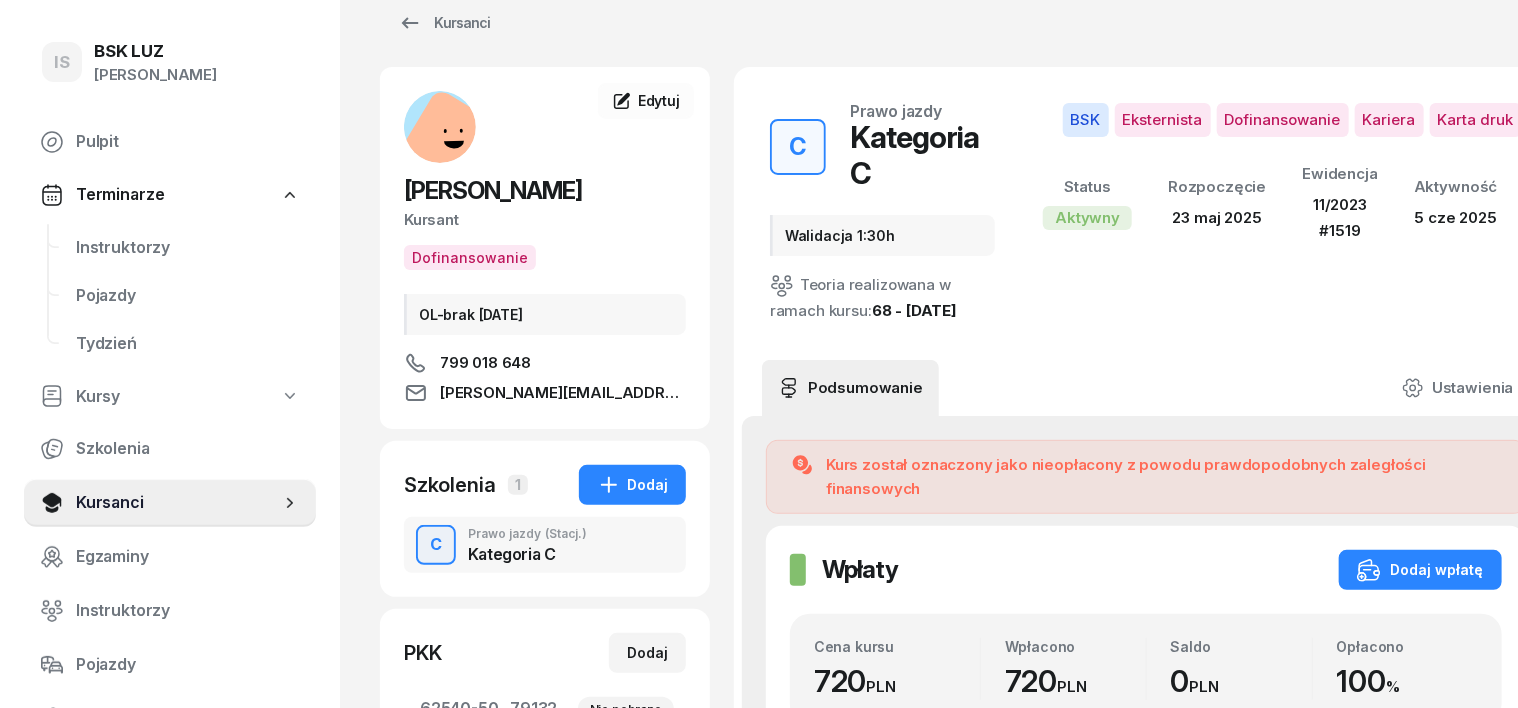 scroll, scrollTop: 0, scrollLeft: 0, axis: both 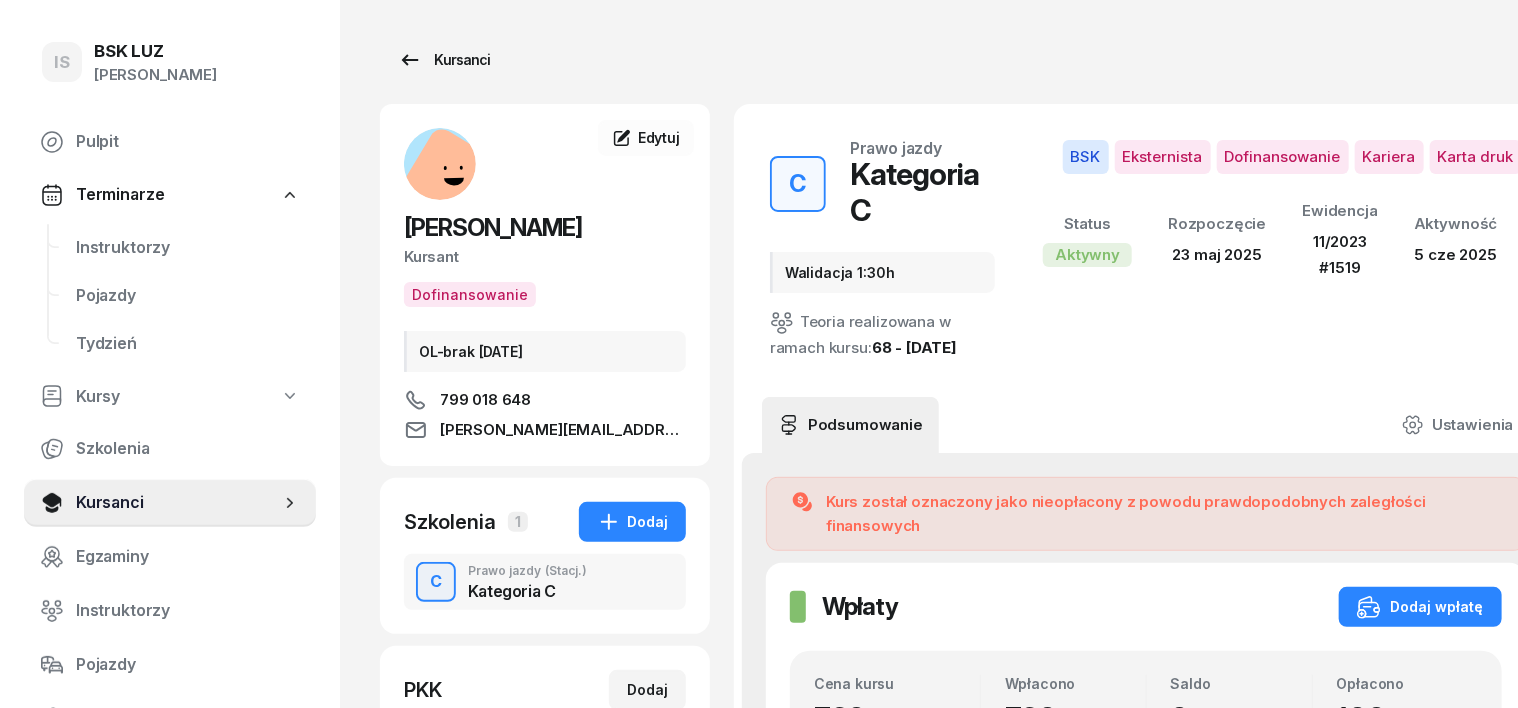 click on "Kursanci" at bounding box center (444, 60) 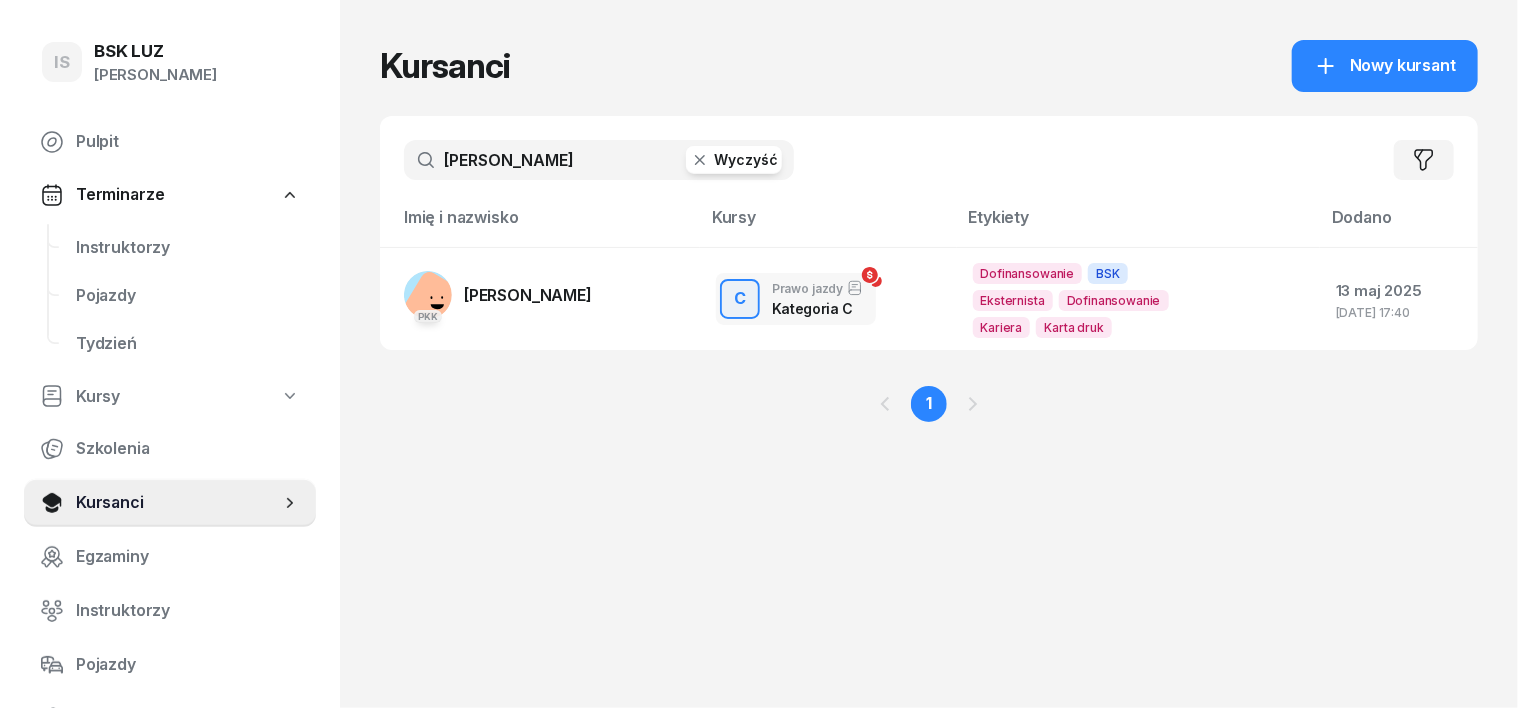 click 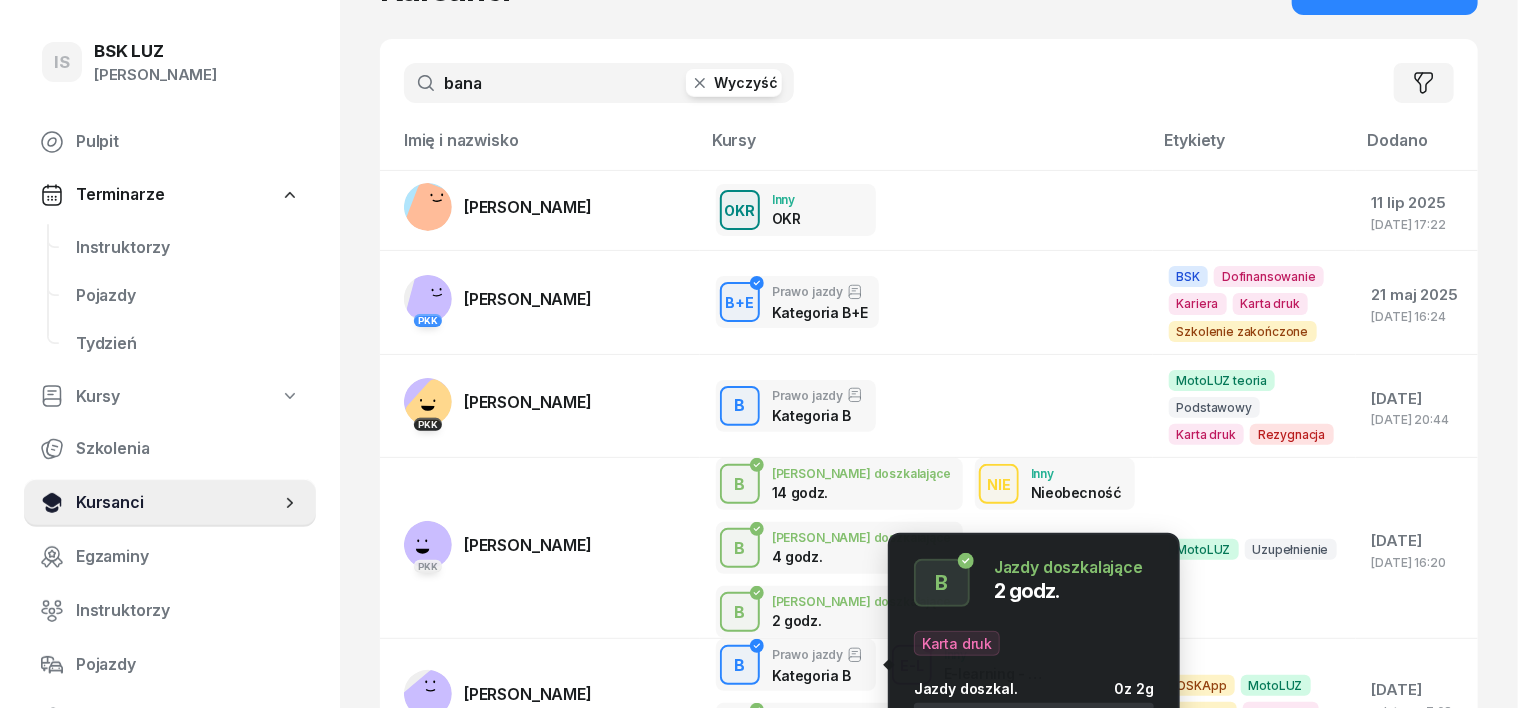 scroll, scrollTop: 0, scrollLeft: 0, axis: both 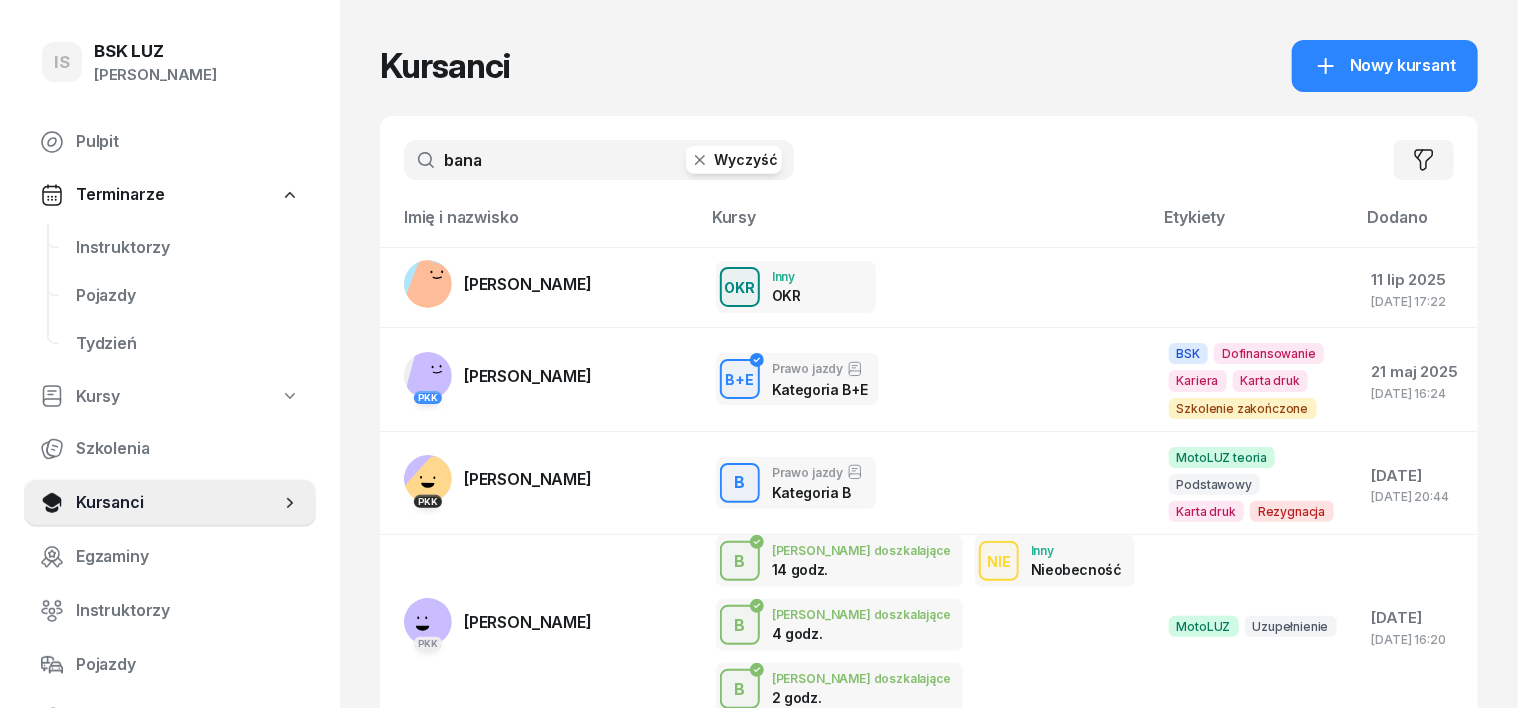 type on "bana" 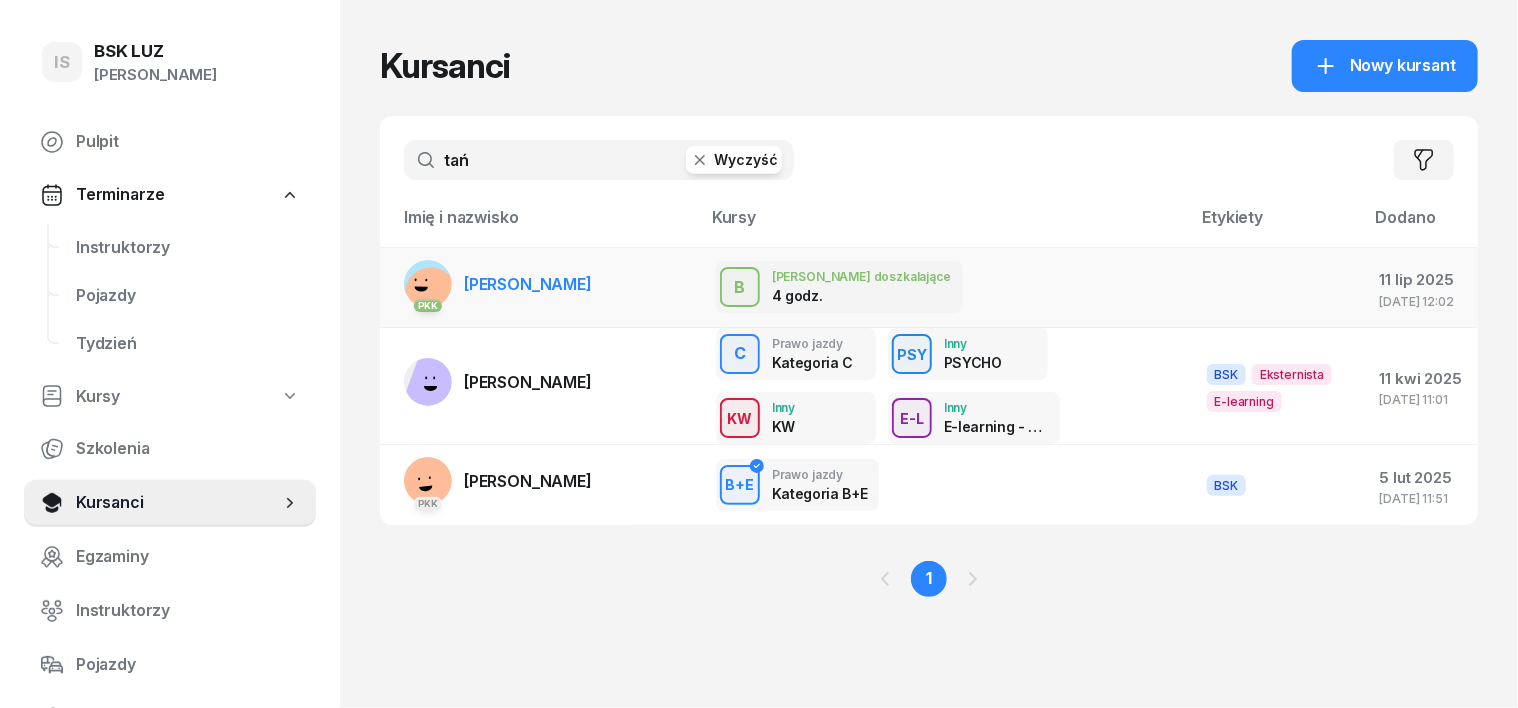 type on "tań" 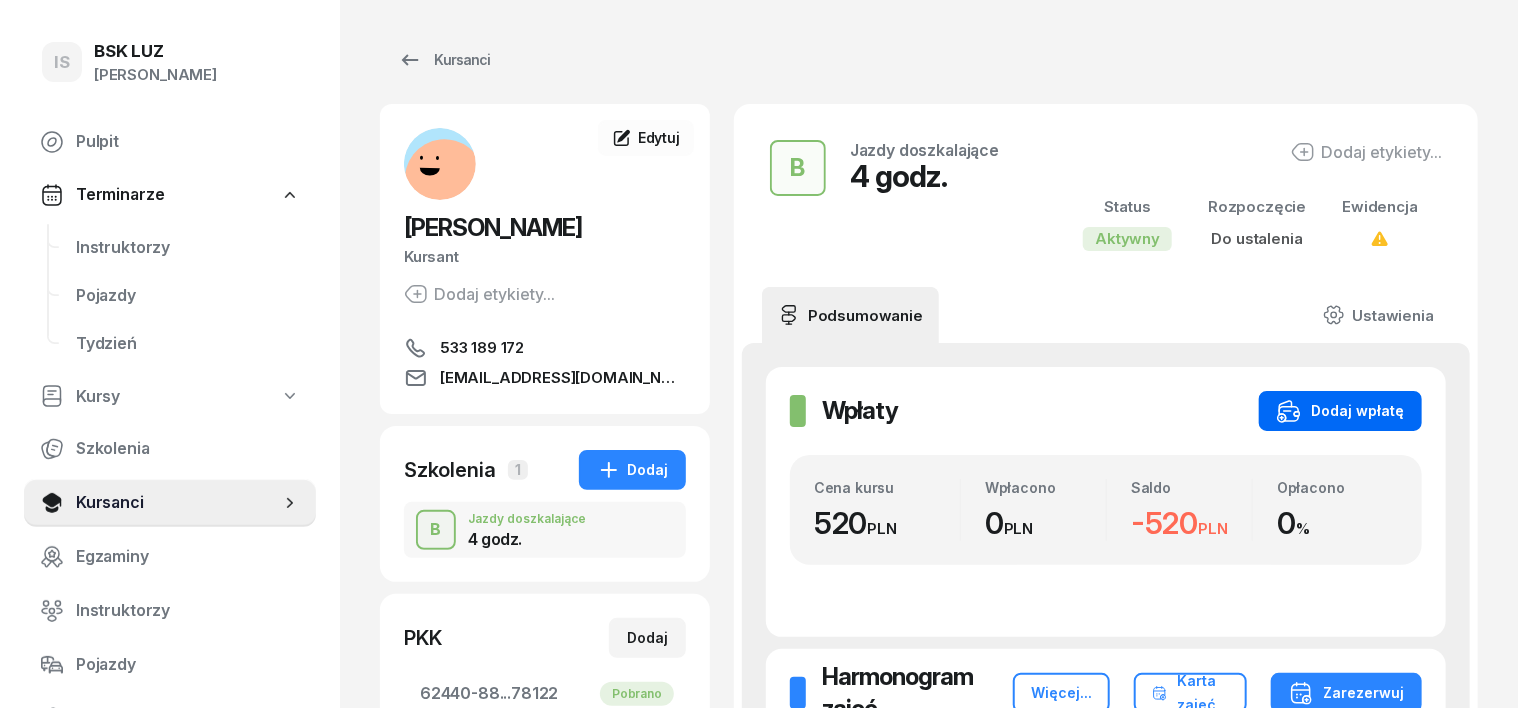 click on "Dodaj wpłatę" at bounding box center (1340, 411) 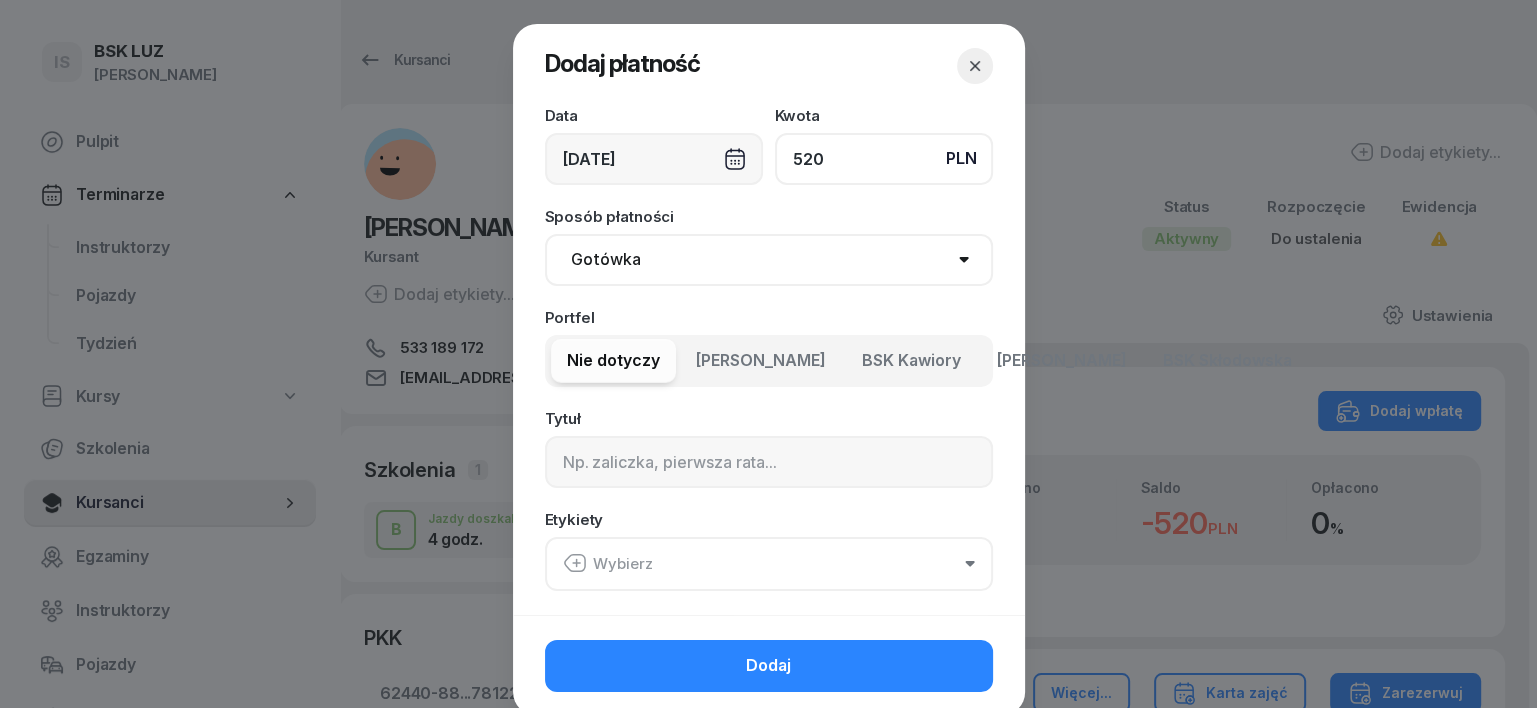 type on "520" 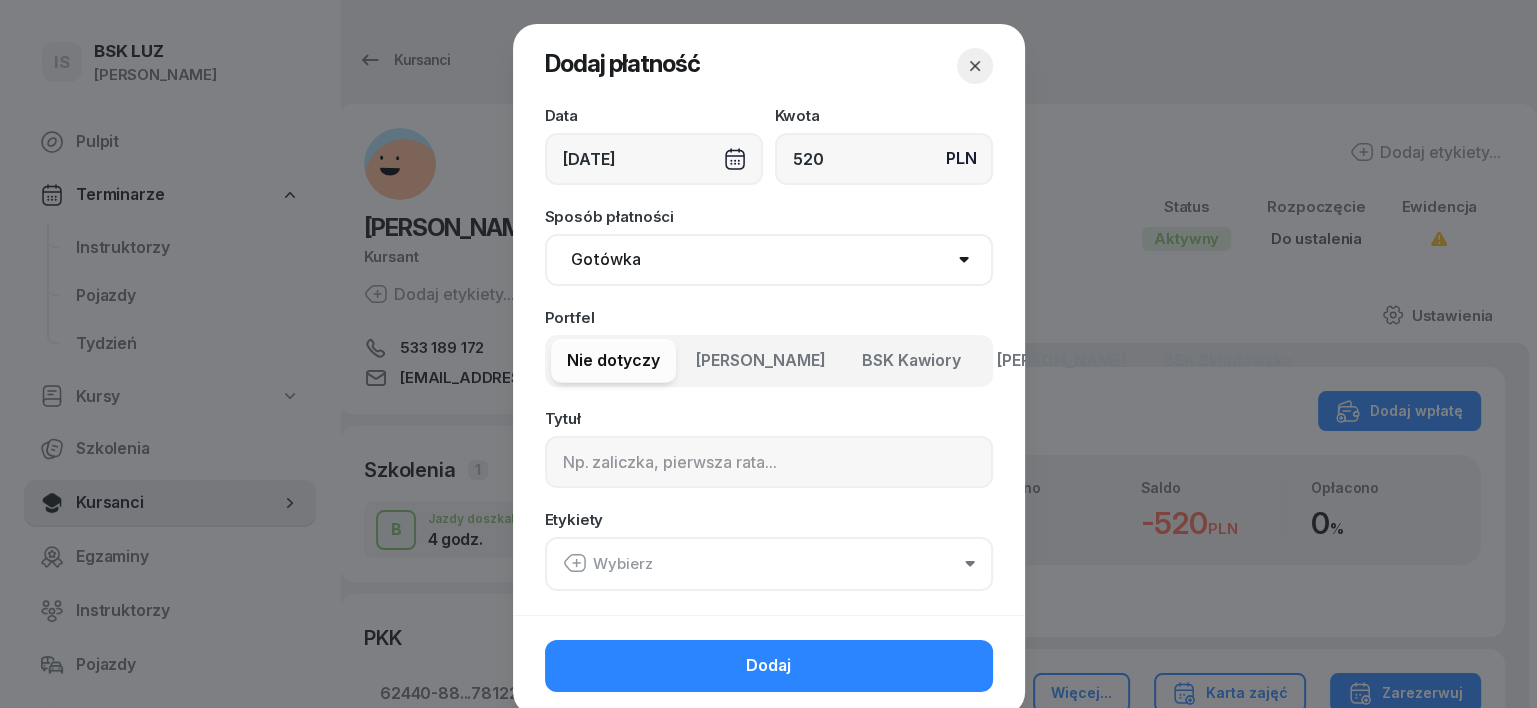 click on "Gotówka Karta Przelew Płatności online BLIK" at bounding box center (769, 260) 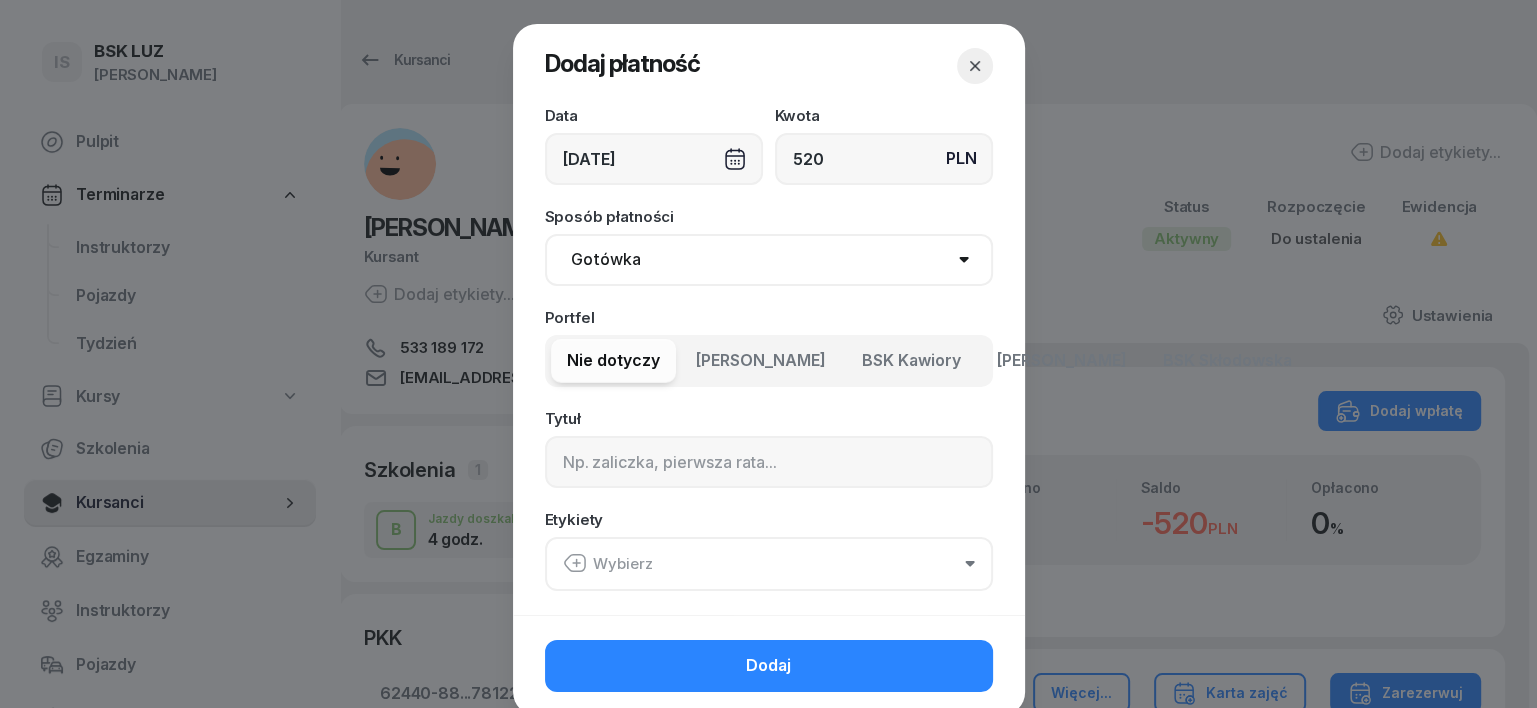 select on "transfer" 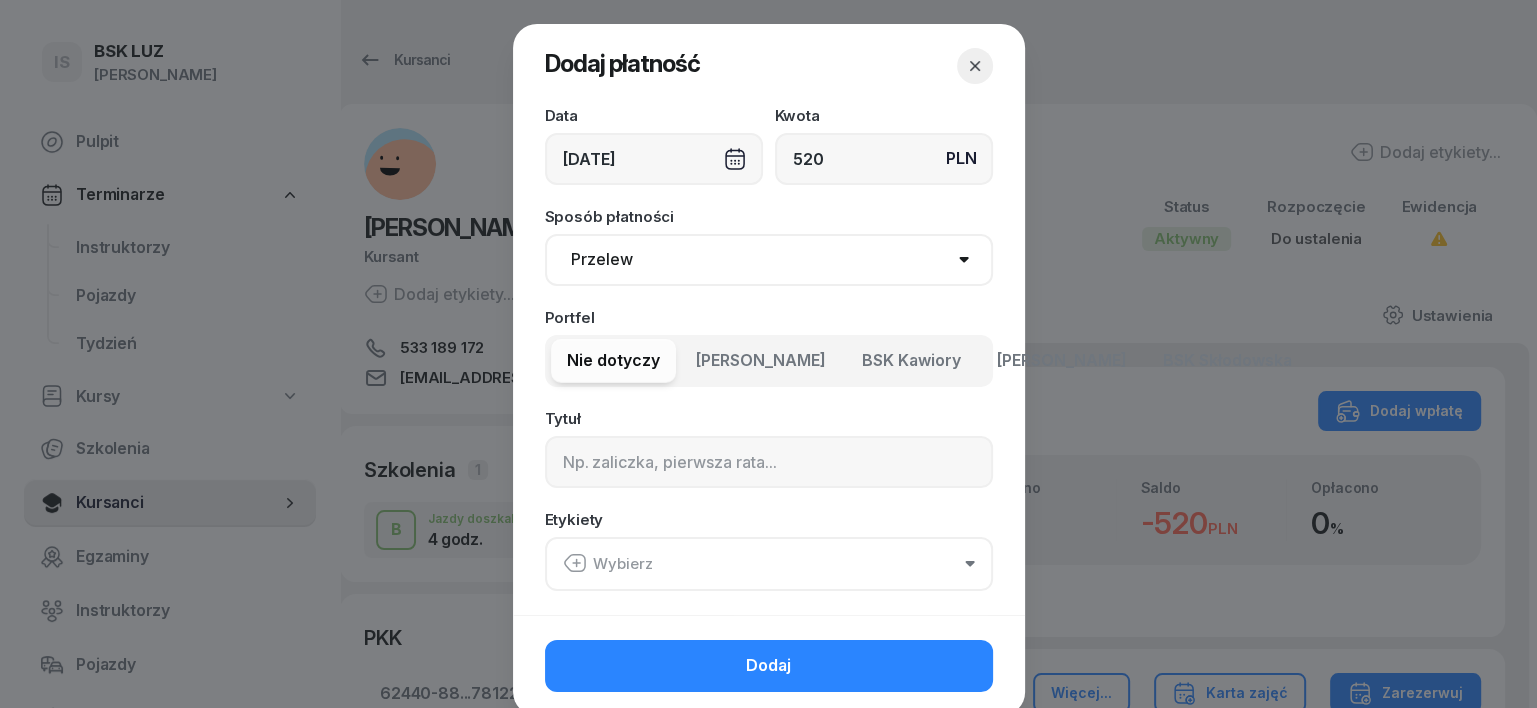 click on "Gotówka Karta Przelew Płatności online BLIK" at bounding box center (769, 260) 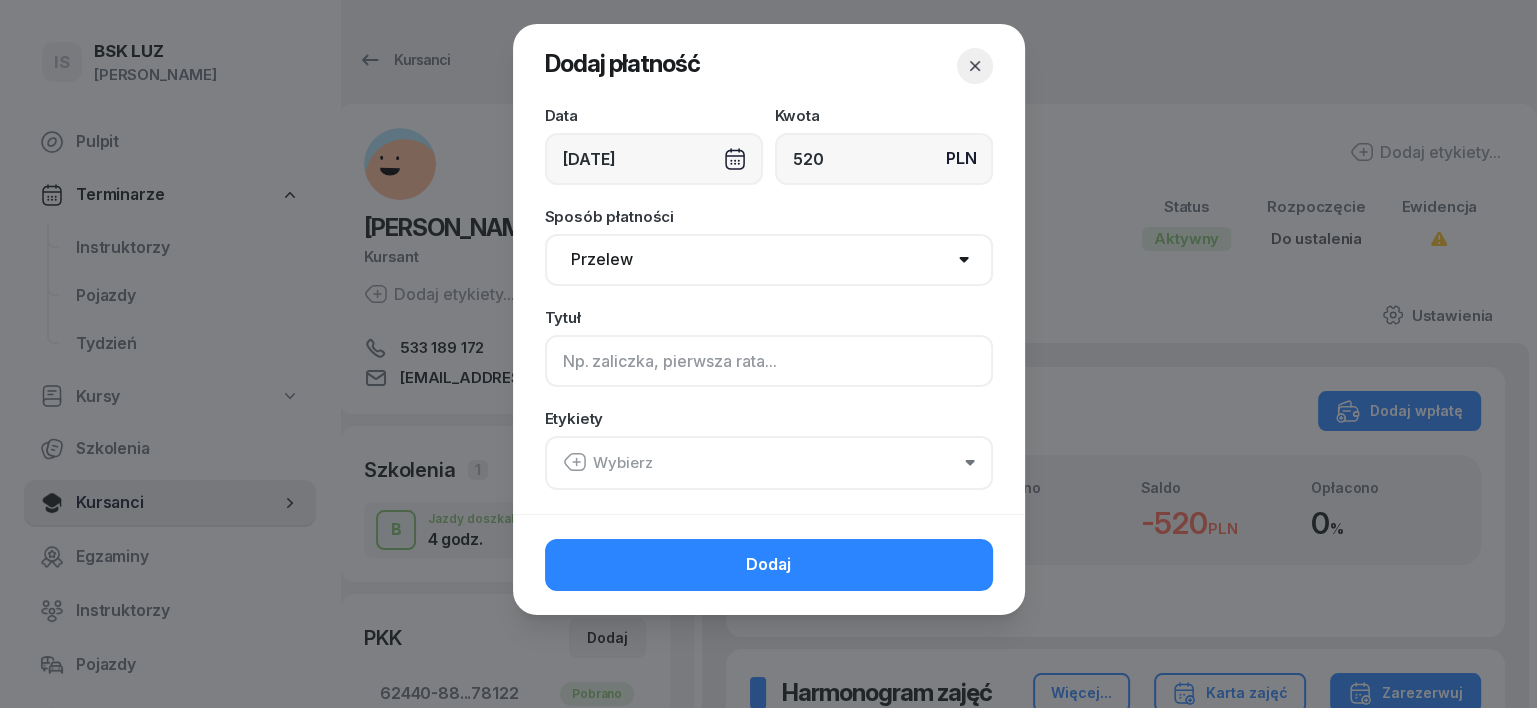 click 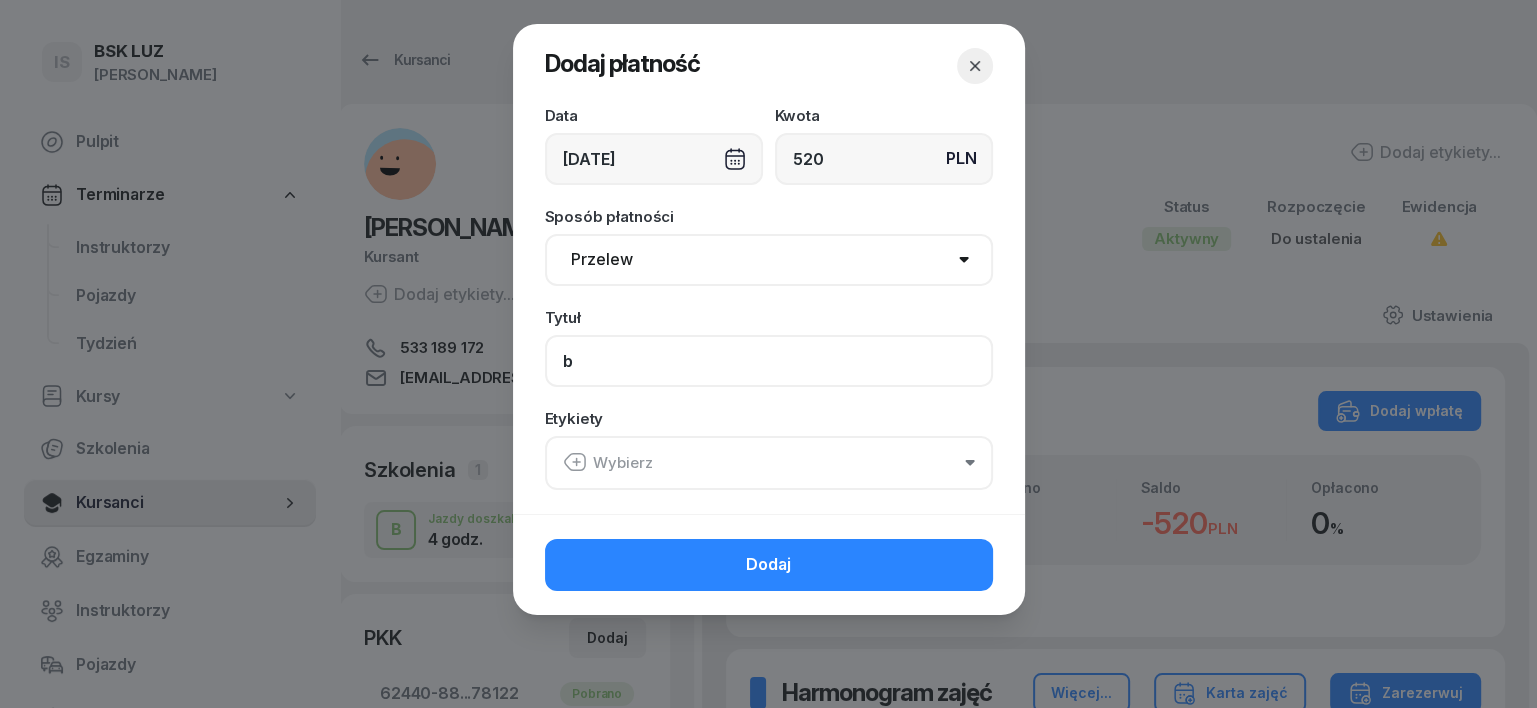 type on "b" 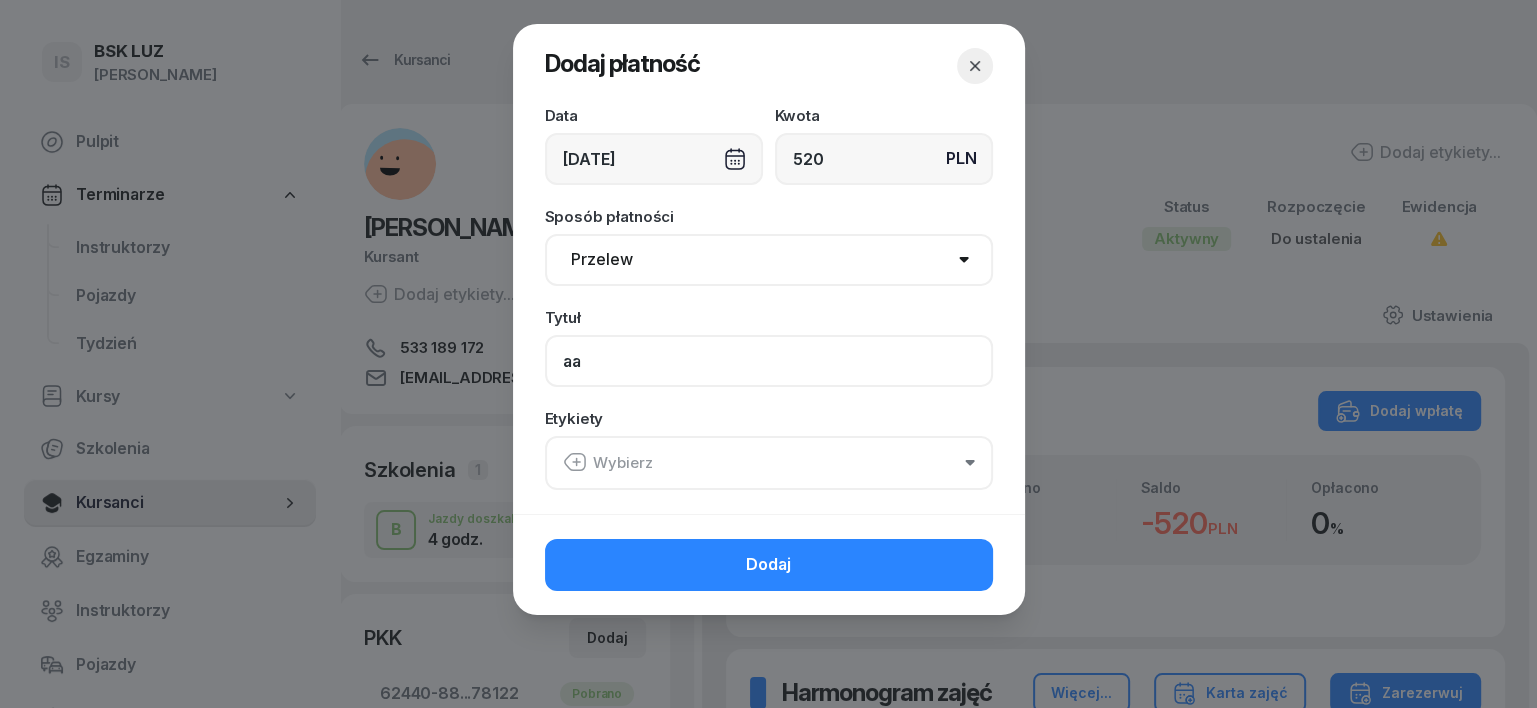 type on "a" 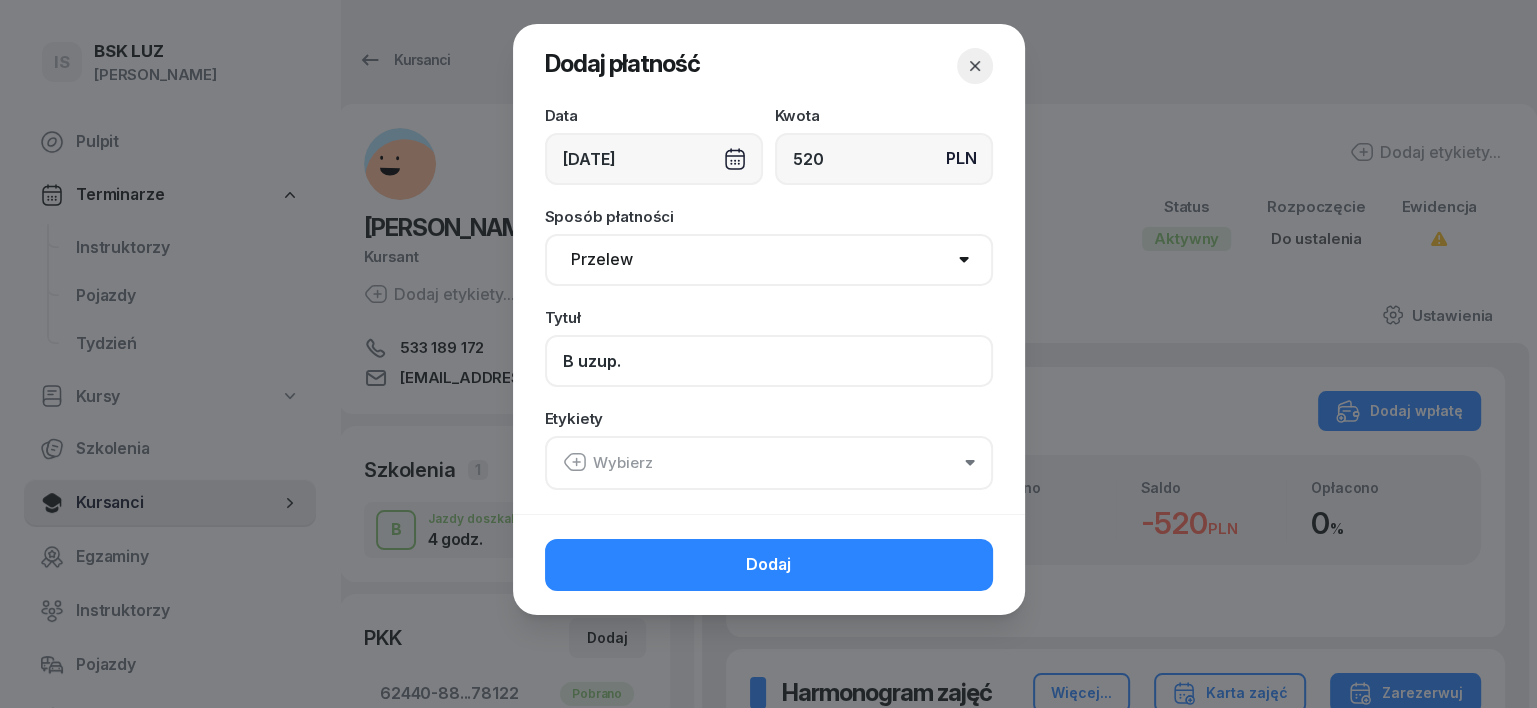 type on "B uzup." 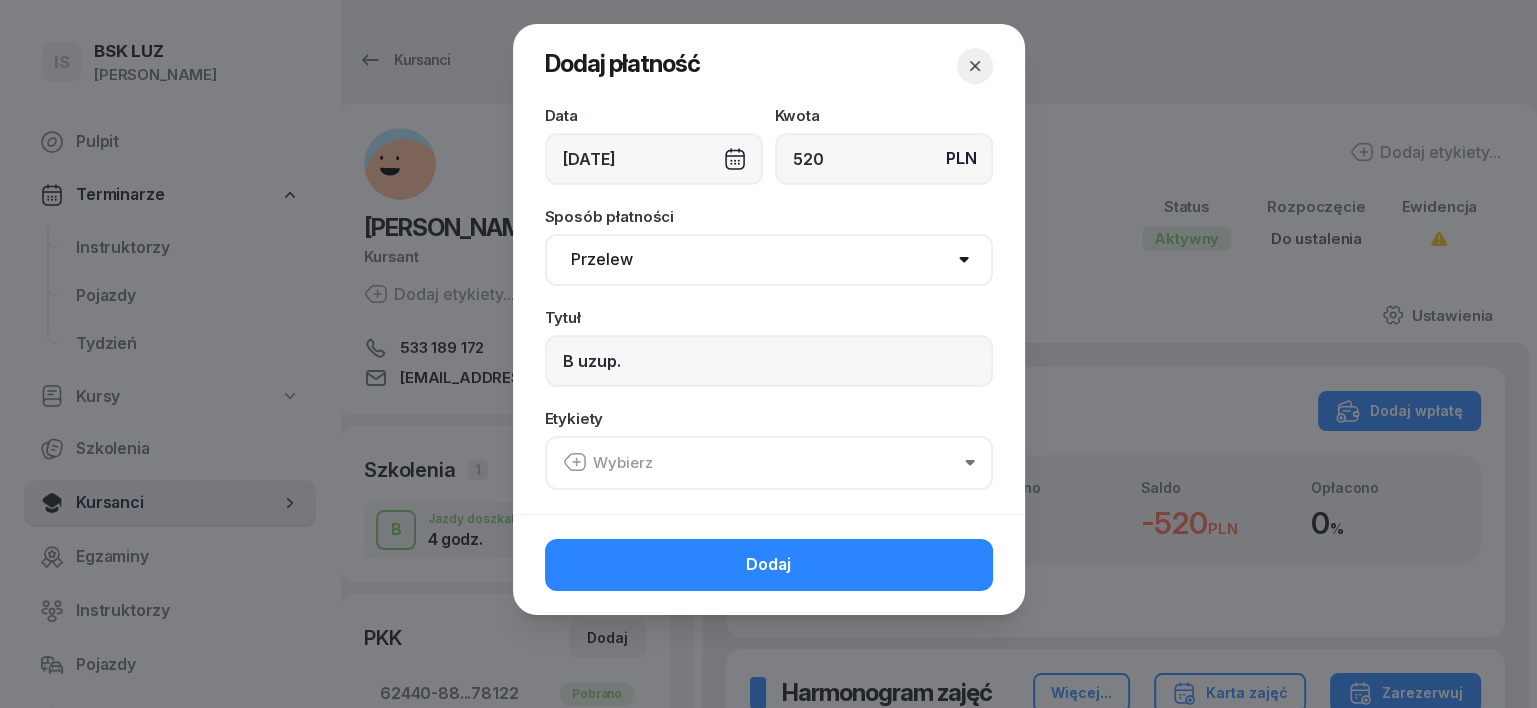 click 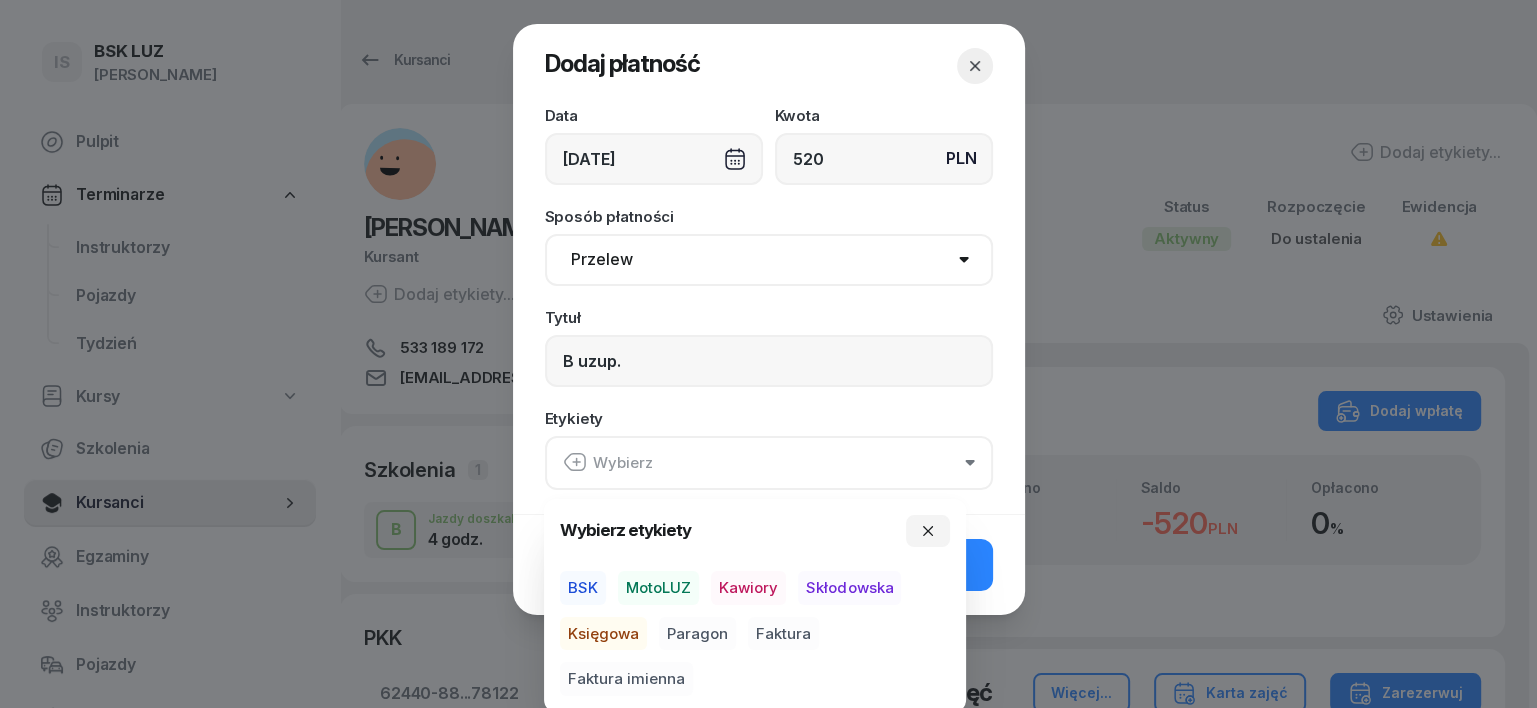 click on "MotoLUZ" at bounding box center (658, 588) 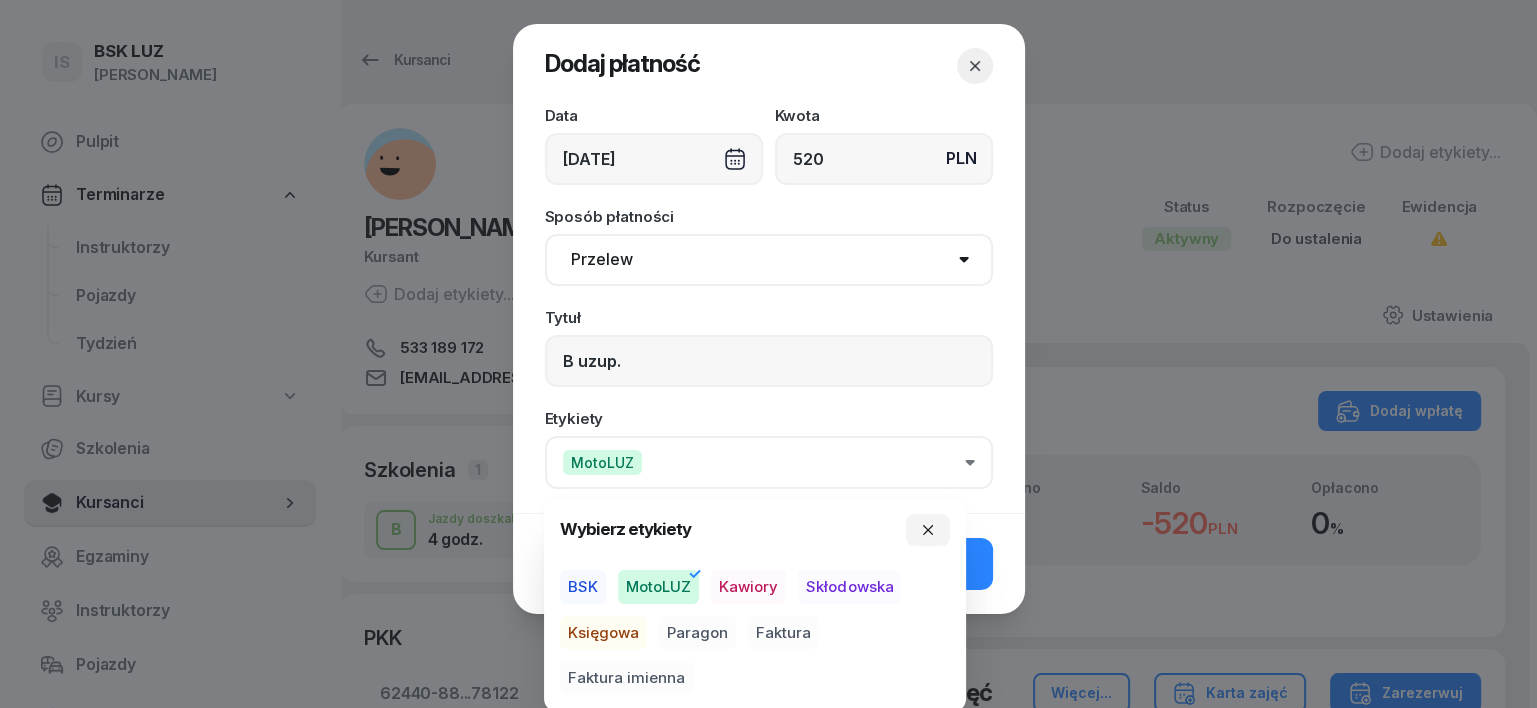 drag, startPoint x: 589, startPoint y: 628, endPoint x: 602, endPoint y: 626, distance: 13.152946 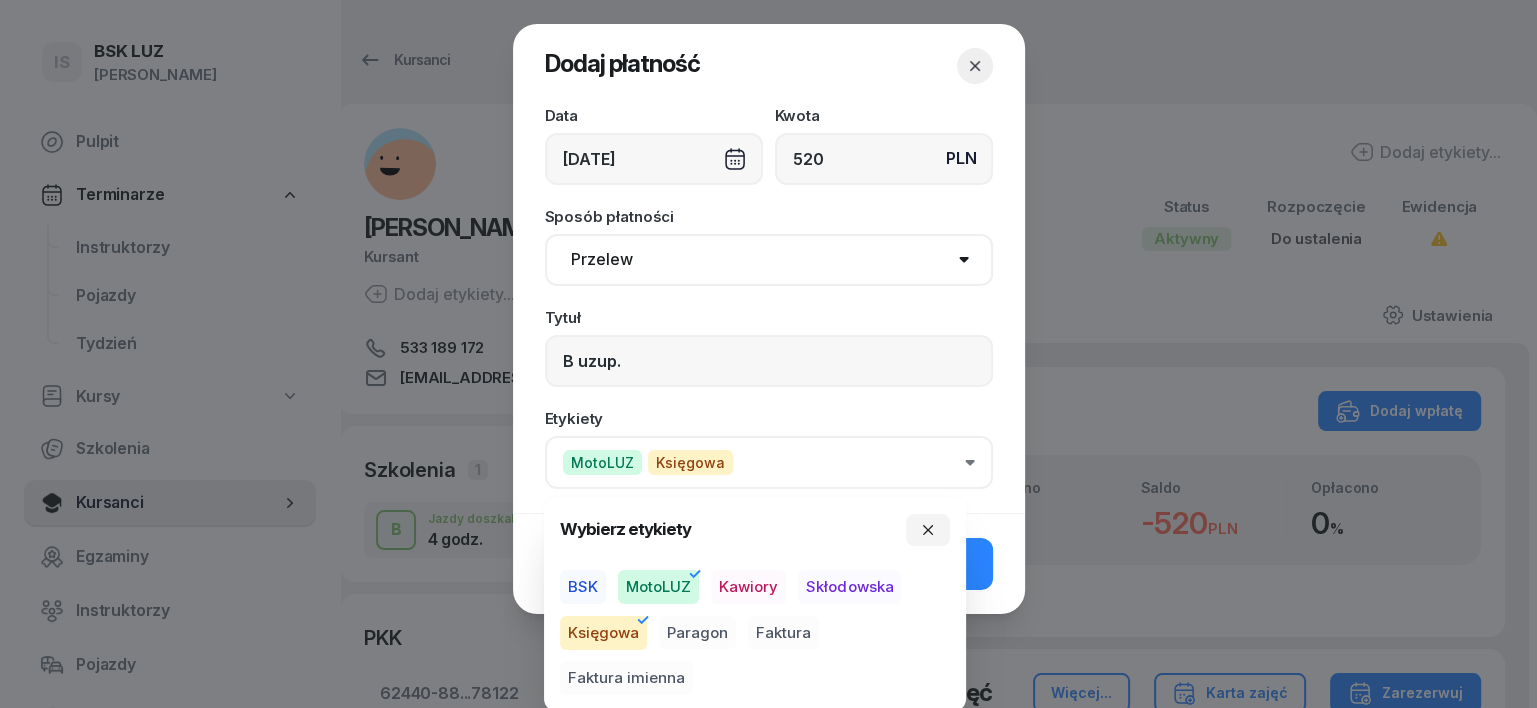 click on "Paragon" at bounding box center [697, 633] 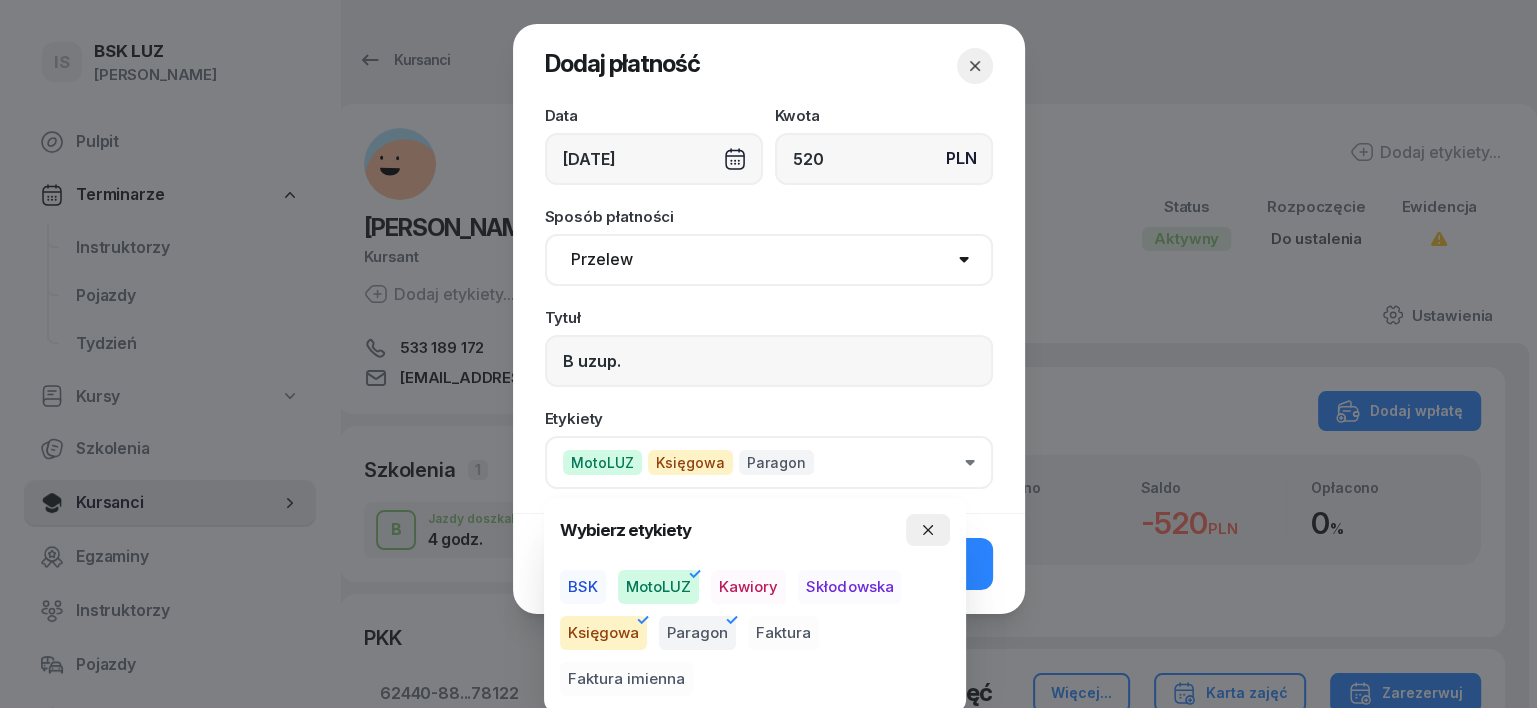 click 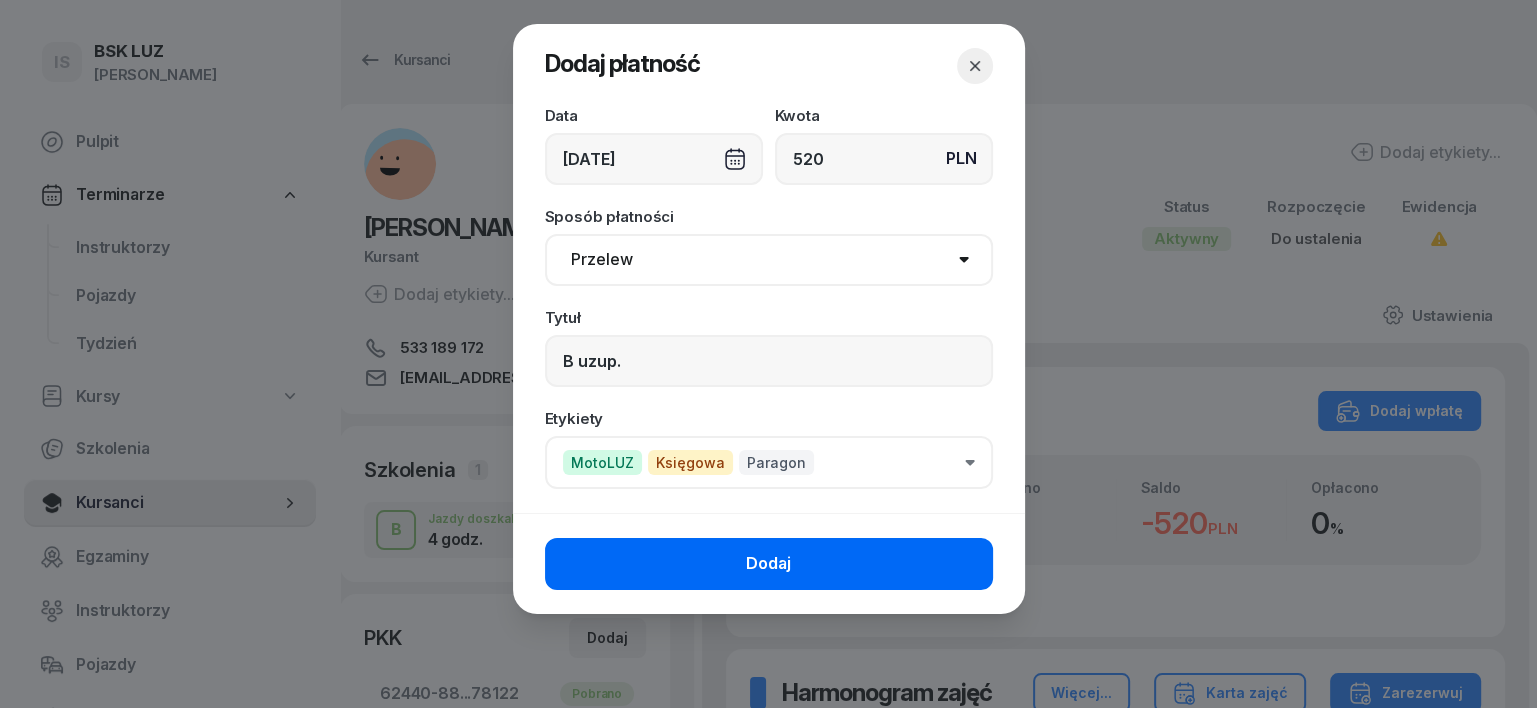 click on "Dodaj" 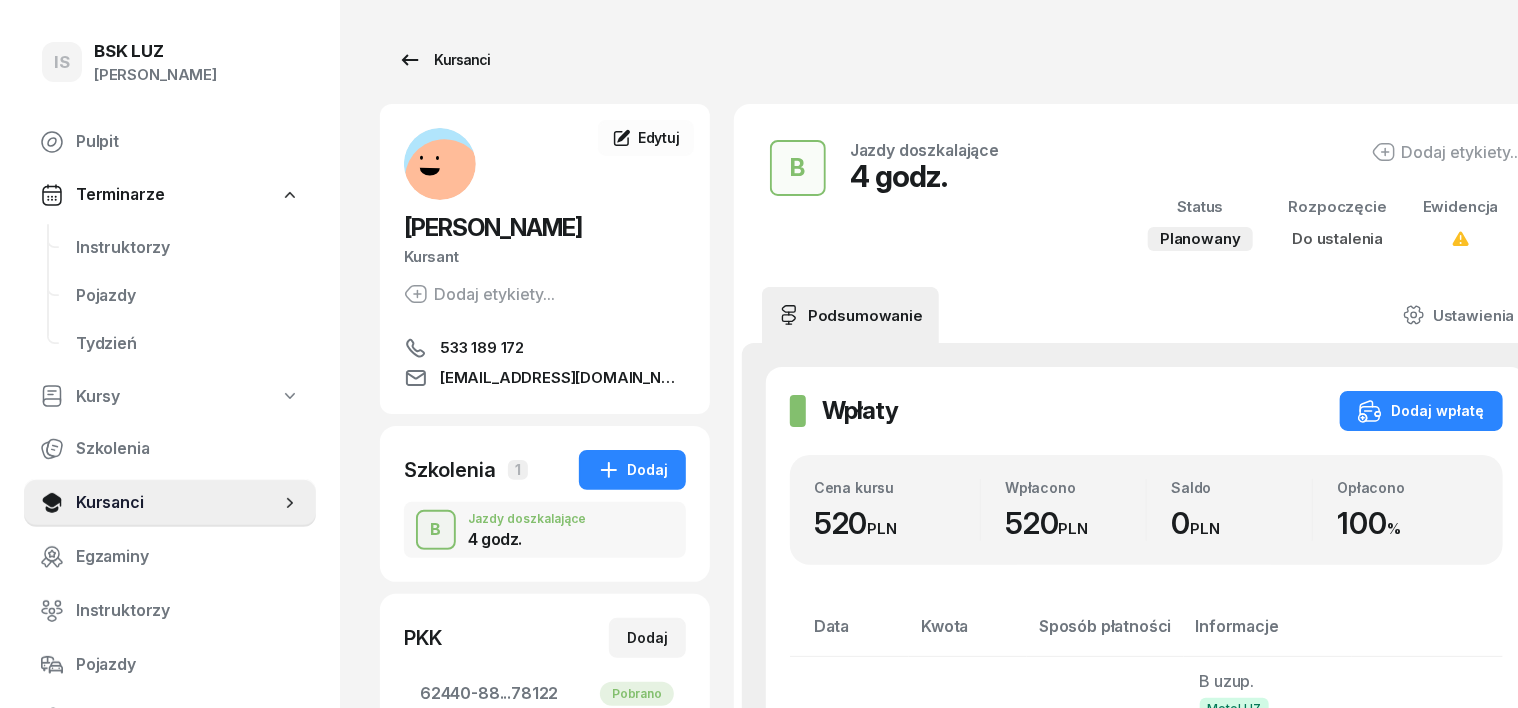 click on "Kursanci" at bounding box center (444, 60) 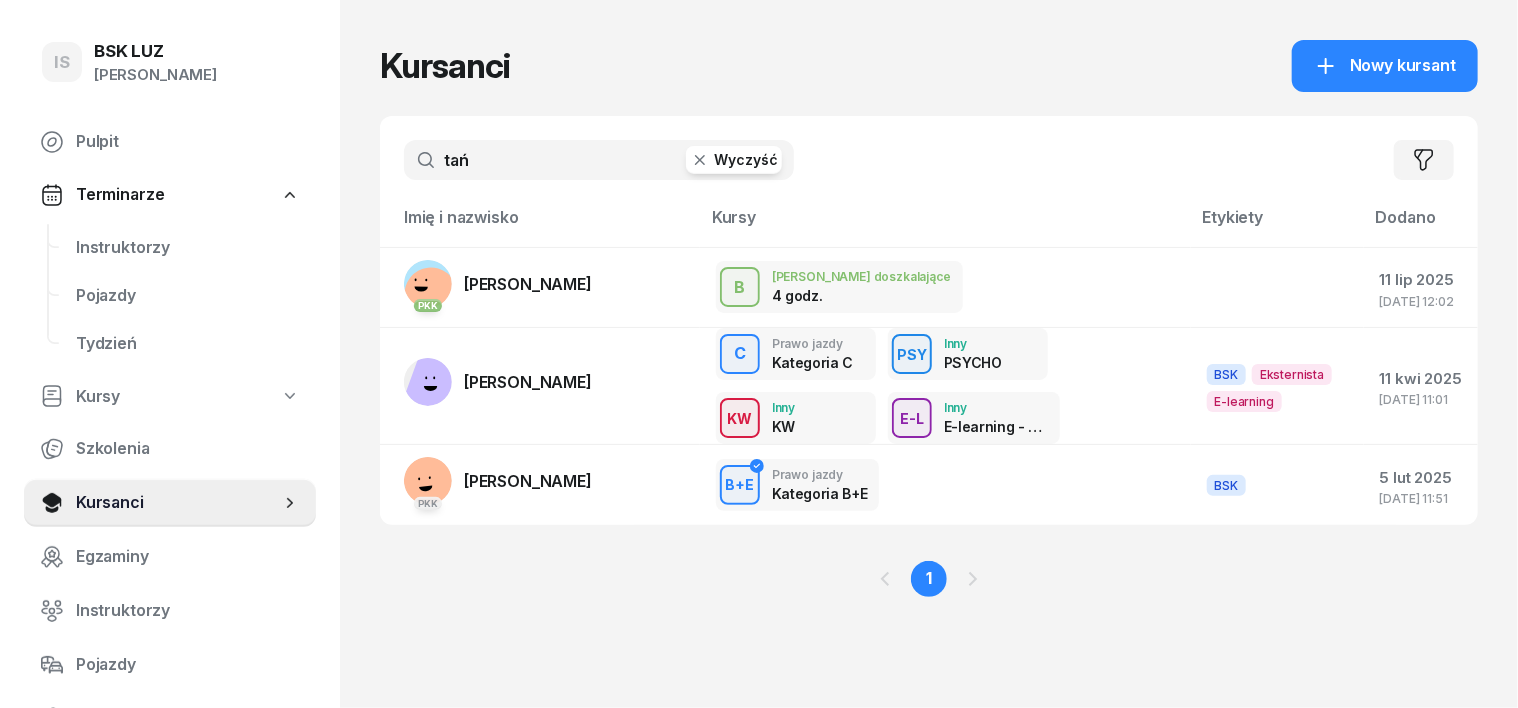 click 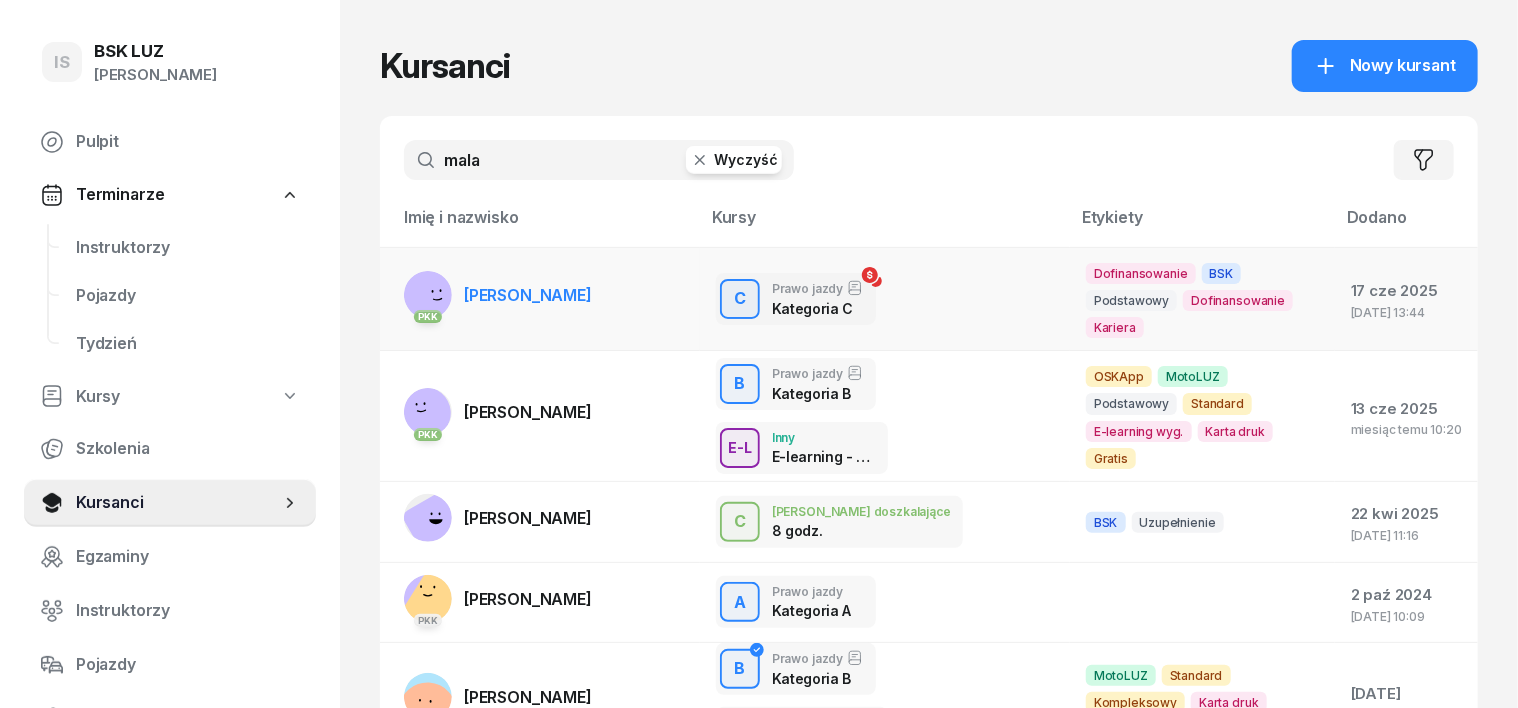 type on "mala" 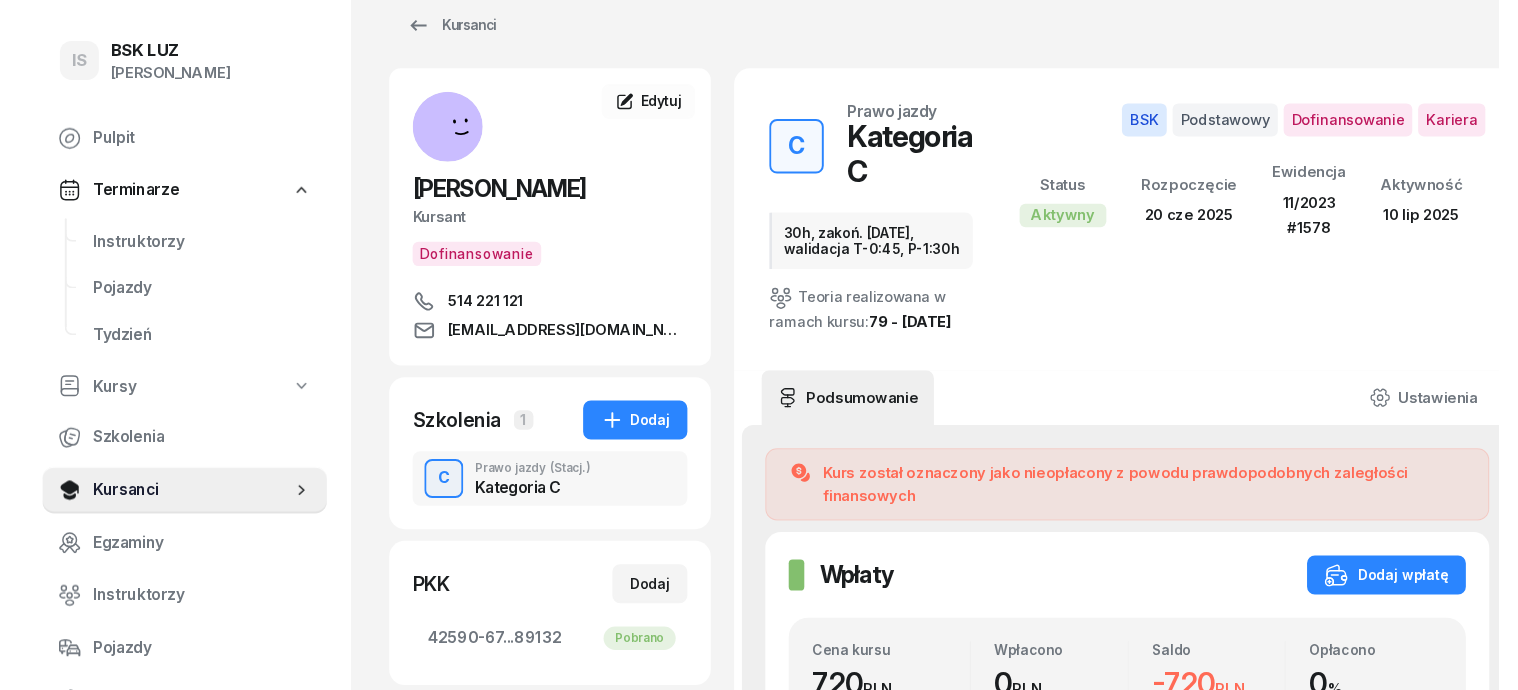 scroll, scrollTop: 0, scrollLeft: 0, axis: both 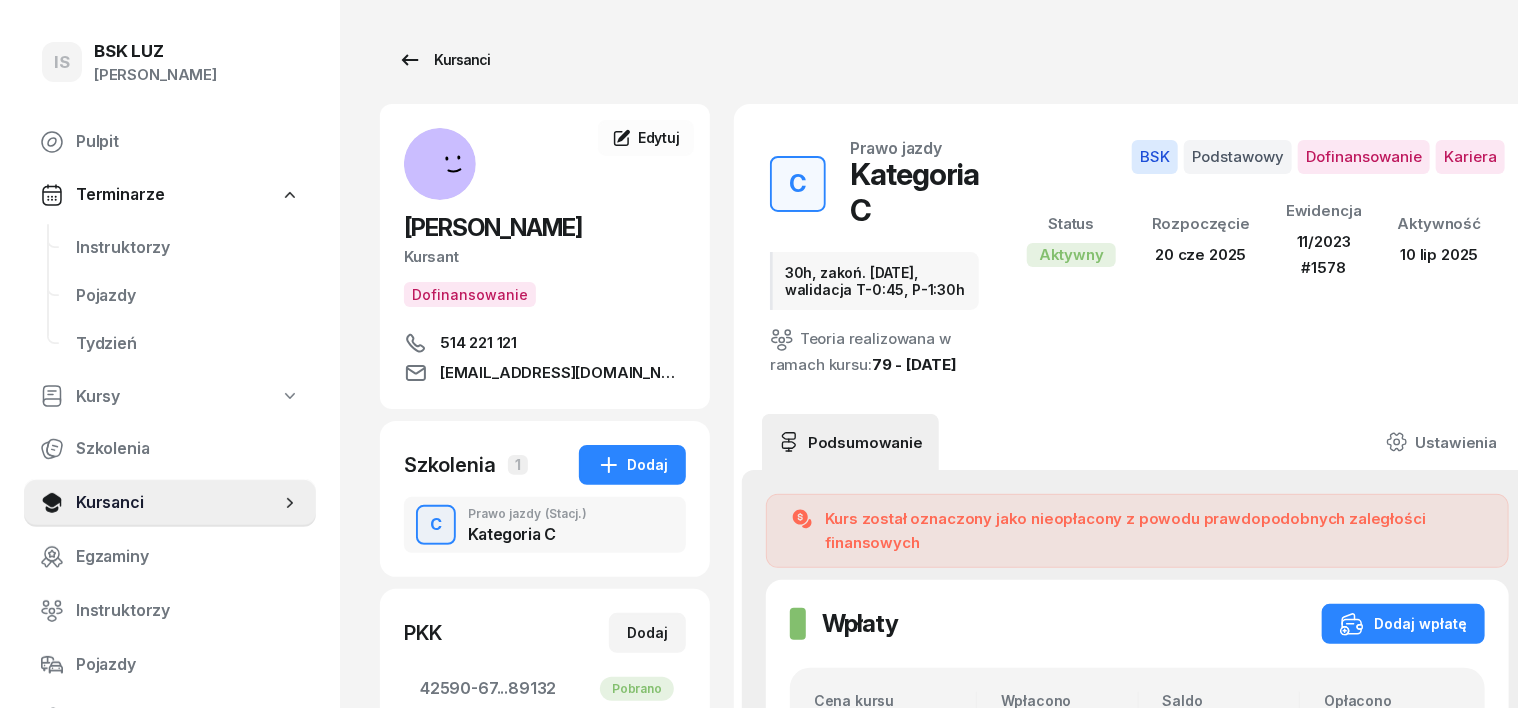 click on "Kursanci" at bounding box center [444, 60] 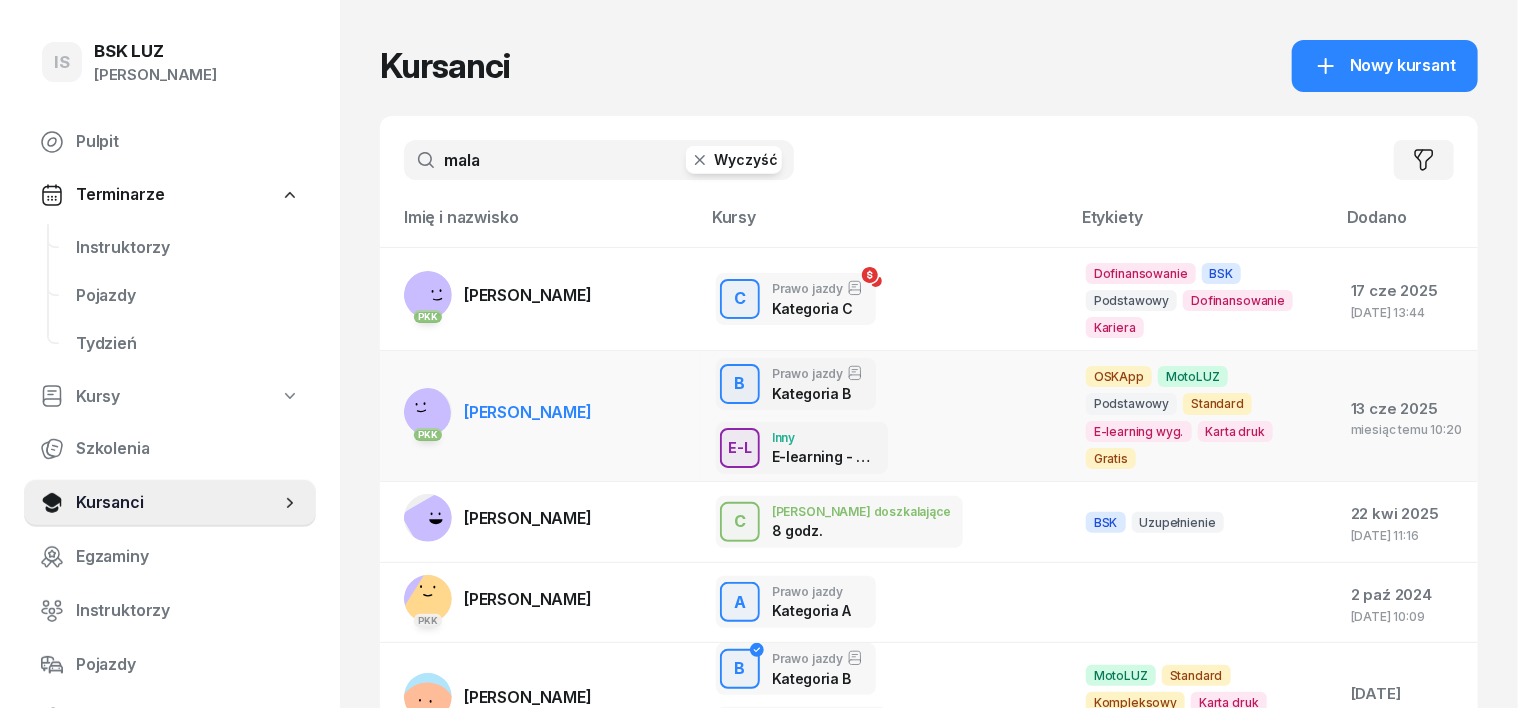 click 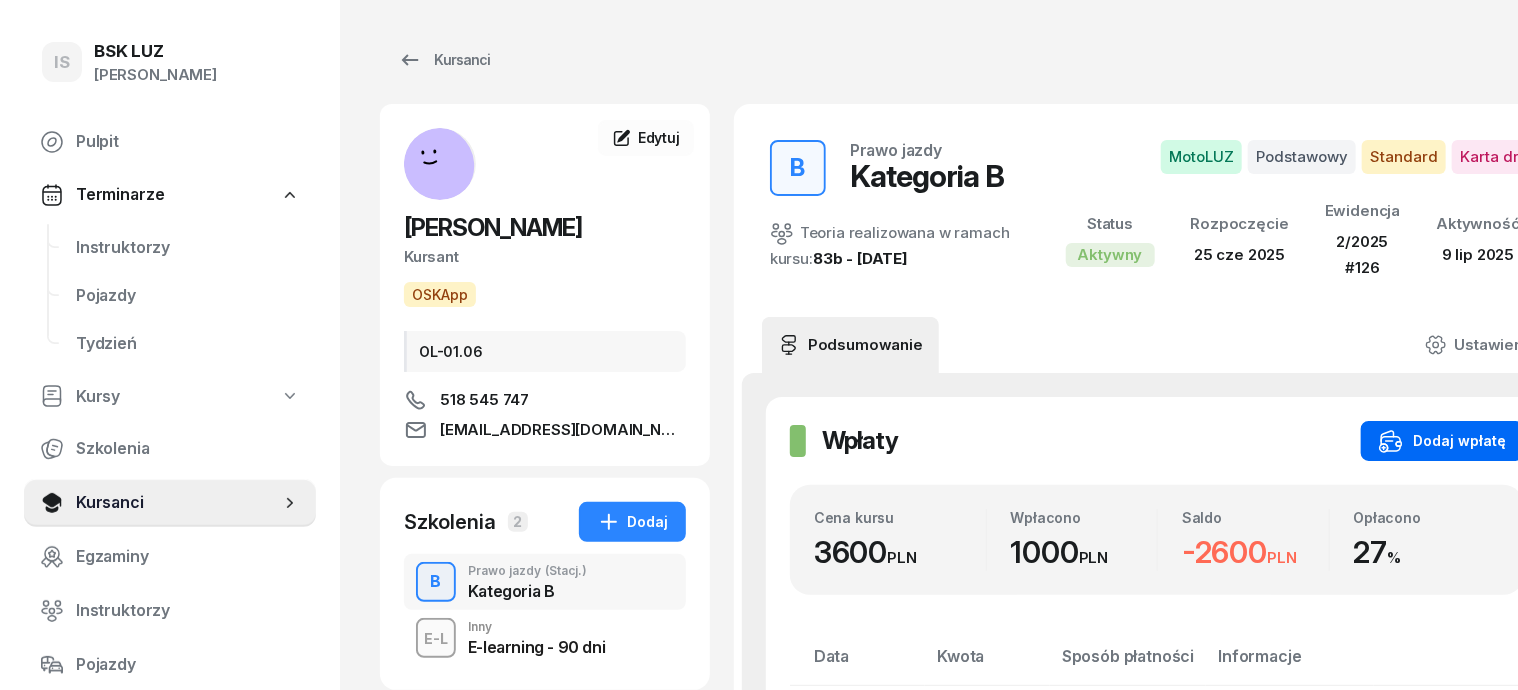 click on "Dodaj wpłatę" at bounding box center (1442, 441) 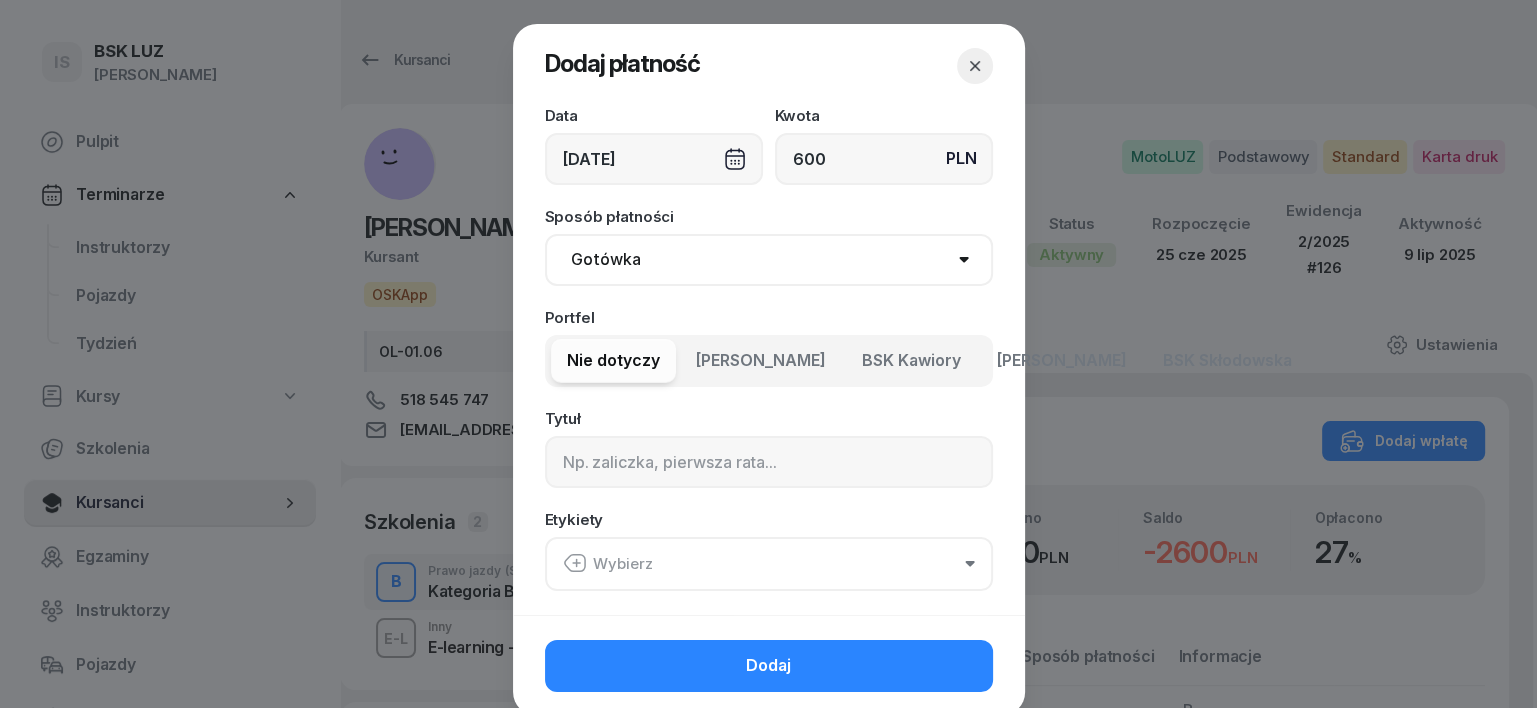 type on "600" 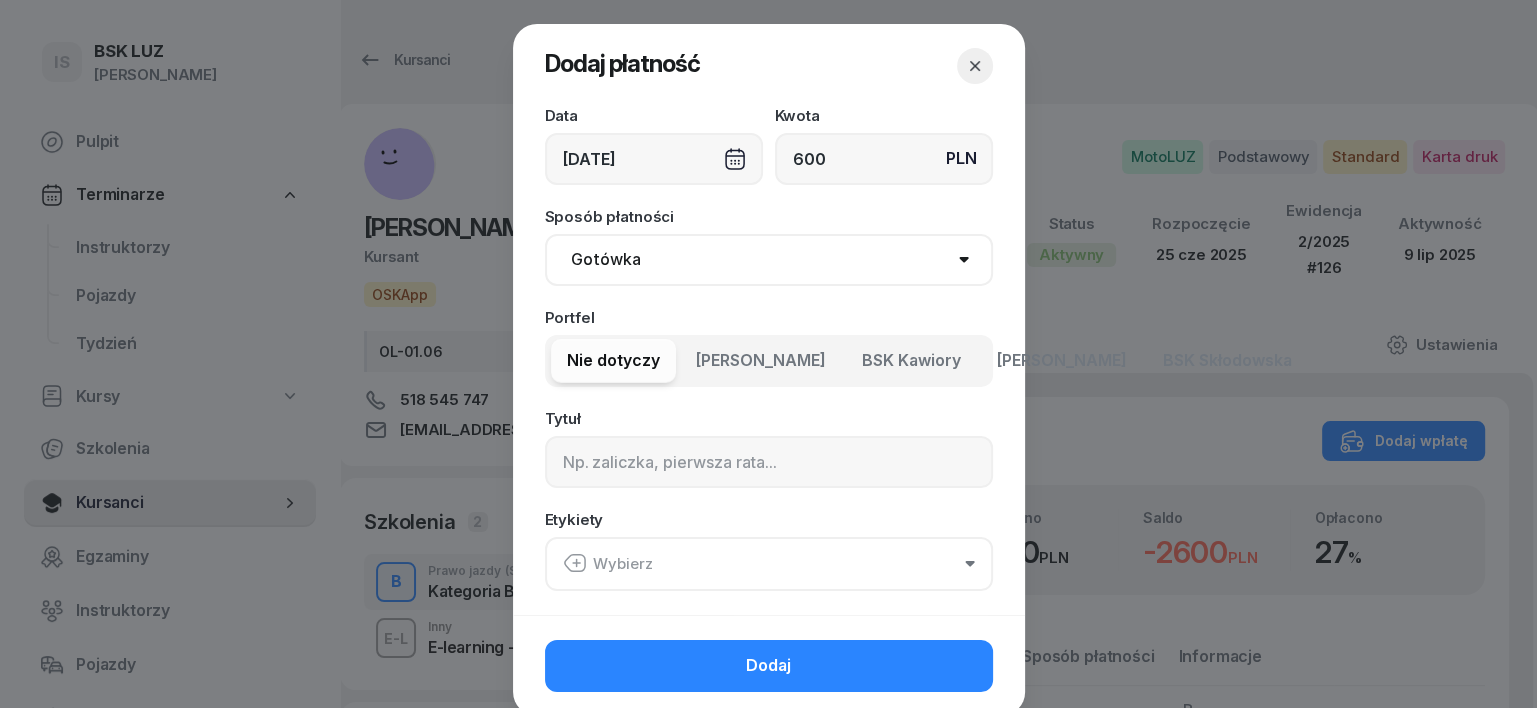 select on "transfer" 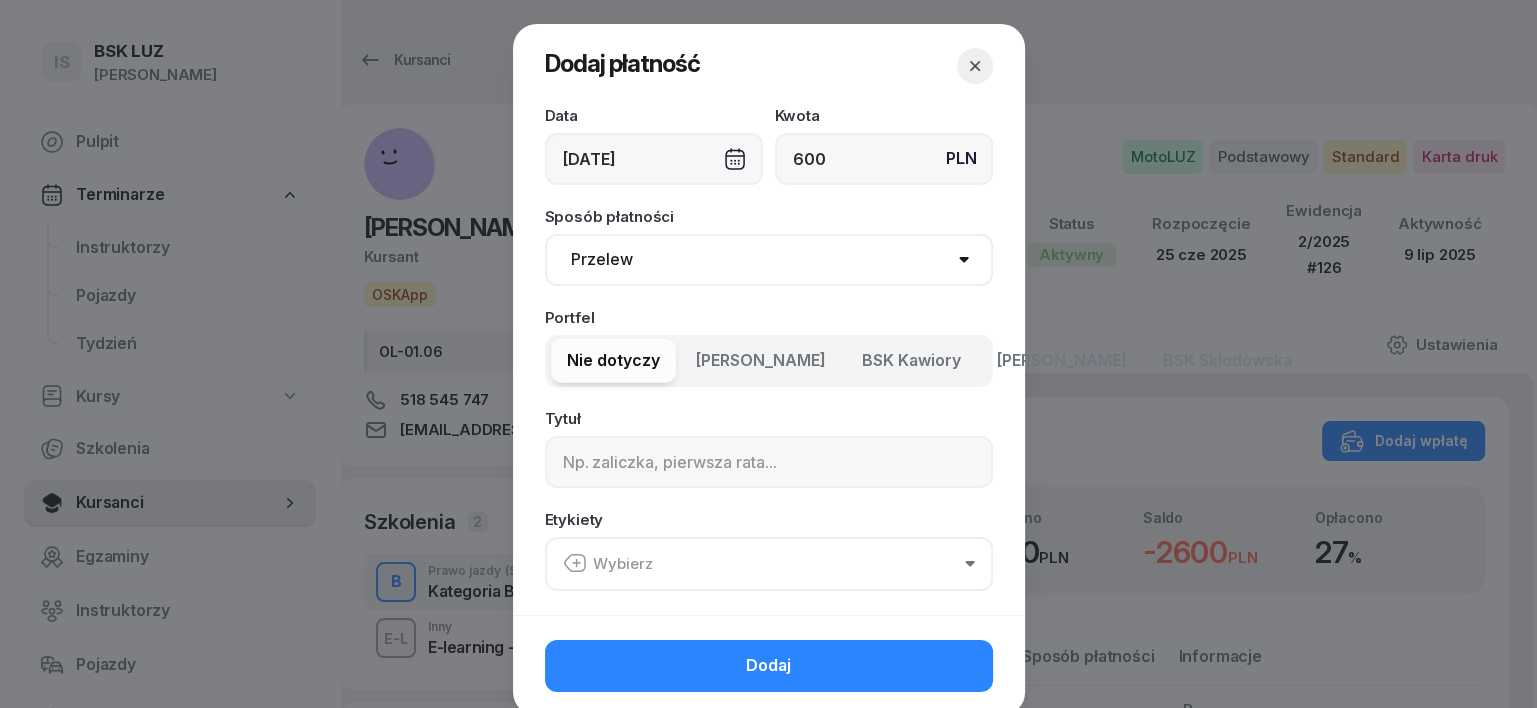 click on "Gotówka Karta Przelew Płatności online BLIK" at bounding box center [769, 260] 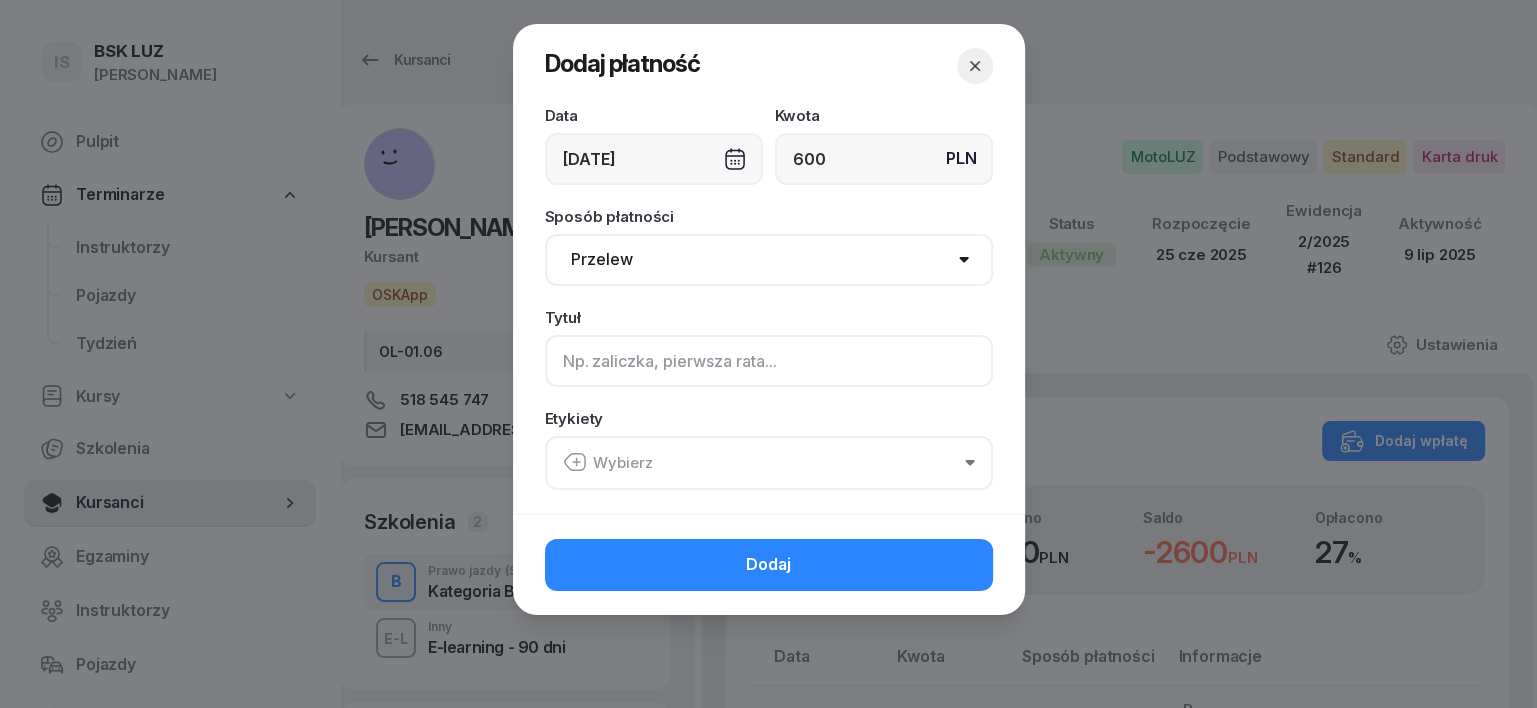 click 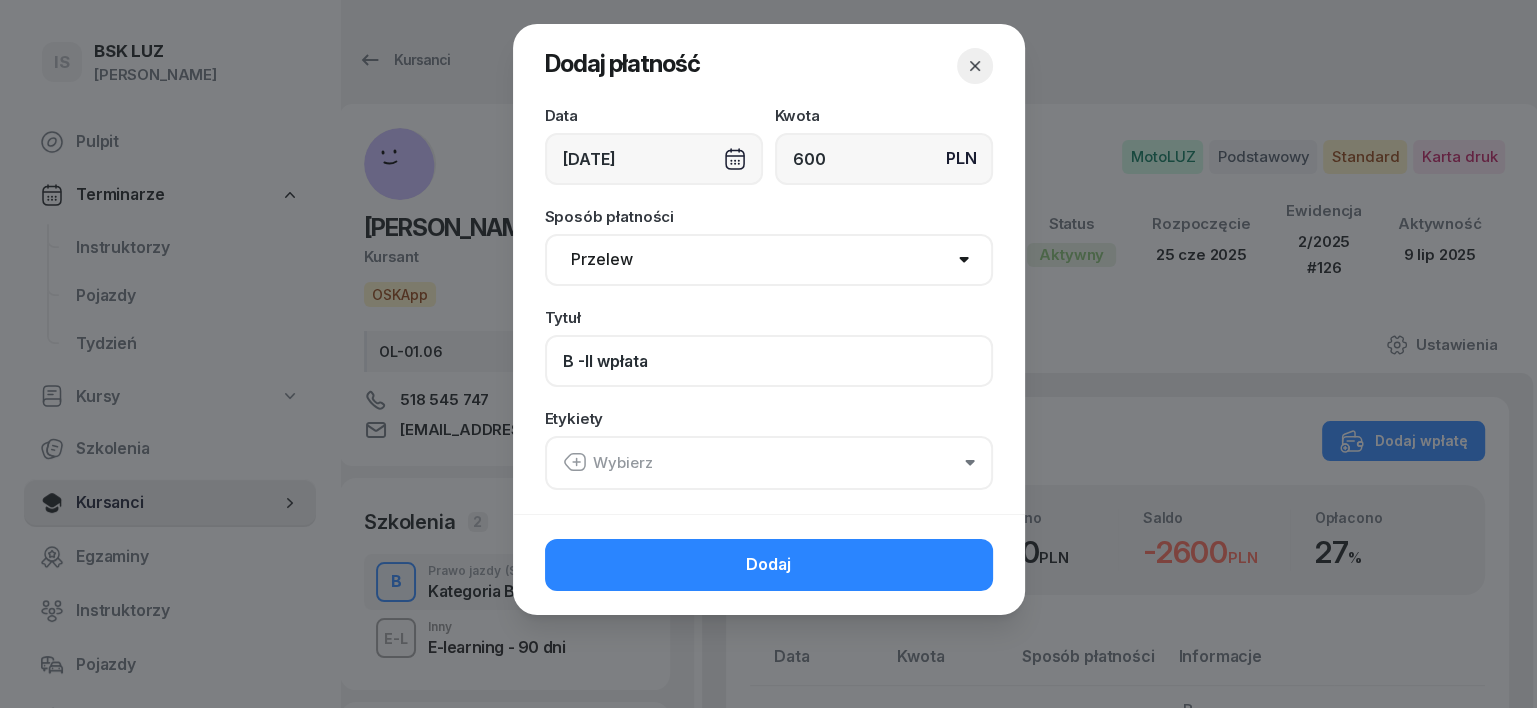 type on "B -II wpłata" 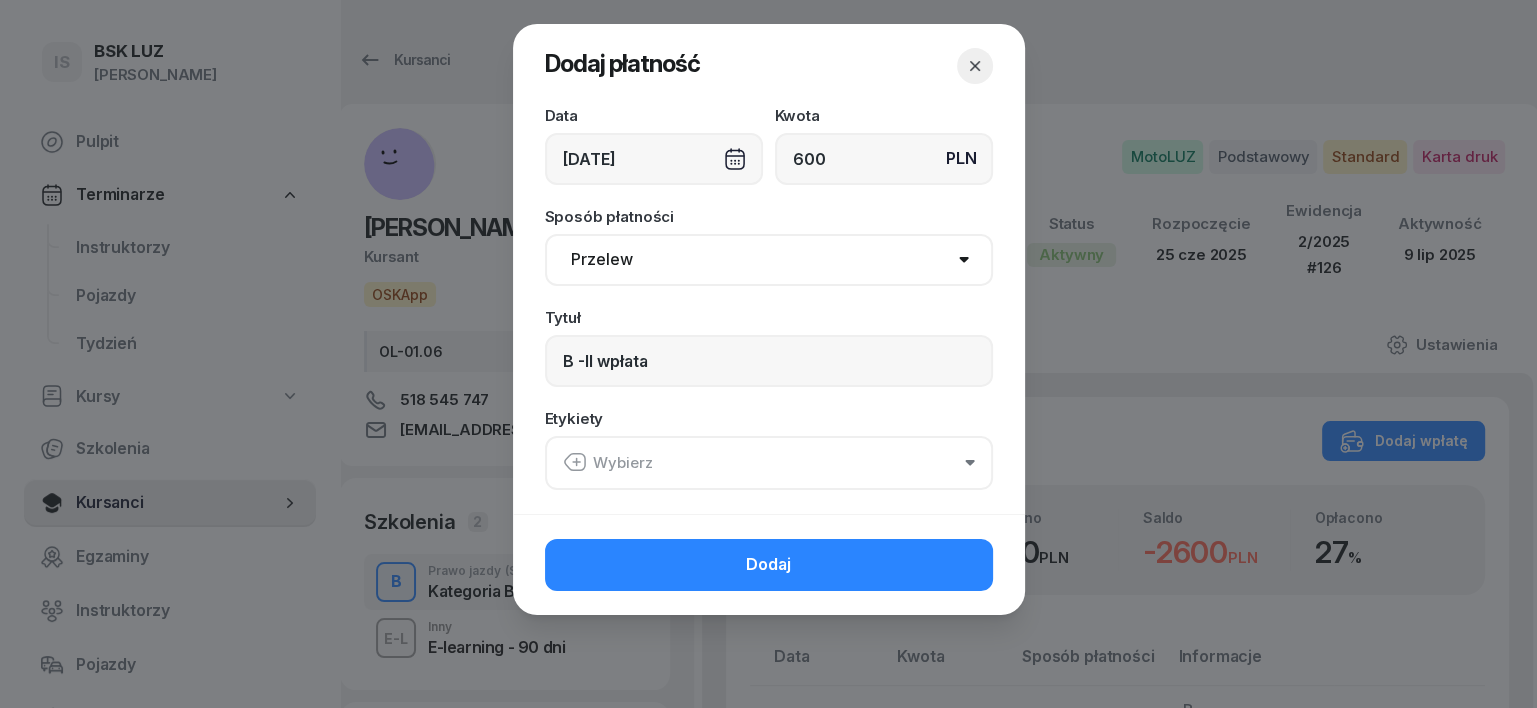 click 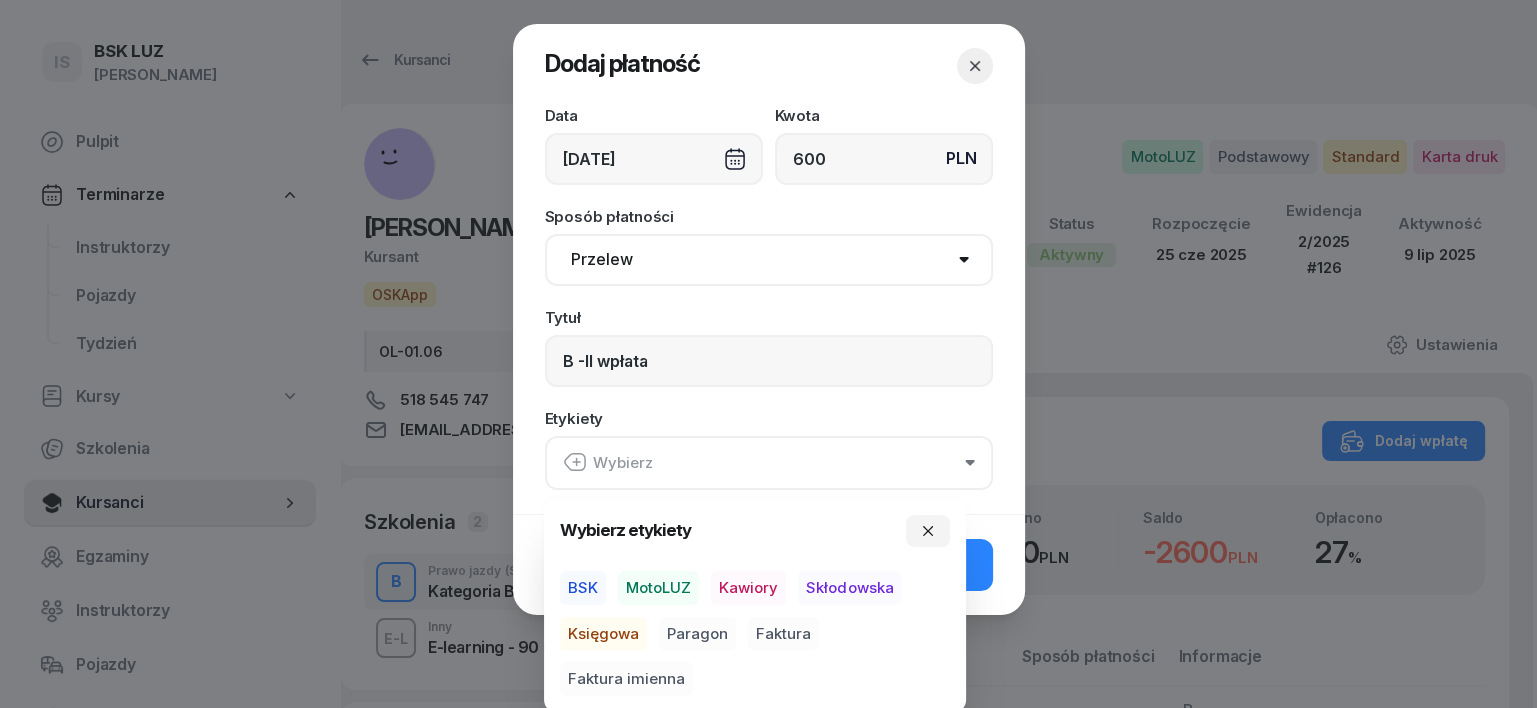 drag, startPoint x: 655, startPoint y: 583, endPoint x: 616, endPoint y: 615, distance: 50.447994 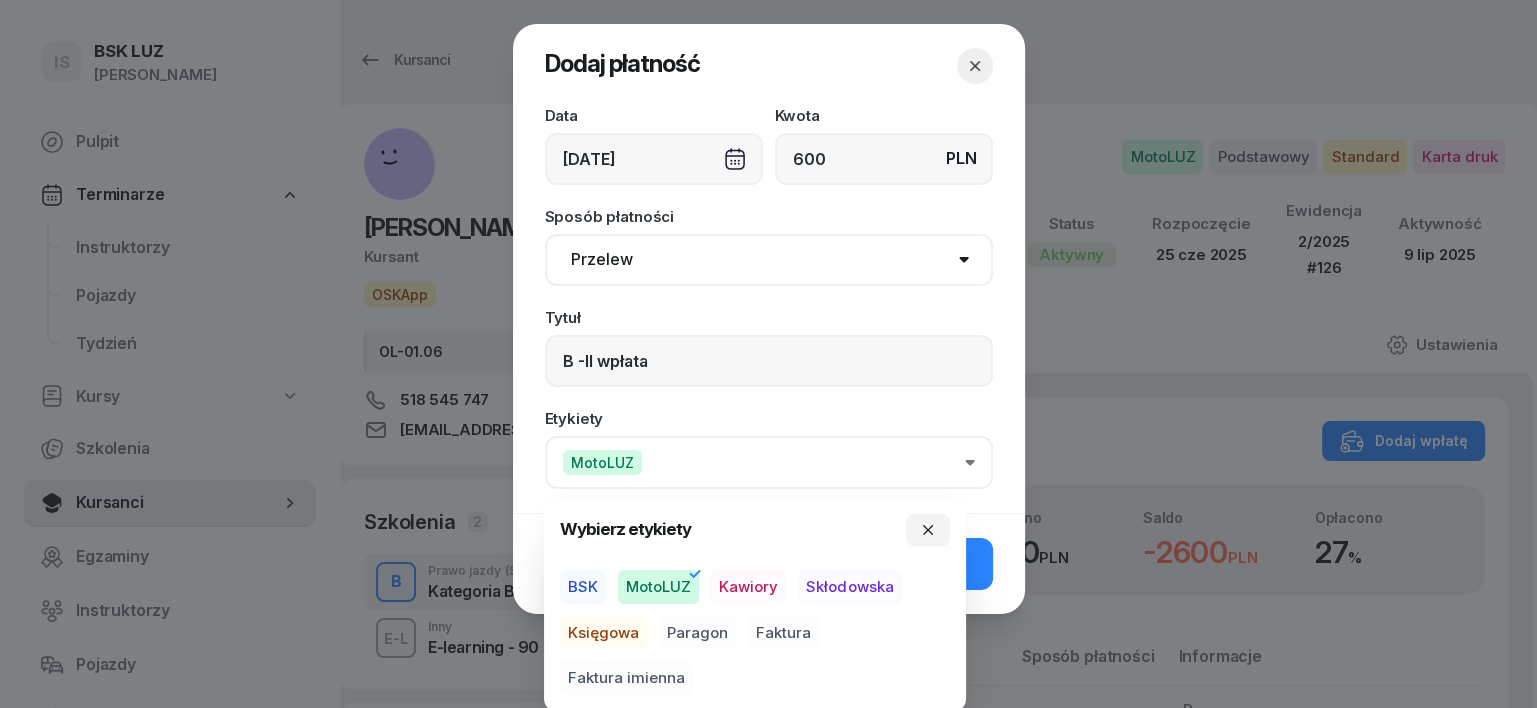 drag, startPoint x: 594, startPoint y: 633, endPoint x: 609, endPoint y: 632, distance: 15.033297 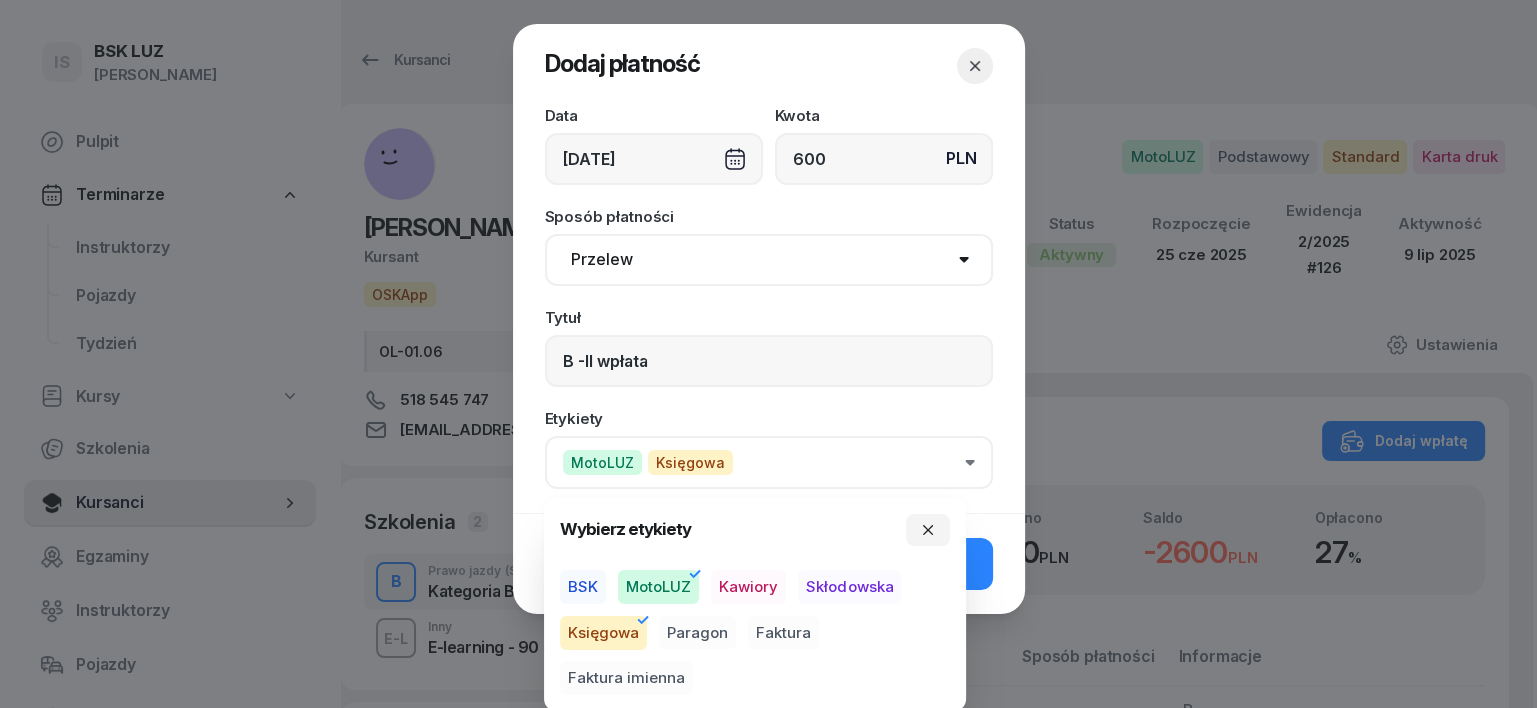 drag, startPoint x: 682, startPoint y: 624, endPoint x: 711, endPoint y: 620, distance: 29.274563 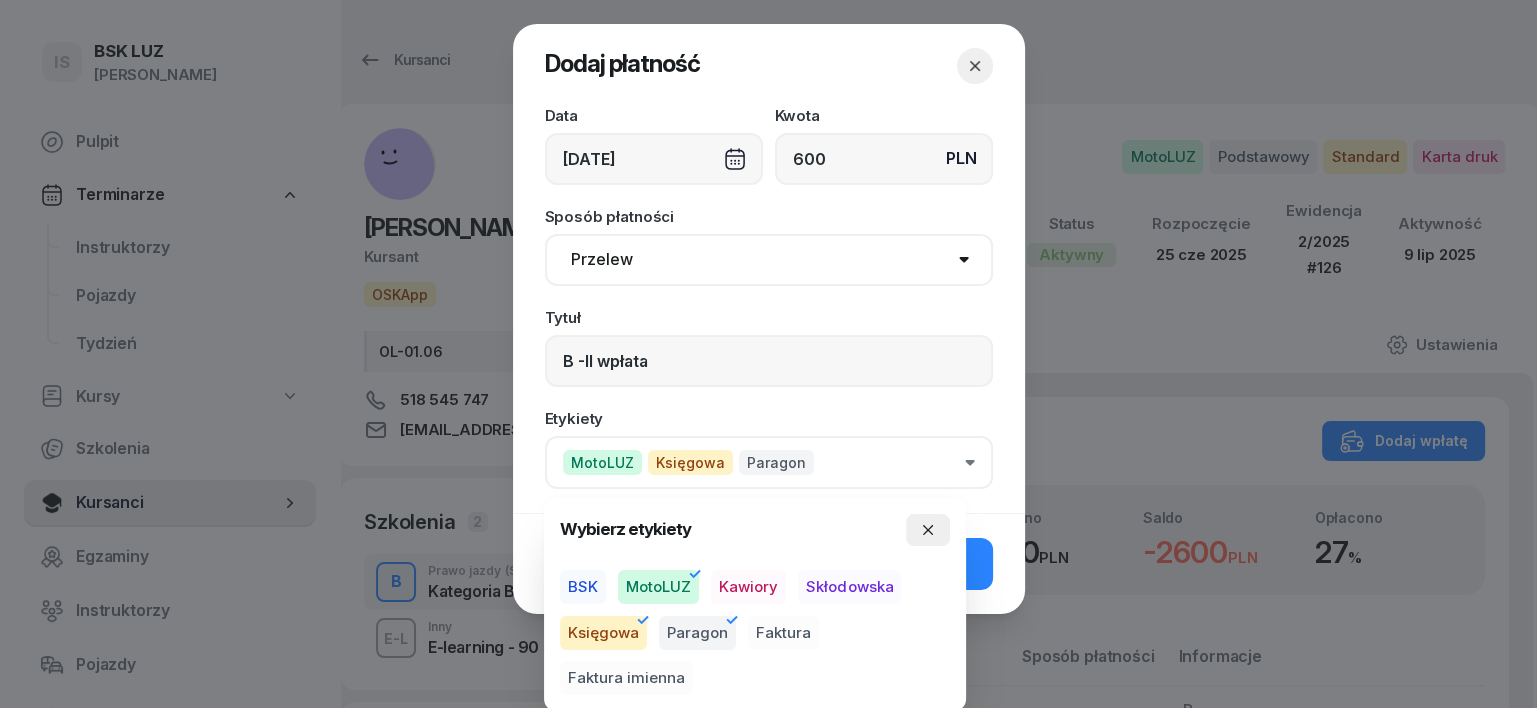 click 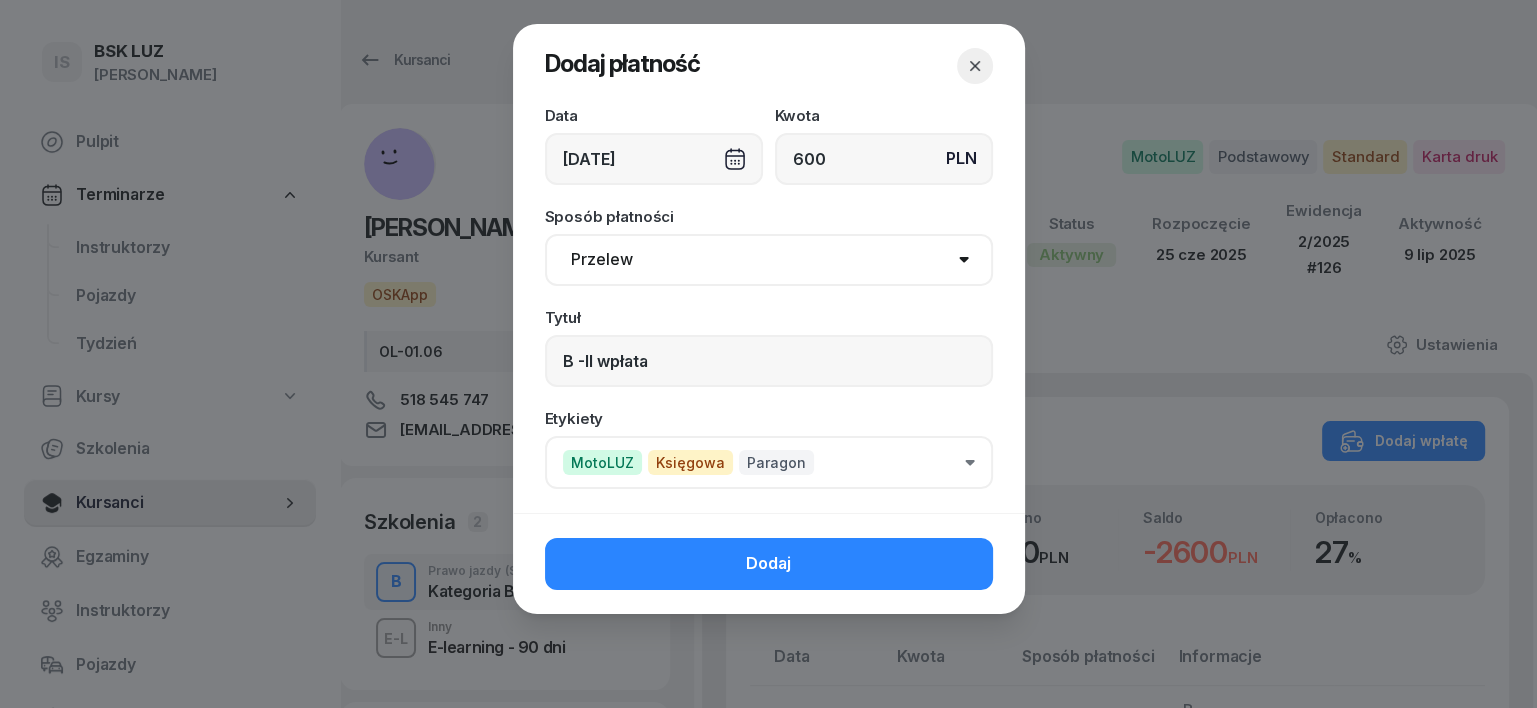 click on "Dodaj" 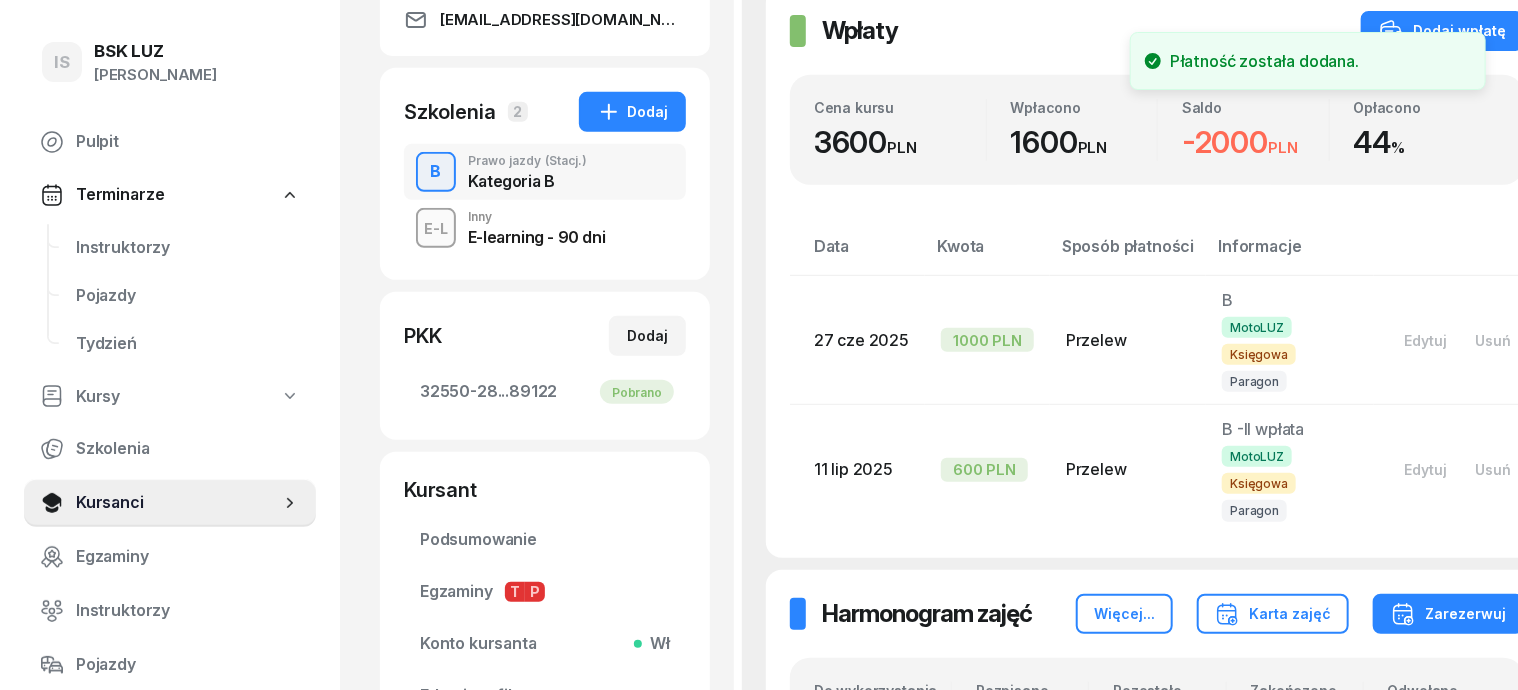 scroll, scrollTop: 375, scrollLeft: 0, axis: vertical 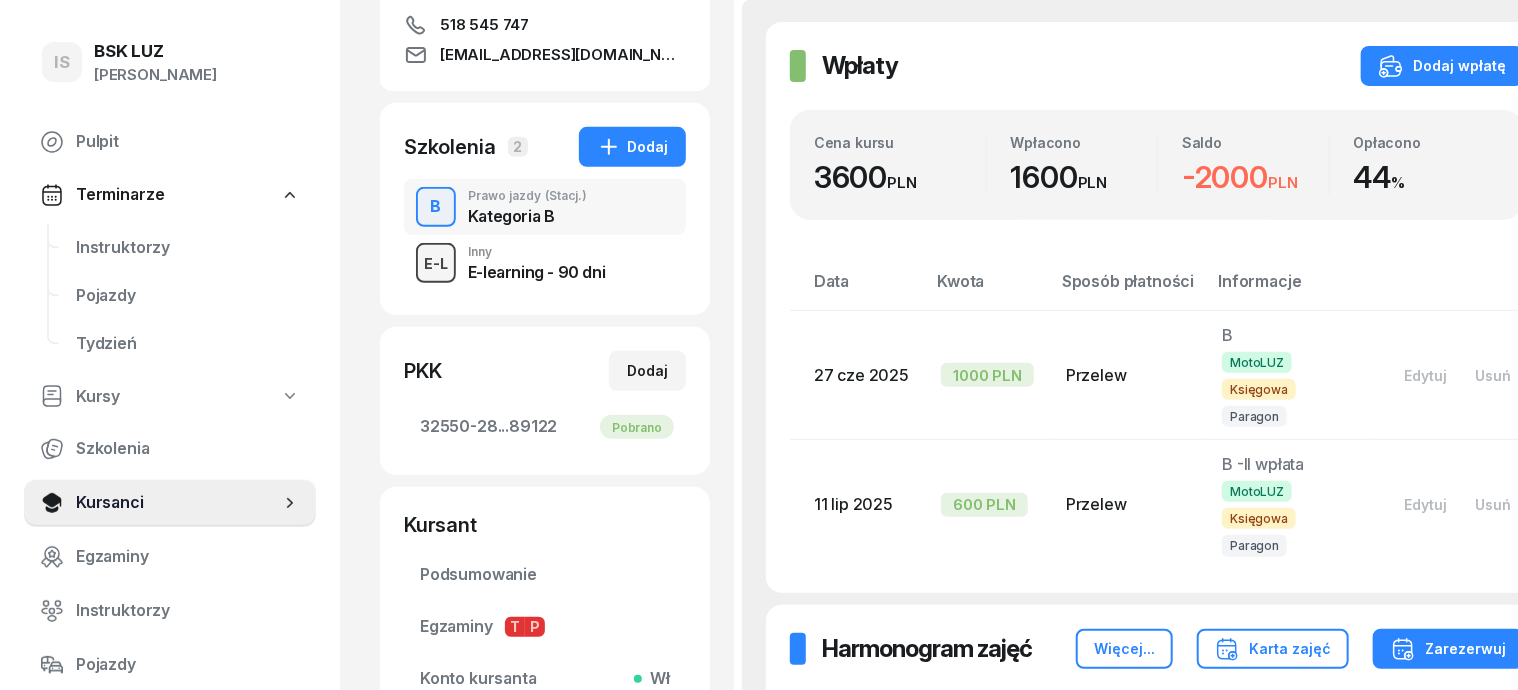 click on "E-L" at bounding box center [436, 263] 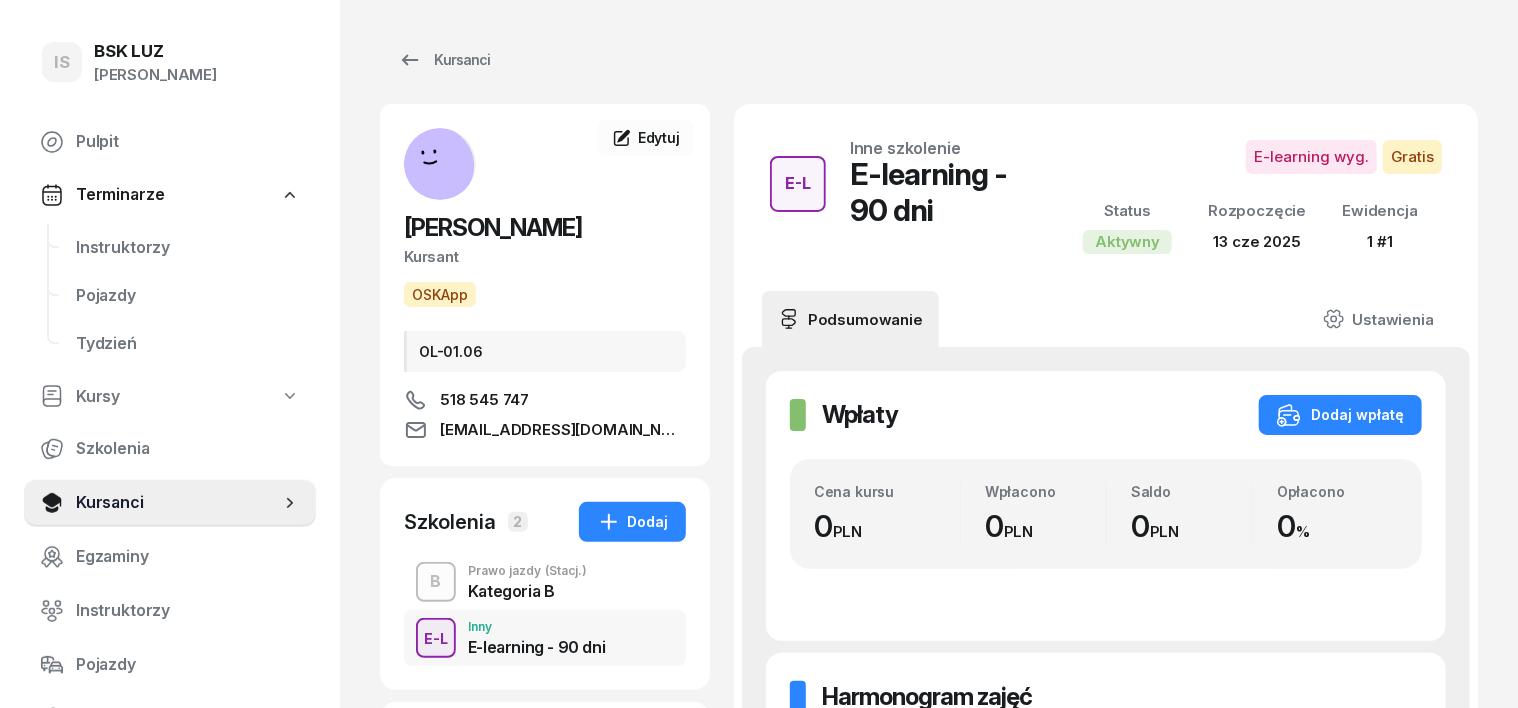 click on "[PERSON_NAME] OSKApp OL-01.06 518 545 747 [EMAIL_ADDRESS][DOMAIN_NAME]" at bounding box center (545, 285) 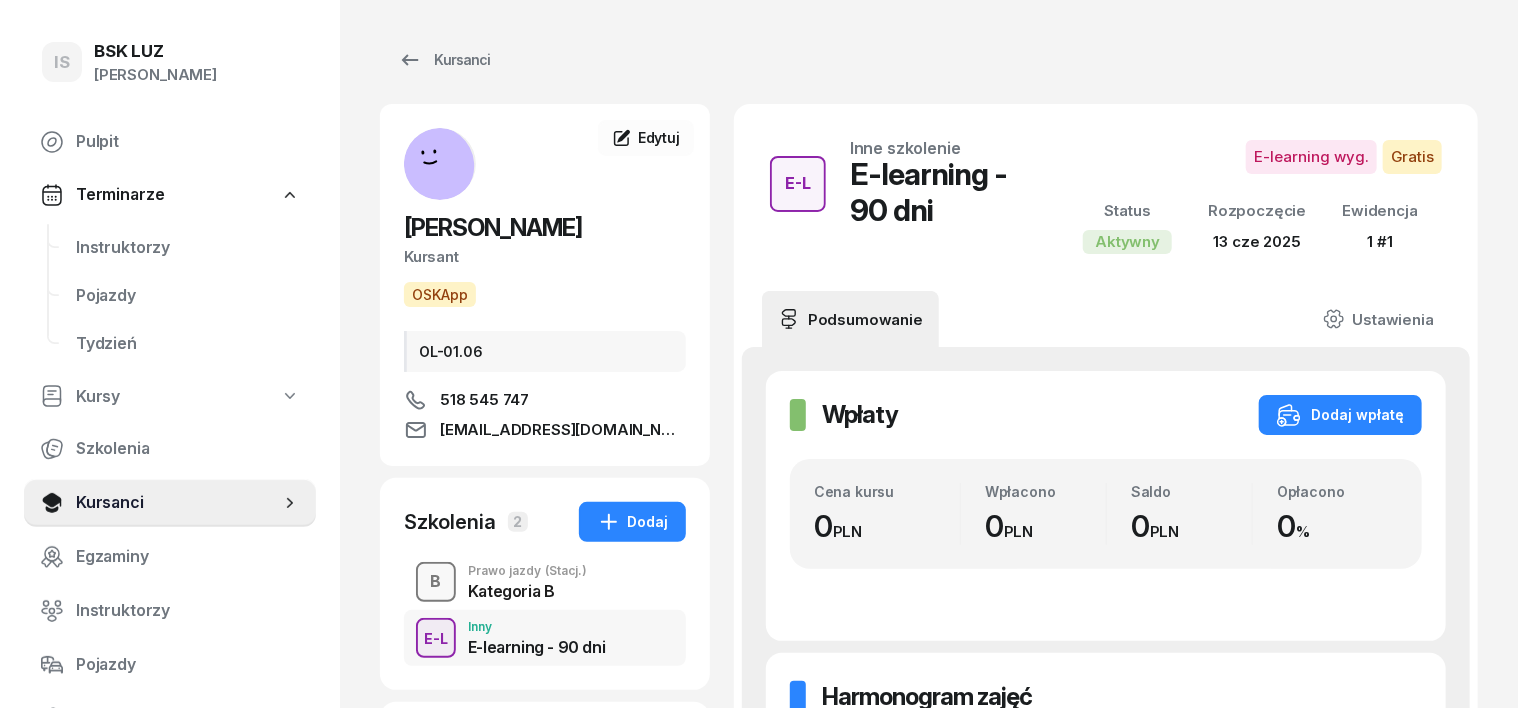 click on "B" at bounding box center [436, 582] 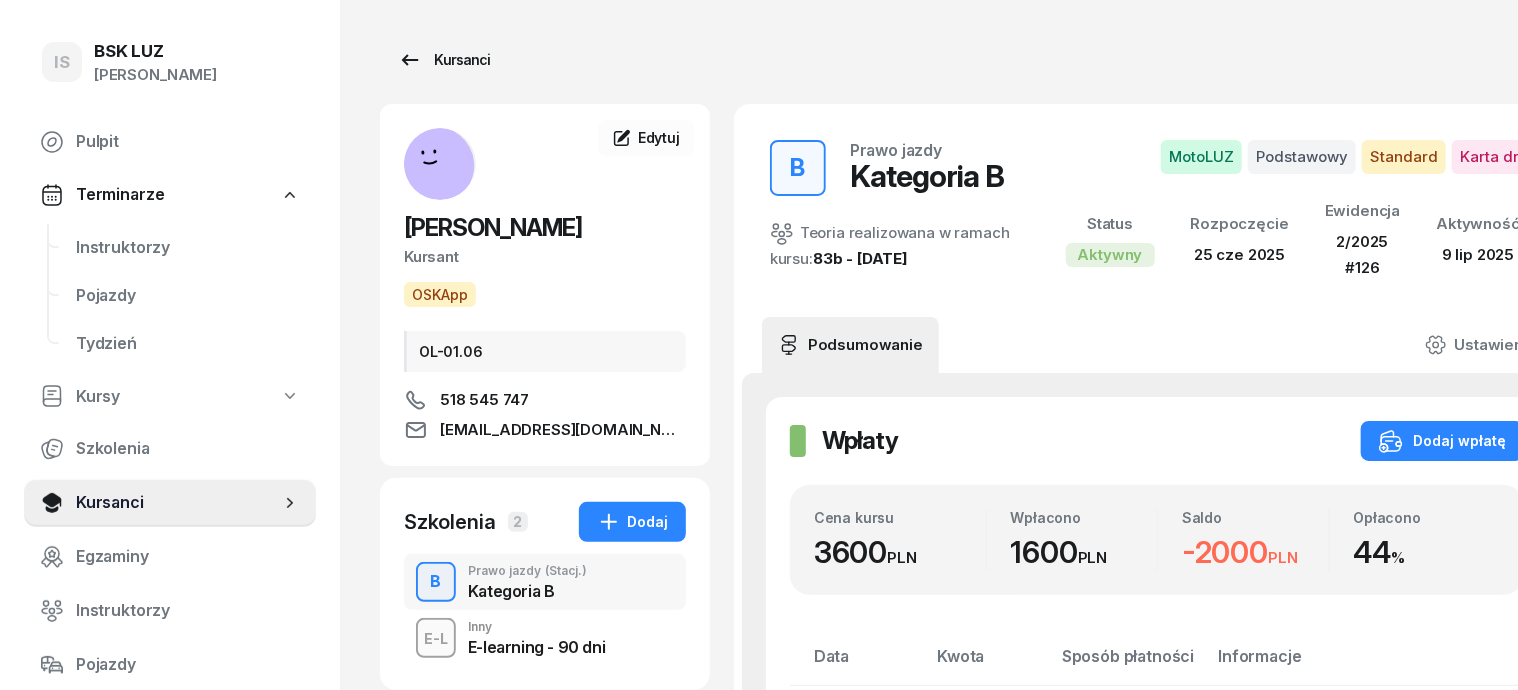 click on "Kursanci" at bounding box center [444, 60] 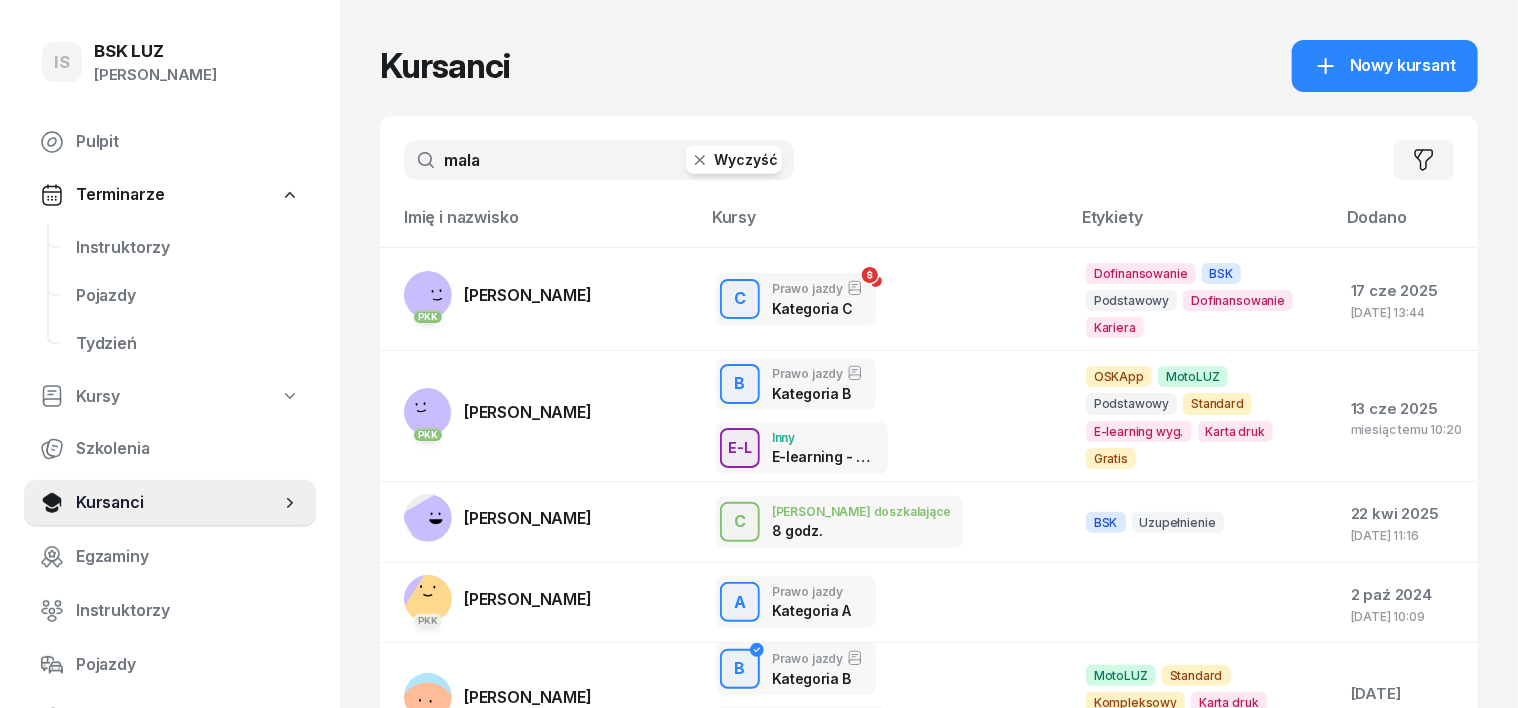 click 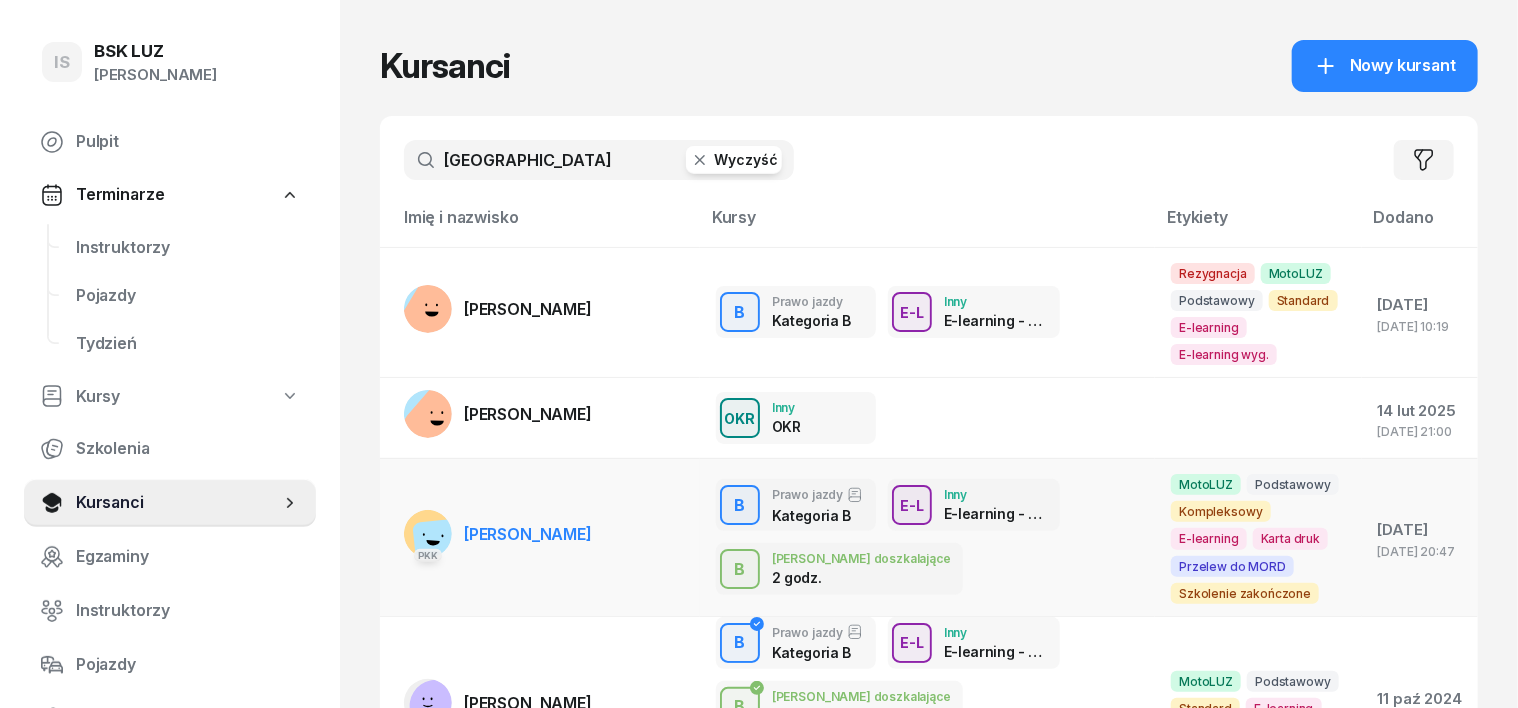 type on "[GEOGRAPHIC_DATA]" 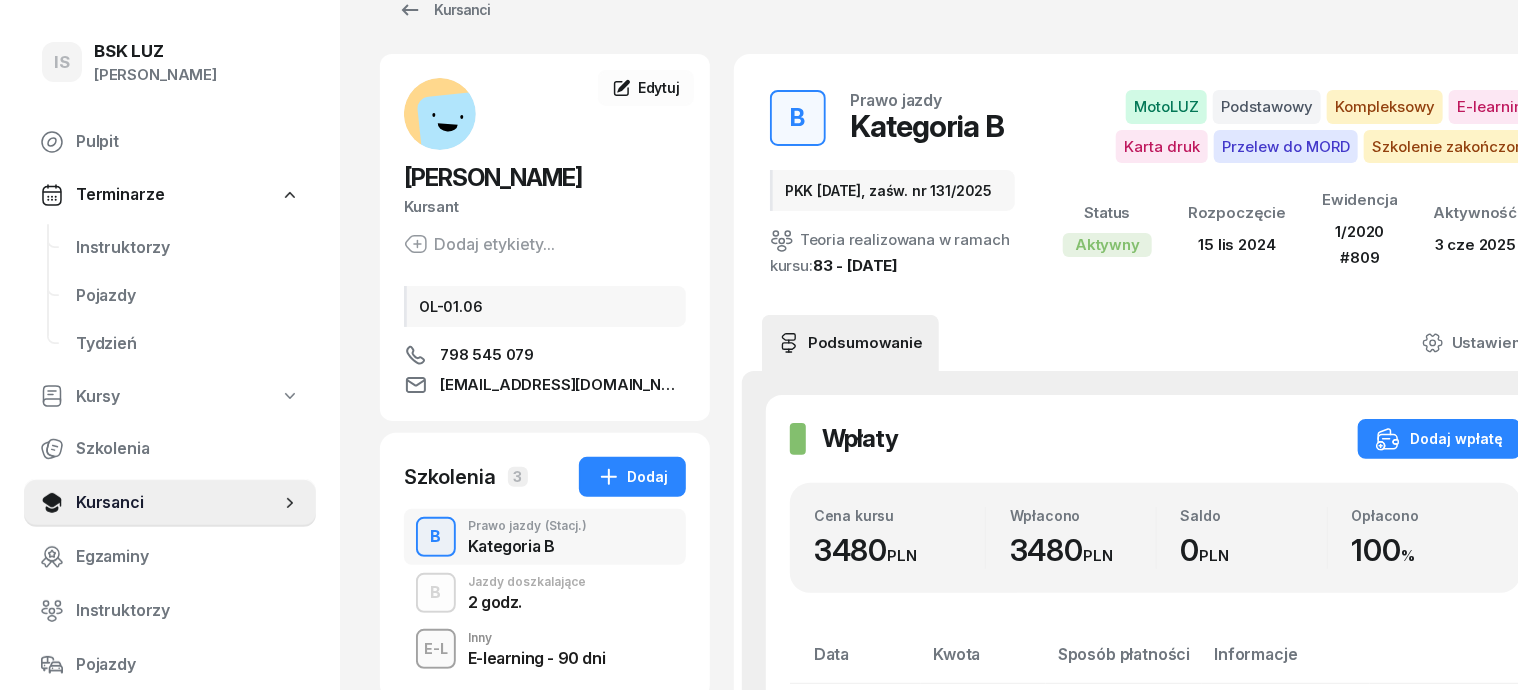 scroll, scrollTop: 124, scrollLeft: 0, axis: vertical 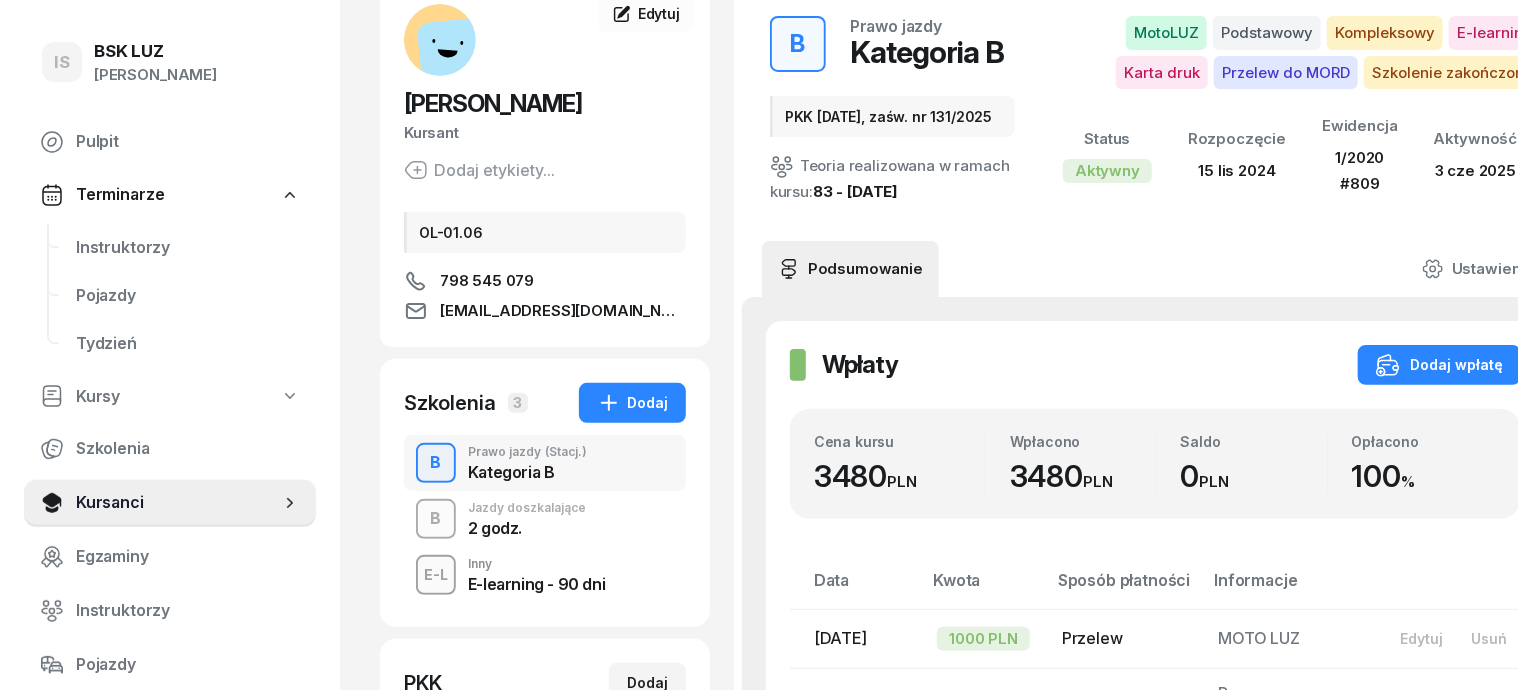 click on "B" at bounding box center (436, 519) 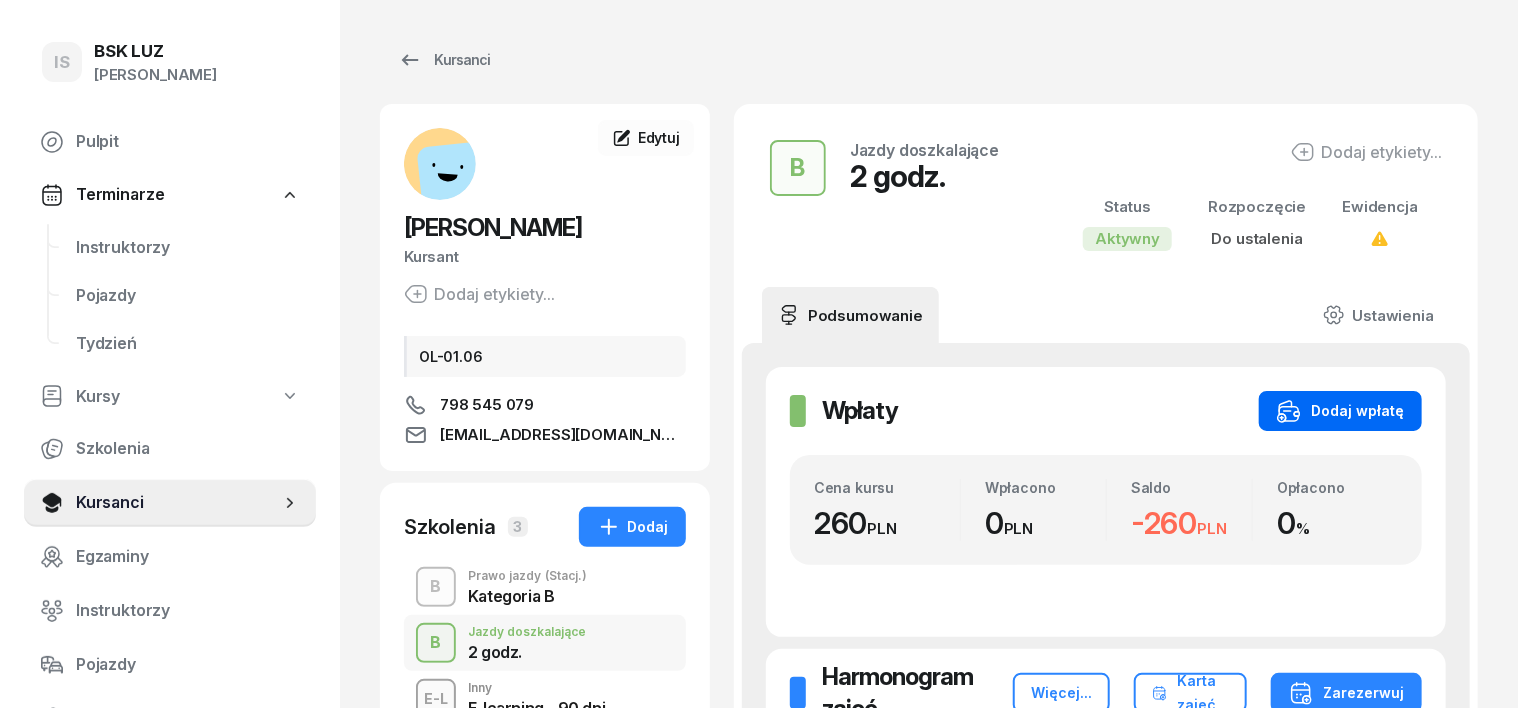click on "Dodaj wpłatę" at bounding box center (1340, 411) 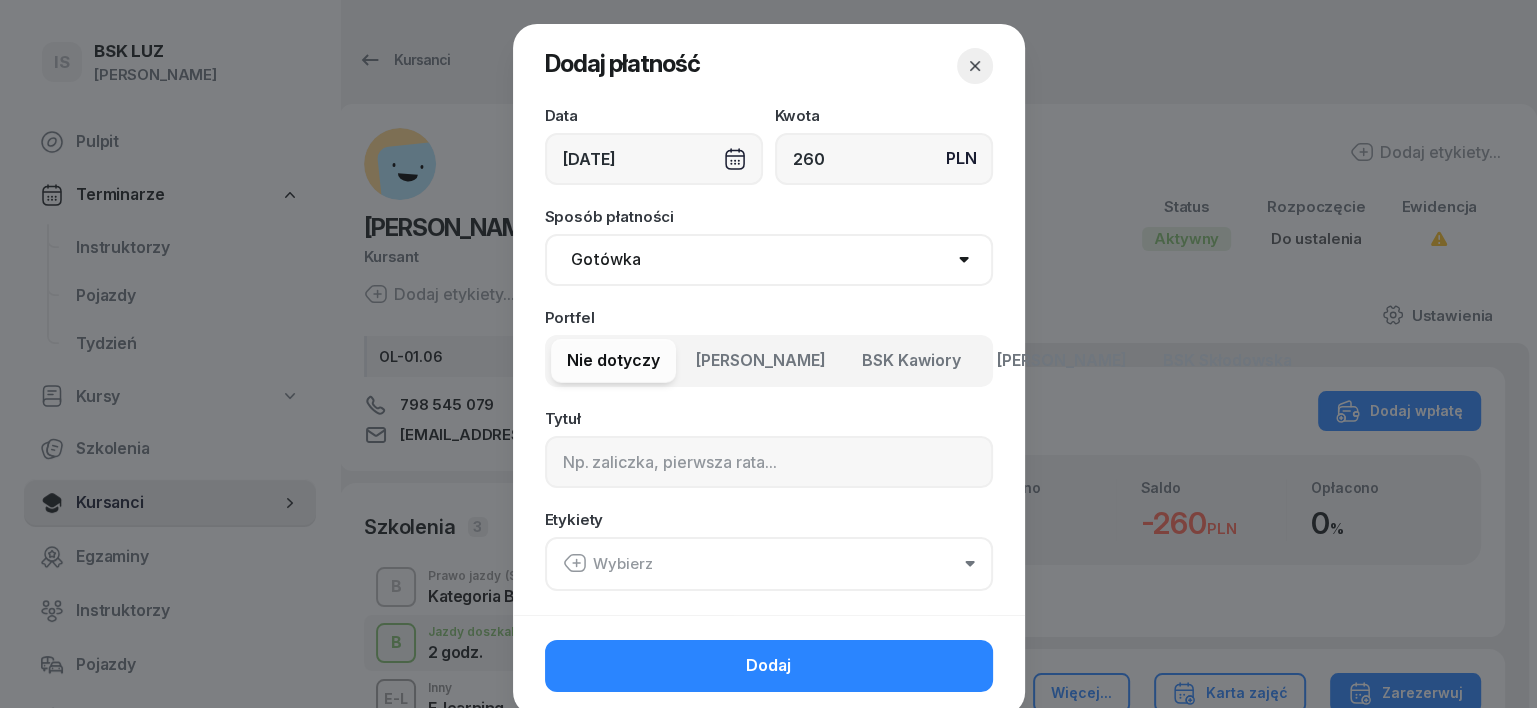 type on "260" 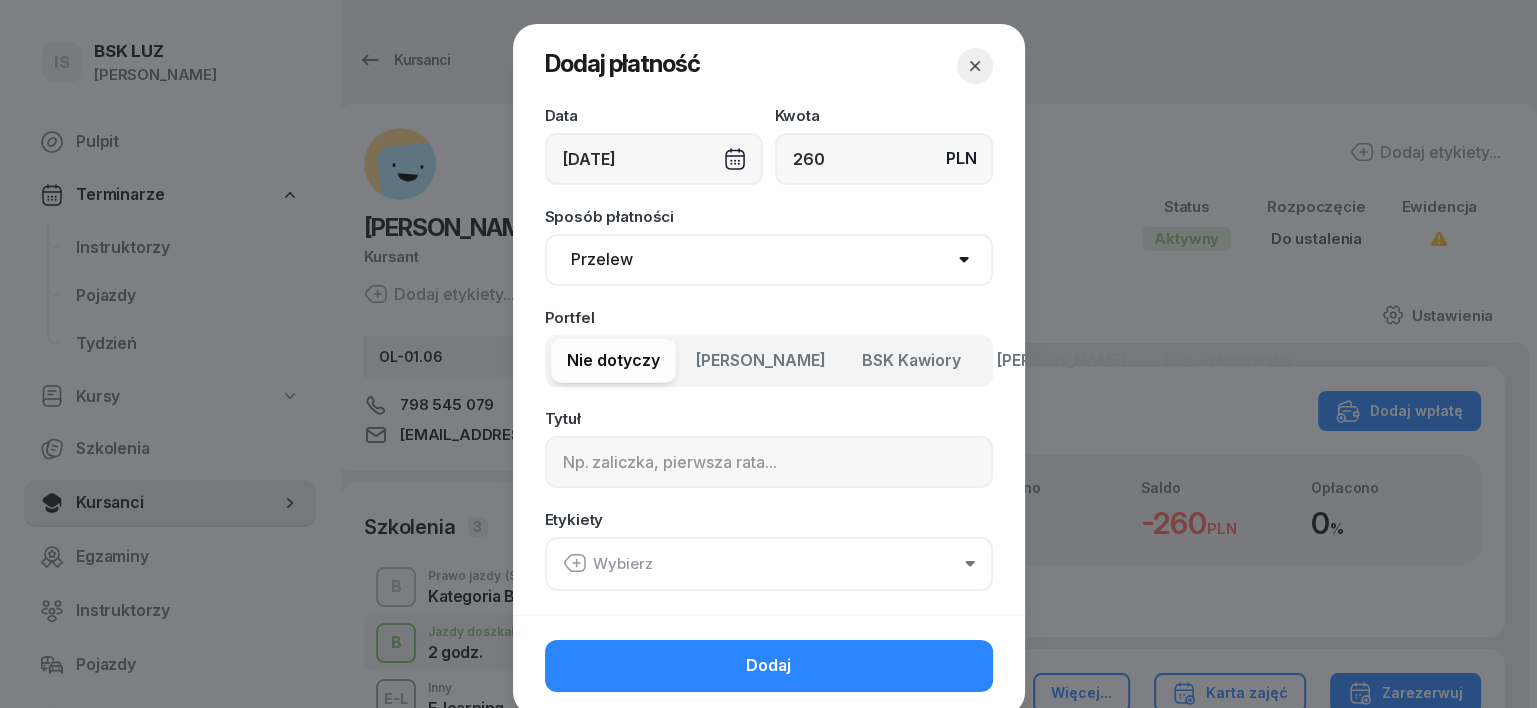 click on "Gotówka Karta Przelew Płatności online BLIK" at bounding box center [769, 260] 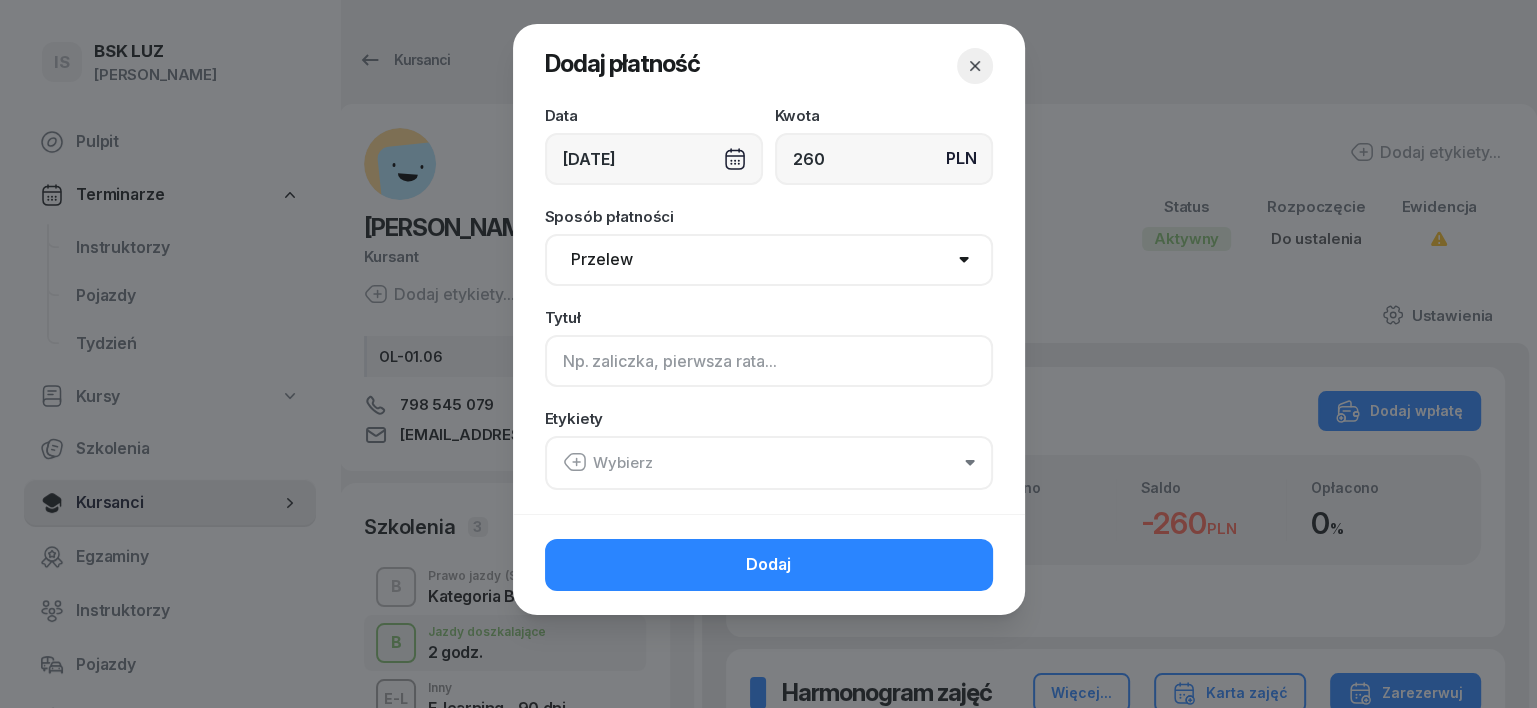 click 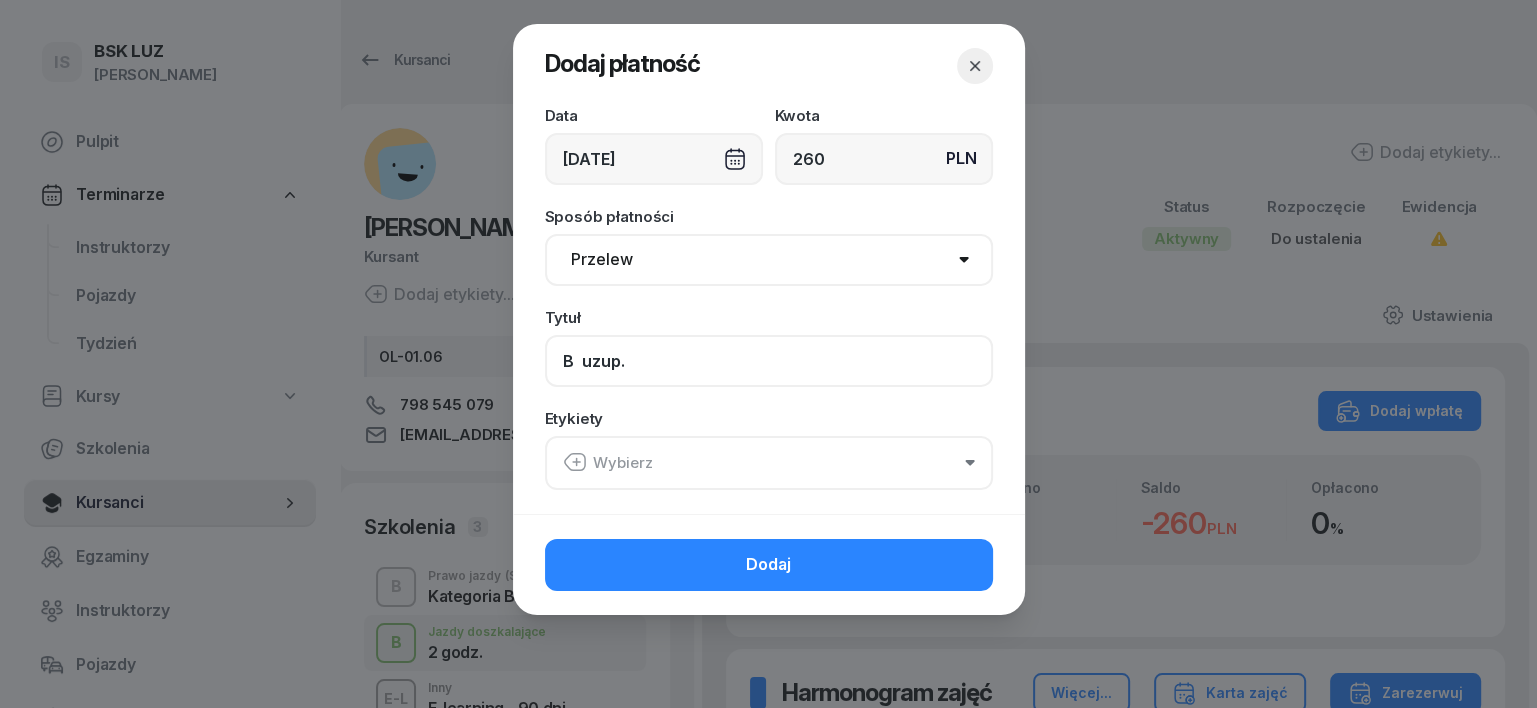 type on "B  uzup." 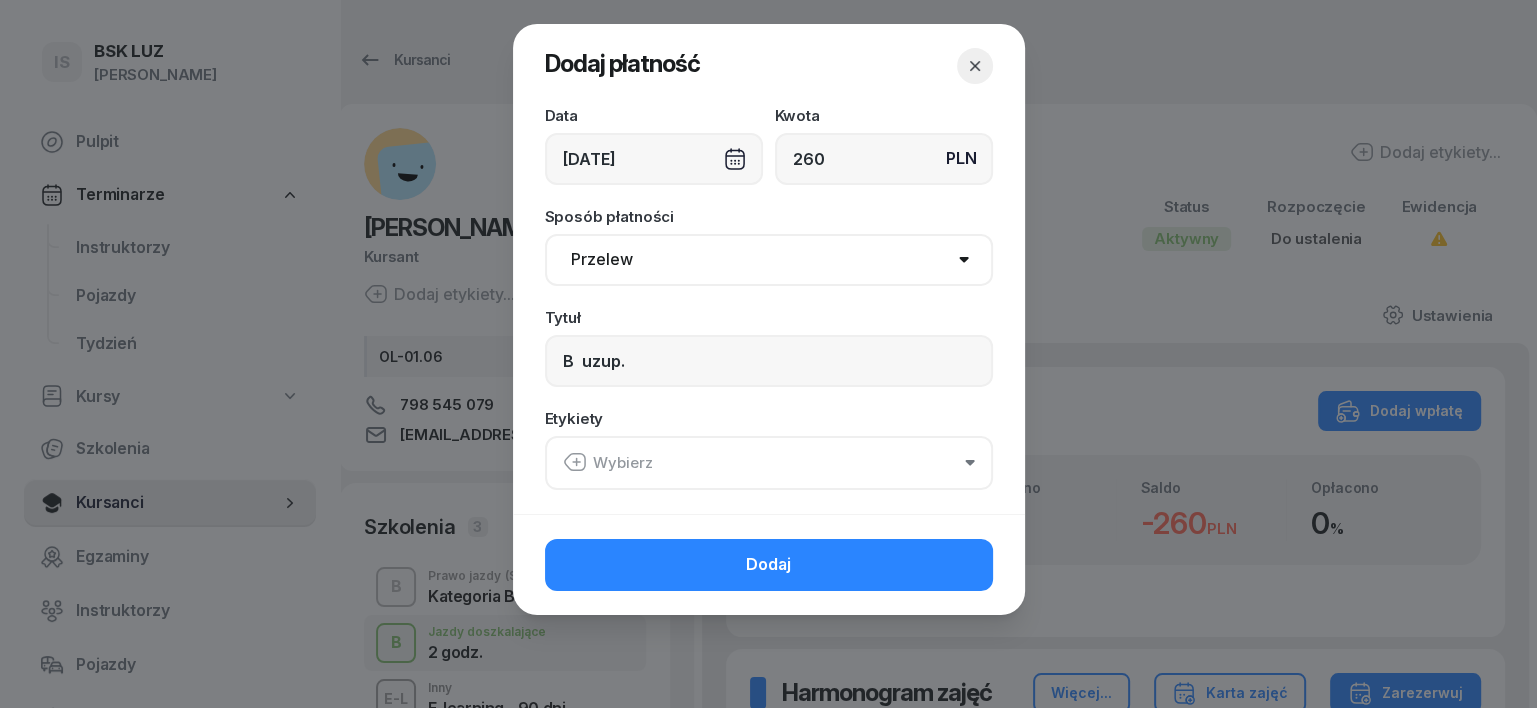 click 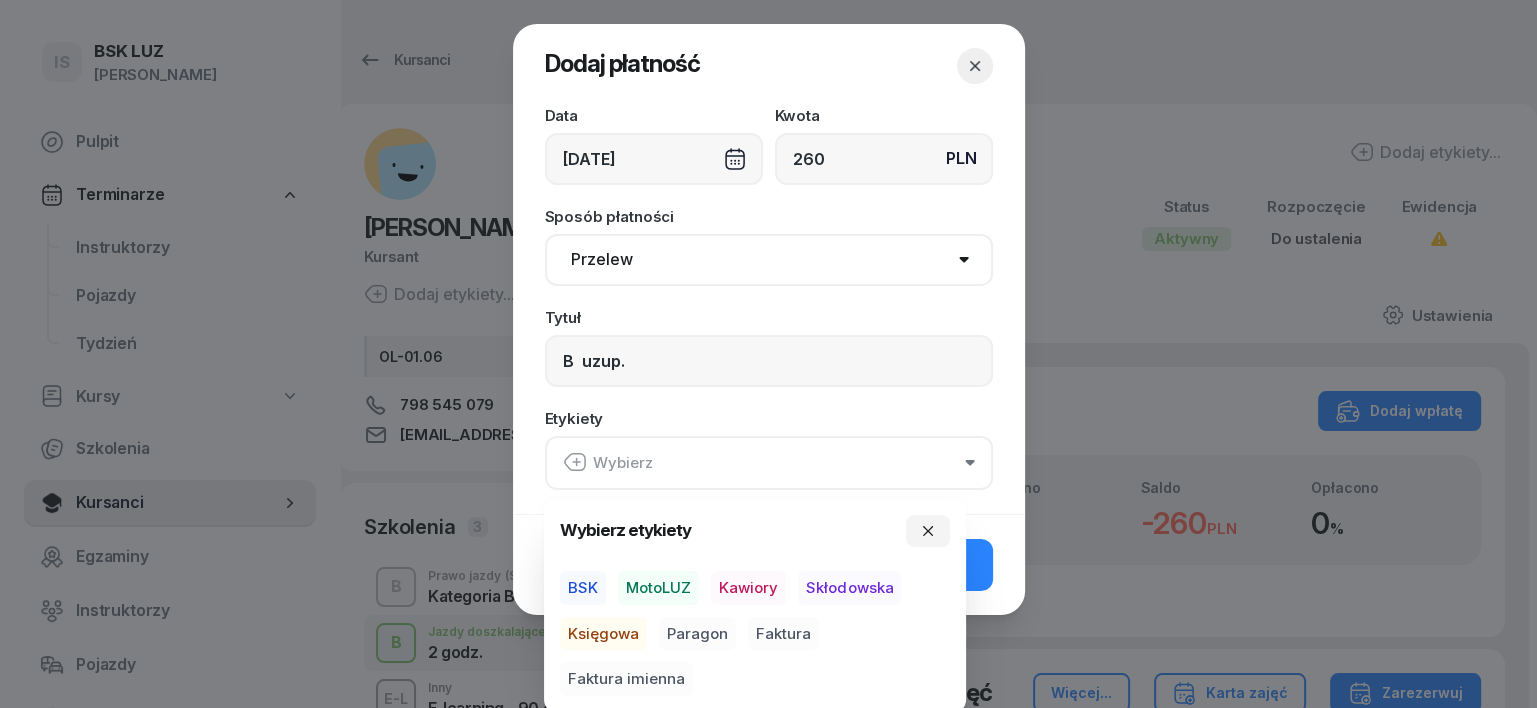click on "MotoLUZ" at bounding box center [658, 588] 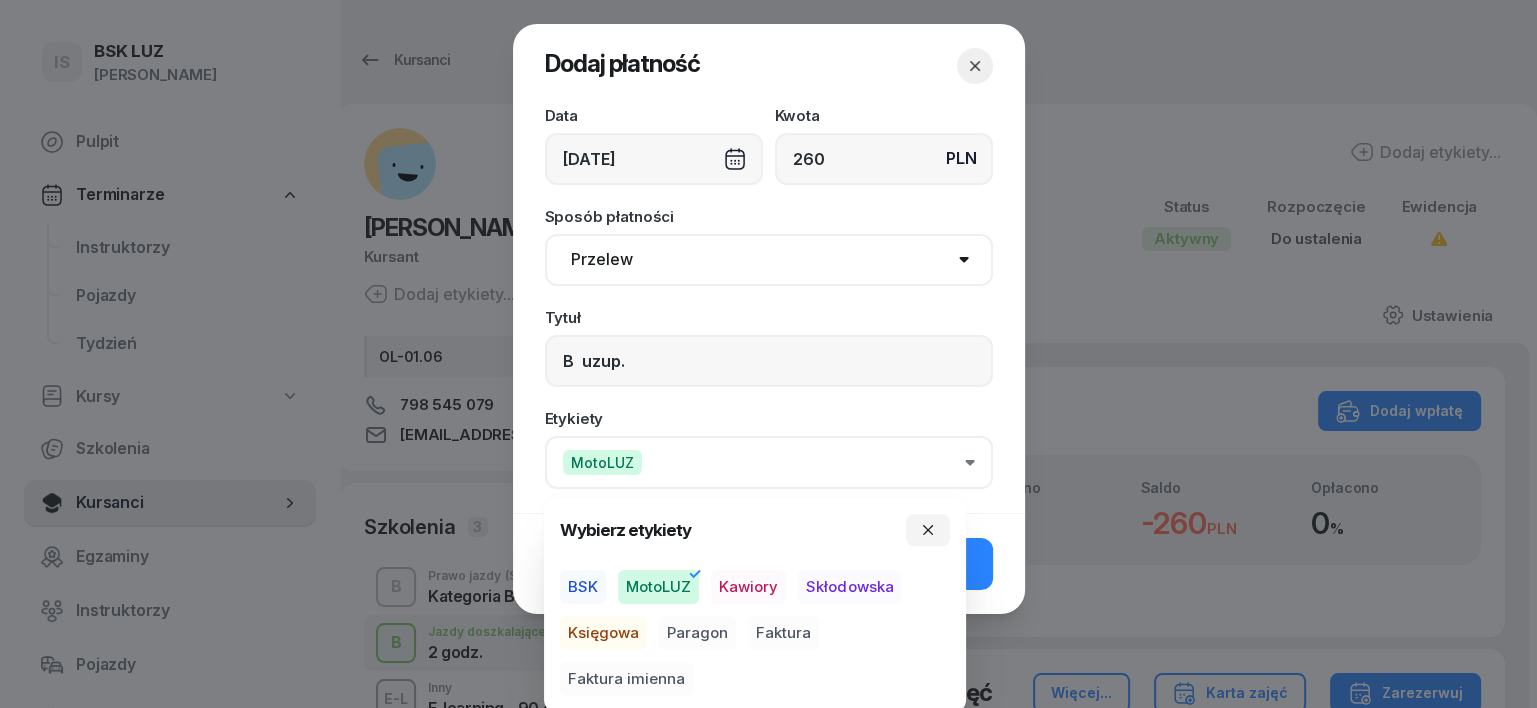 click on "Księgowa" at bounding box center (603, 633) 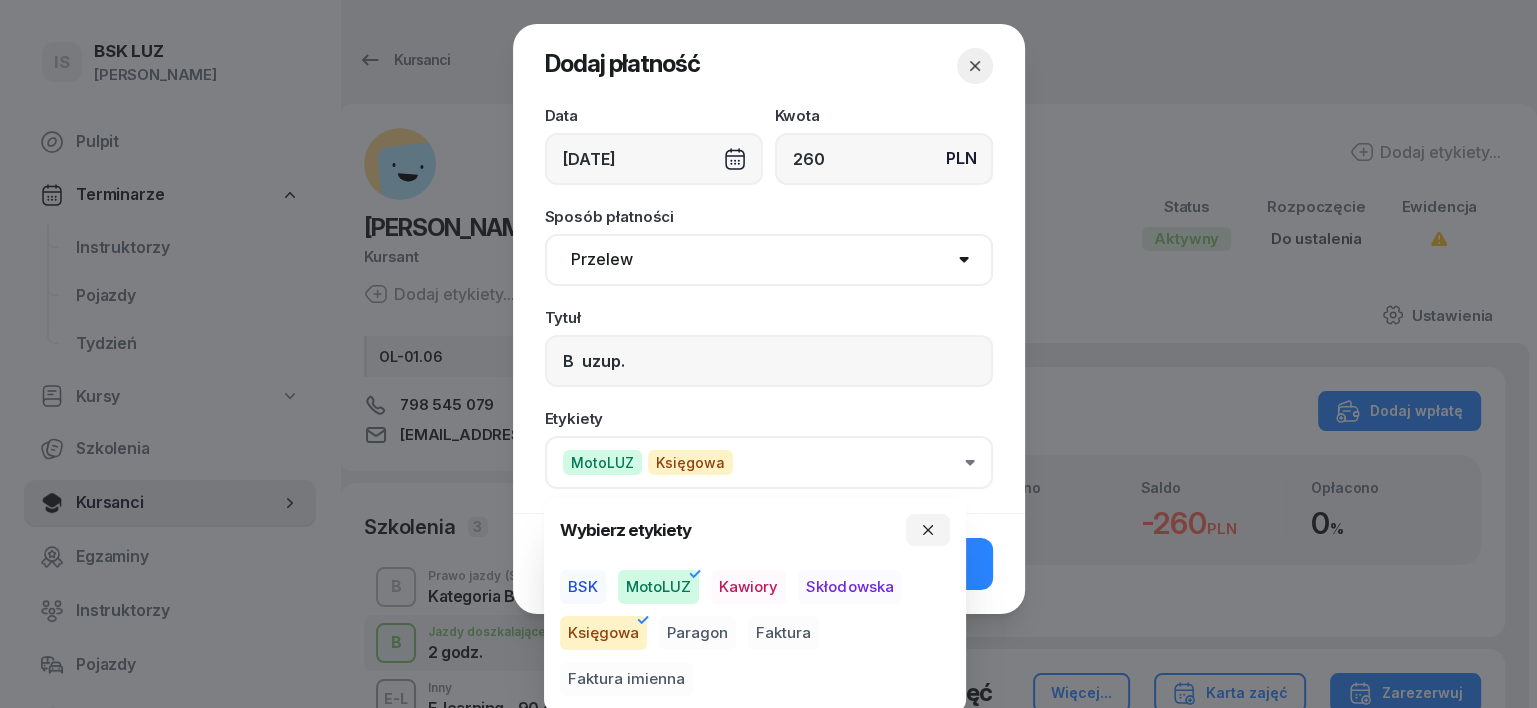 click on "Paragon" at bounding box center [697, 633] 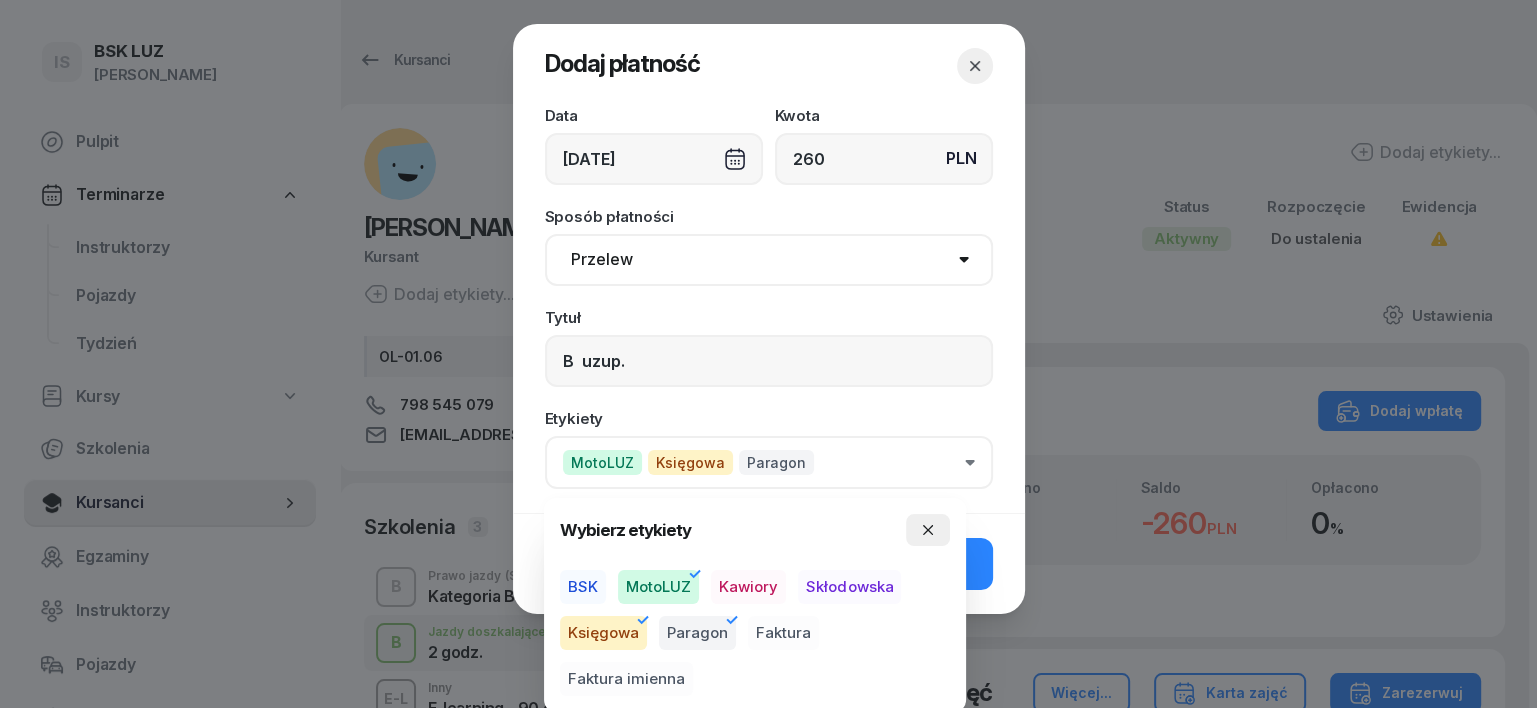 click 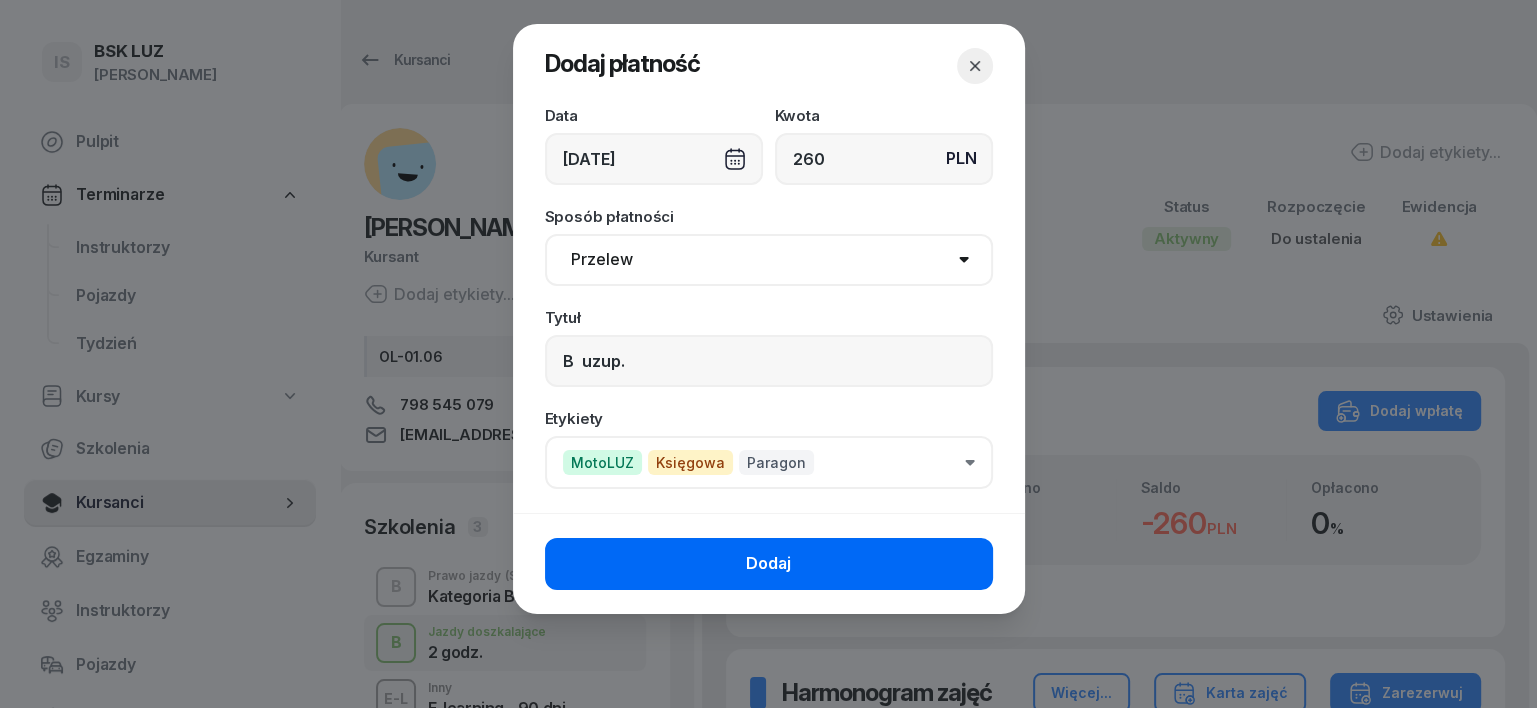 click on "Dodaj" 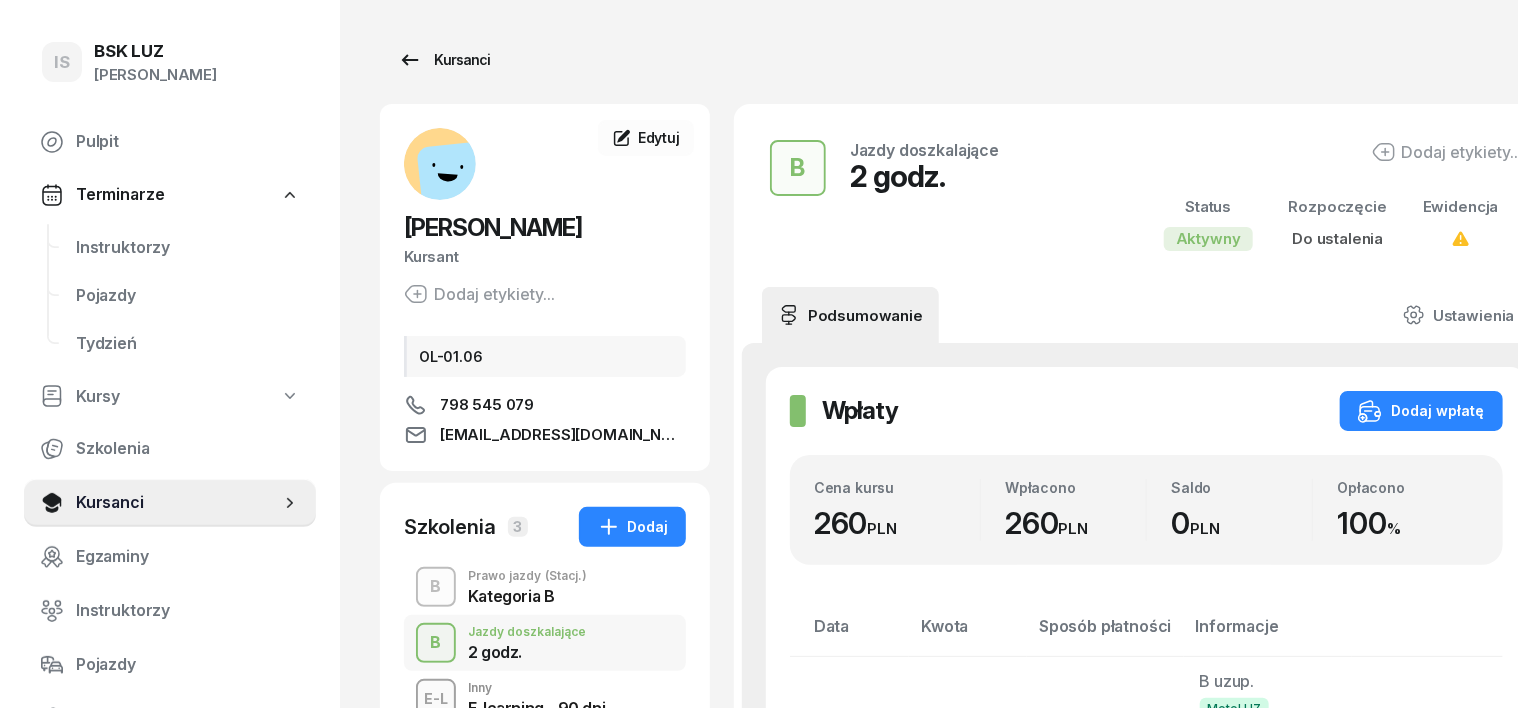 click on "Kursanci" at bounding box center [444, 60] 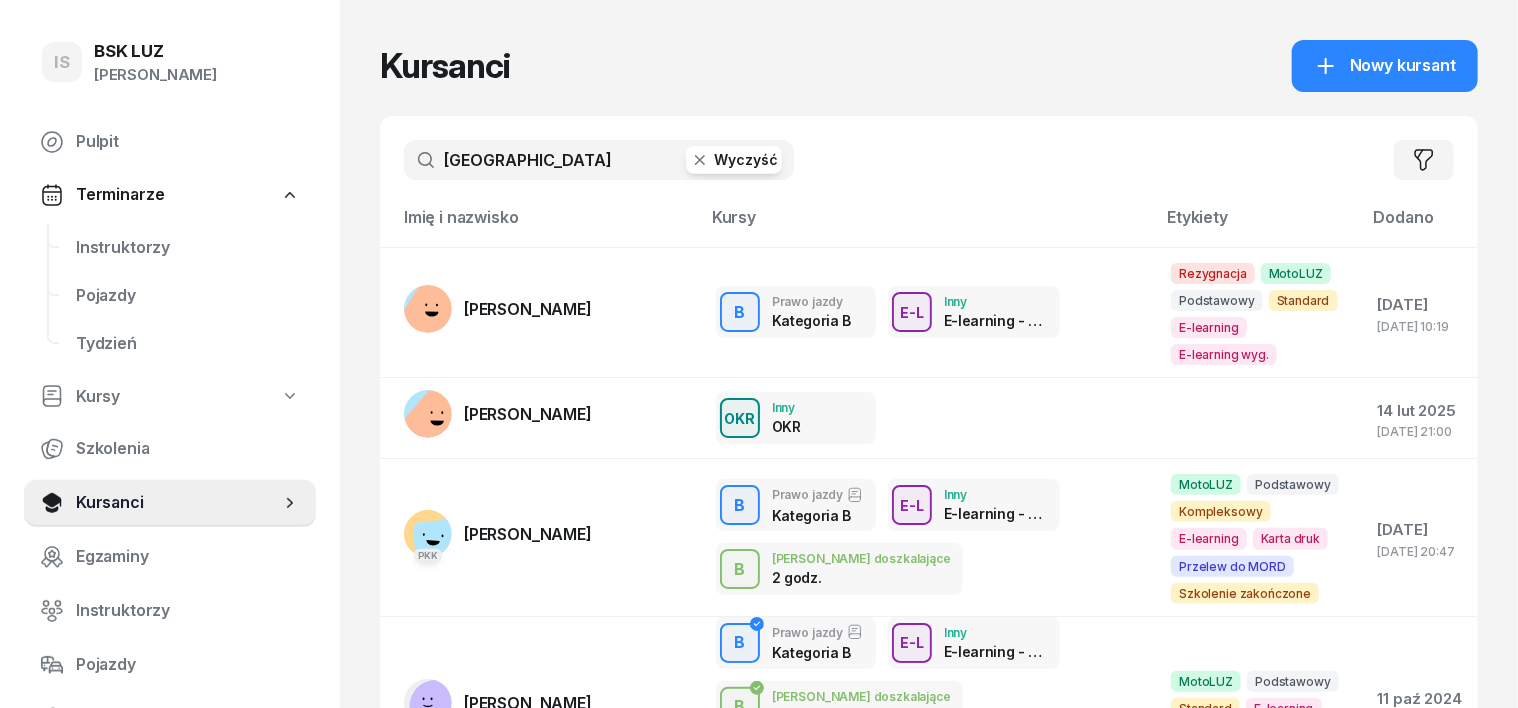 click 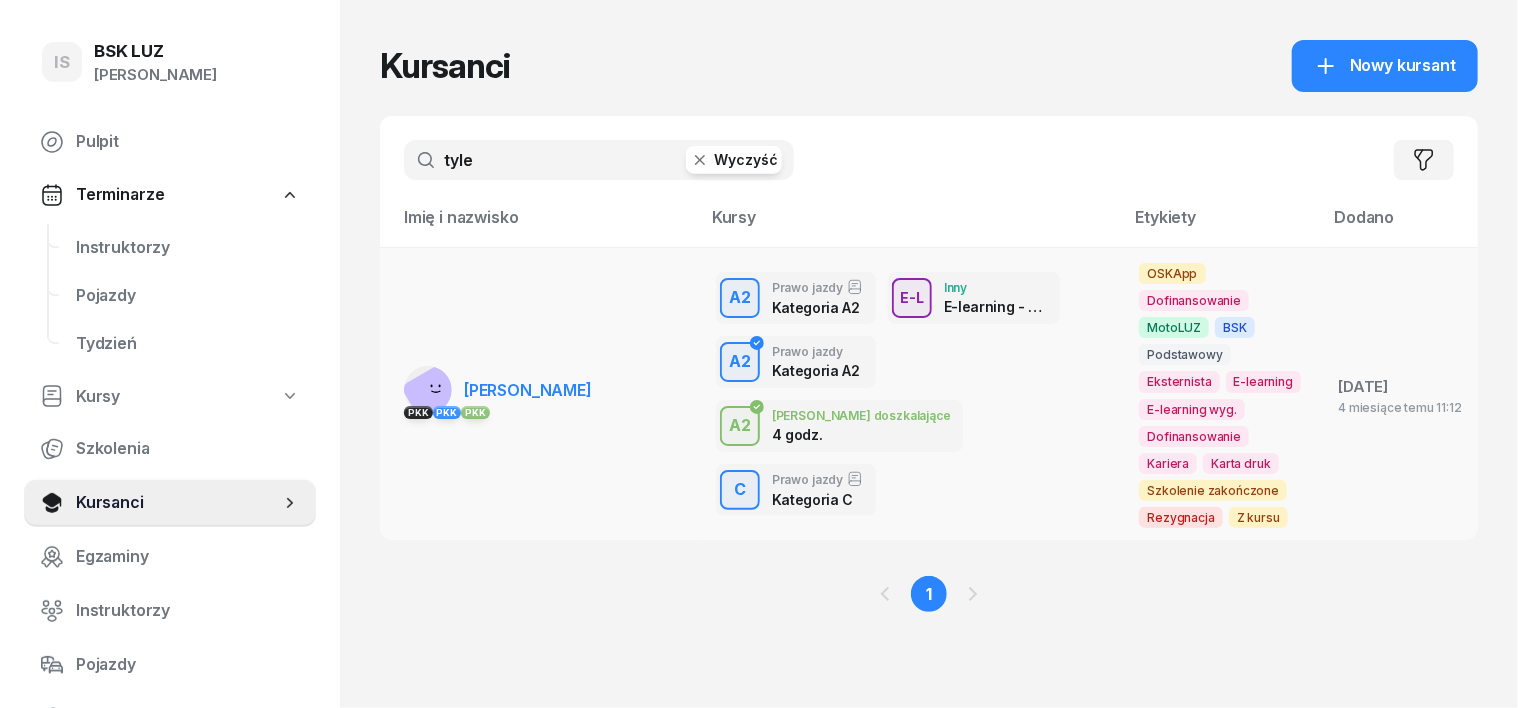 type on "tyle" 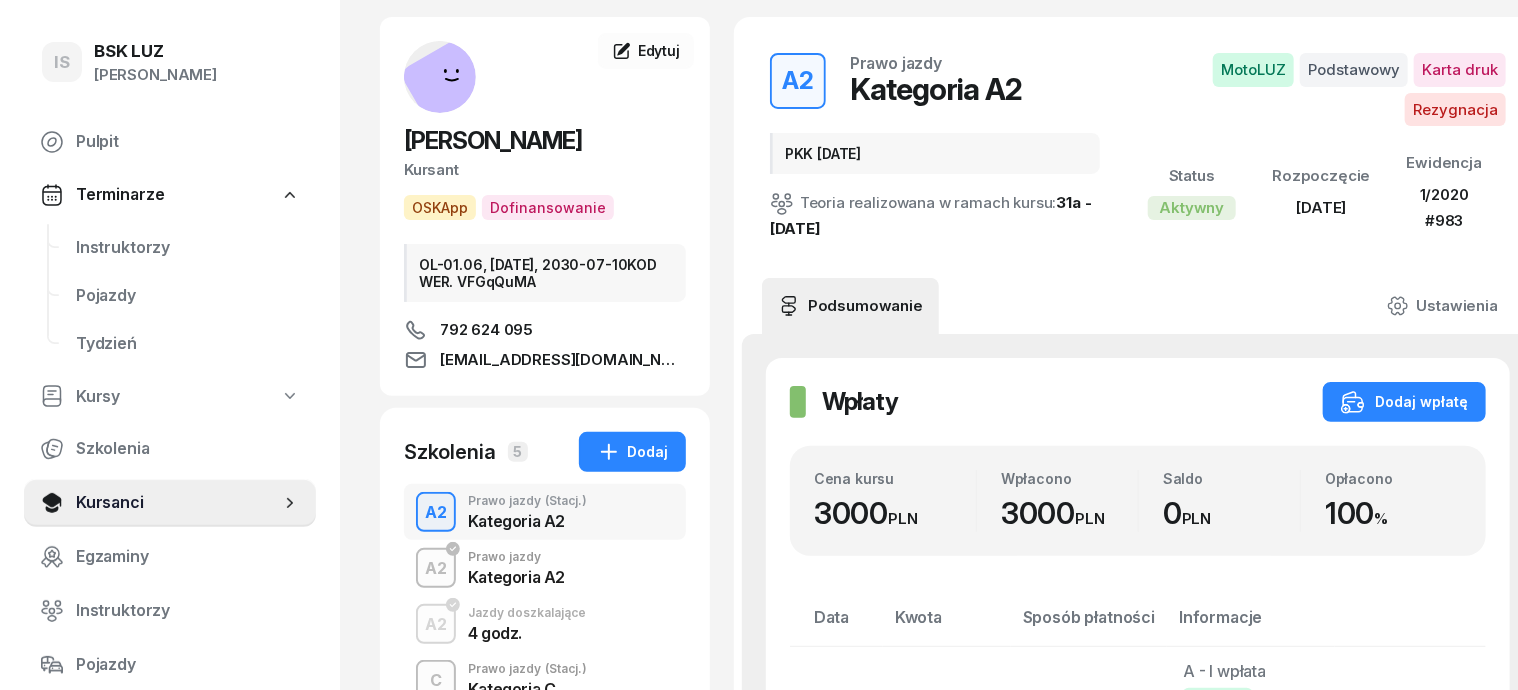 scroll, scrollTop: 124, scrollLeft: 0, axis: vertical 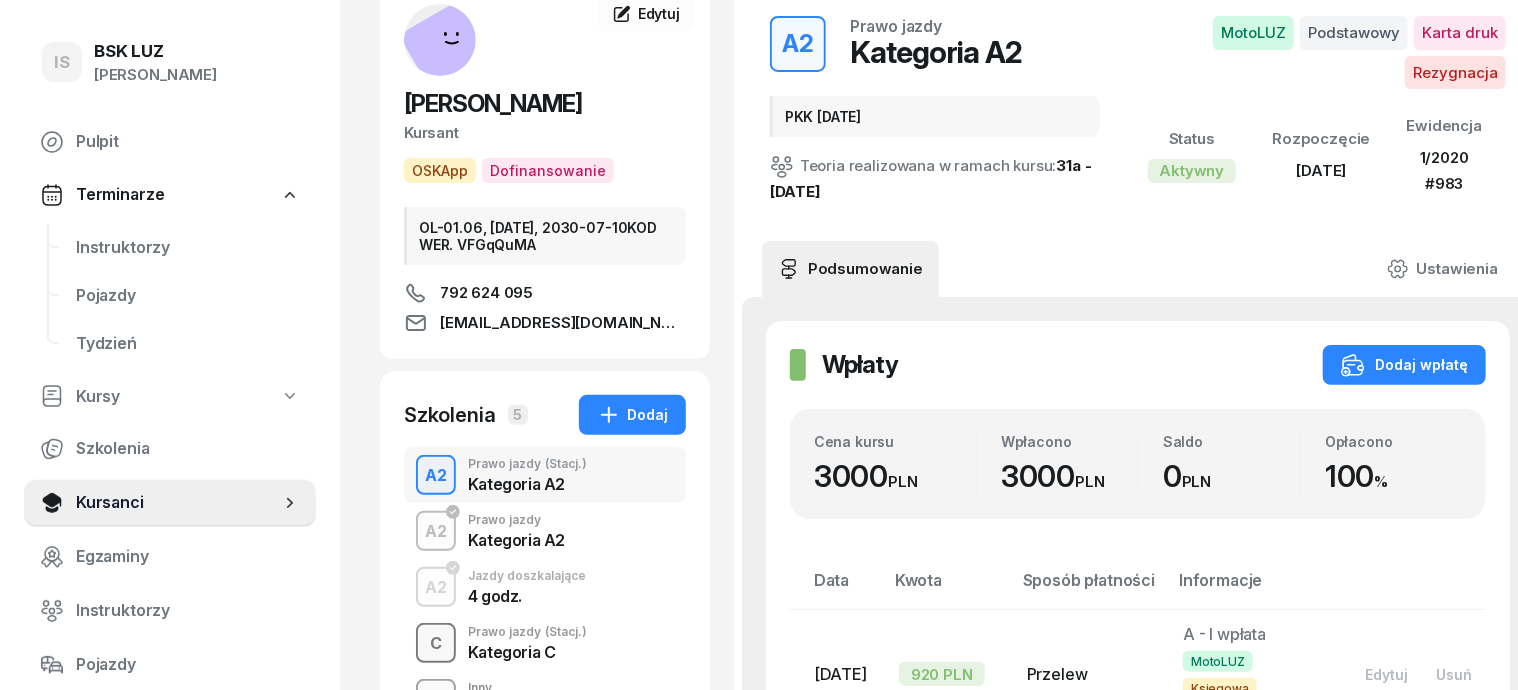 click on "C" at bounding box center [436, 644] 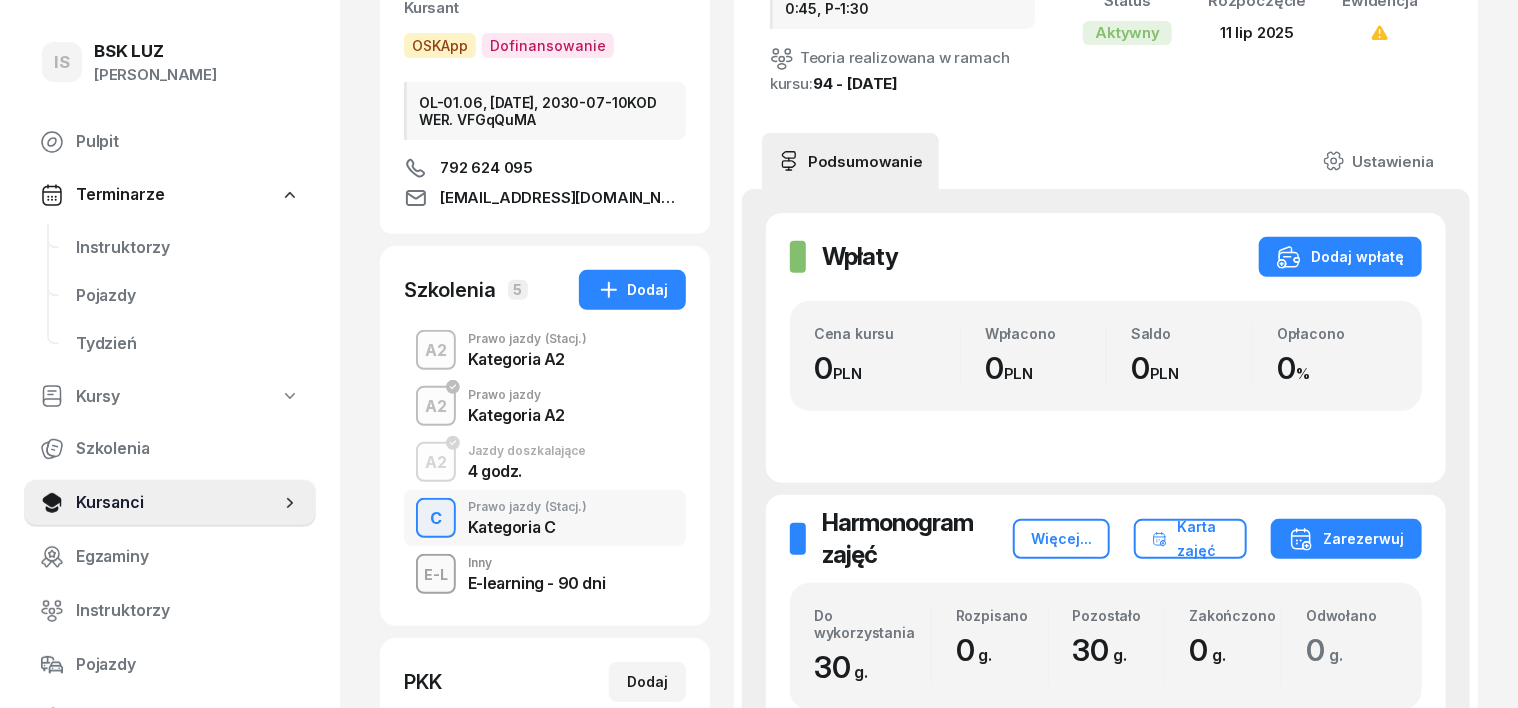 scroll, scrollTop: 250, scrollLeft: 0, axis: vertical 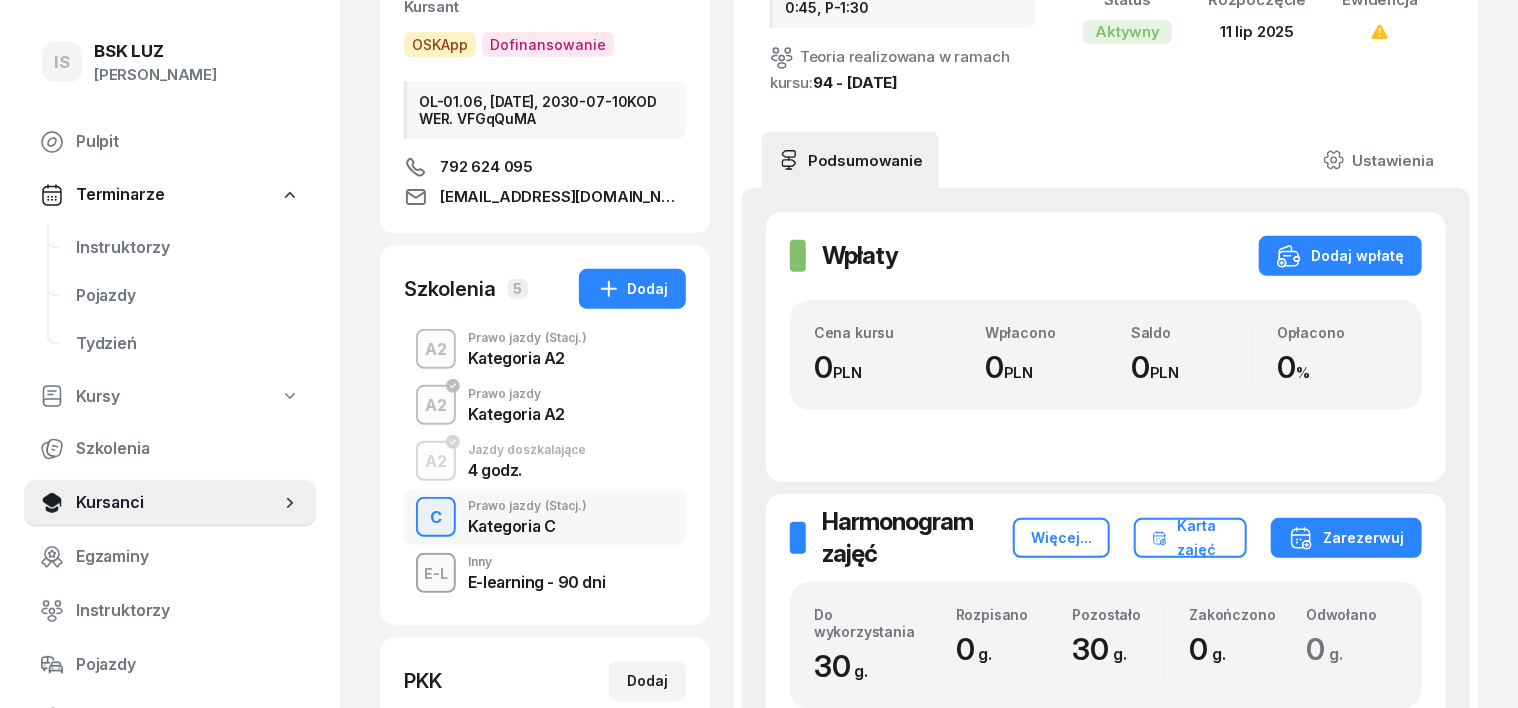 click on "C" at bounding box center (436, 518) 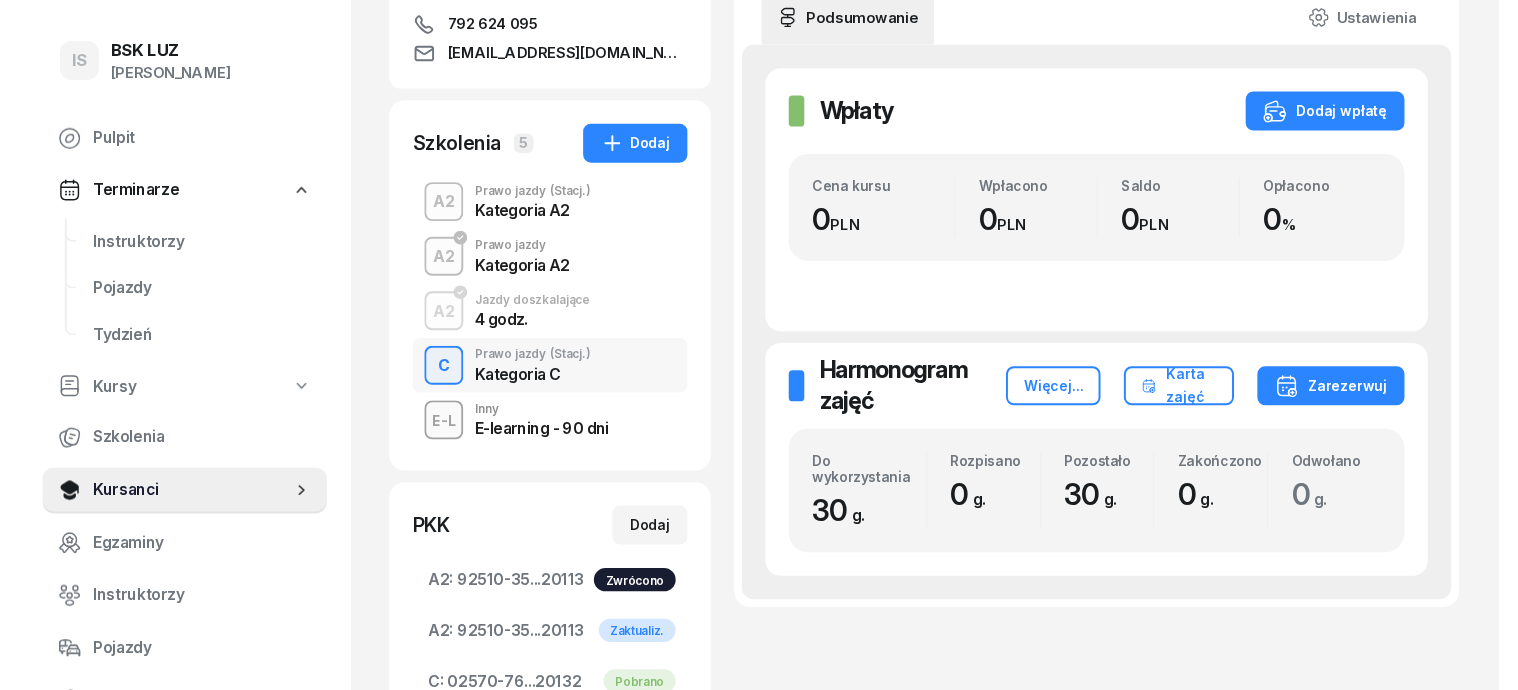 scroll, scrollTop: 124, scrollLeft: 0, axis: vertical 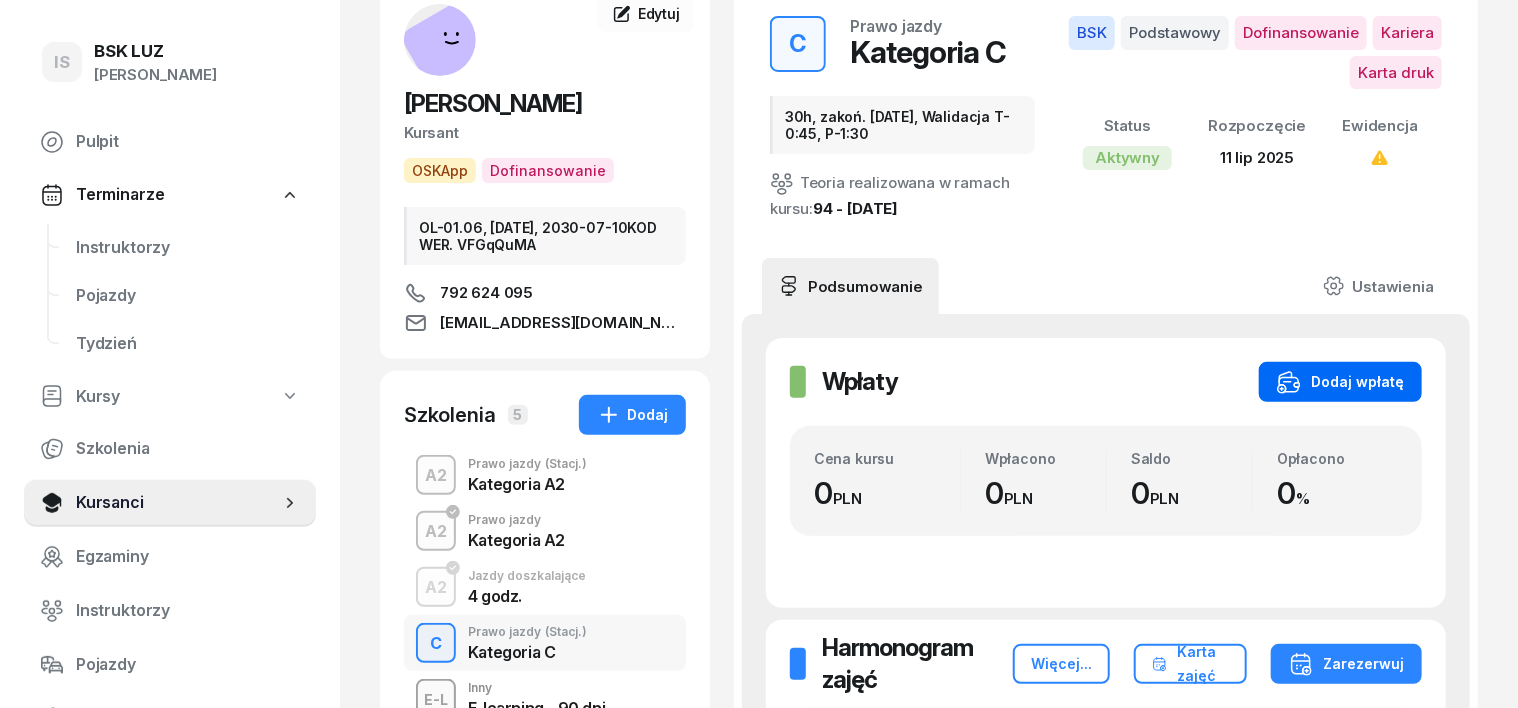 click on "Dodaj wpłatę" at bounding box center (1340, 382) 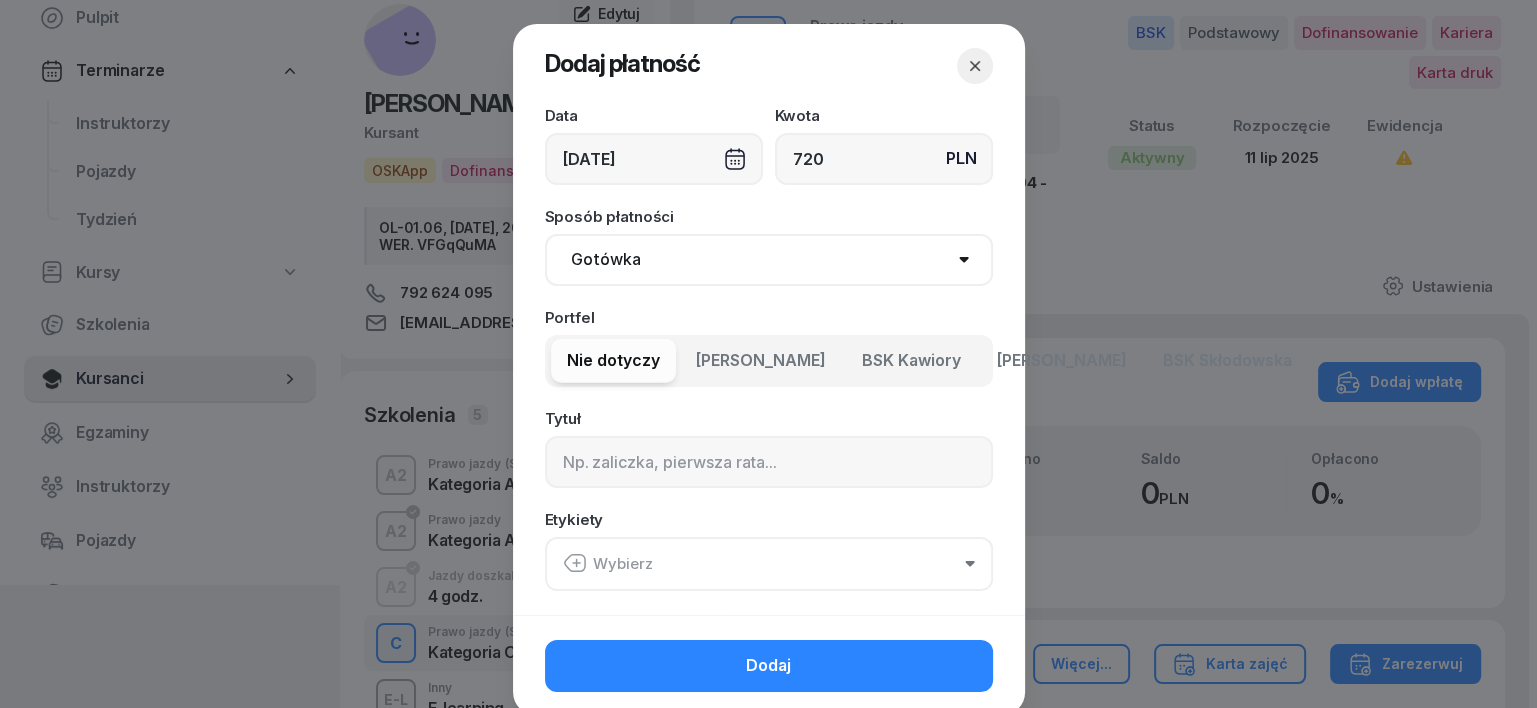 type on "720" 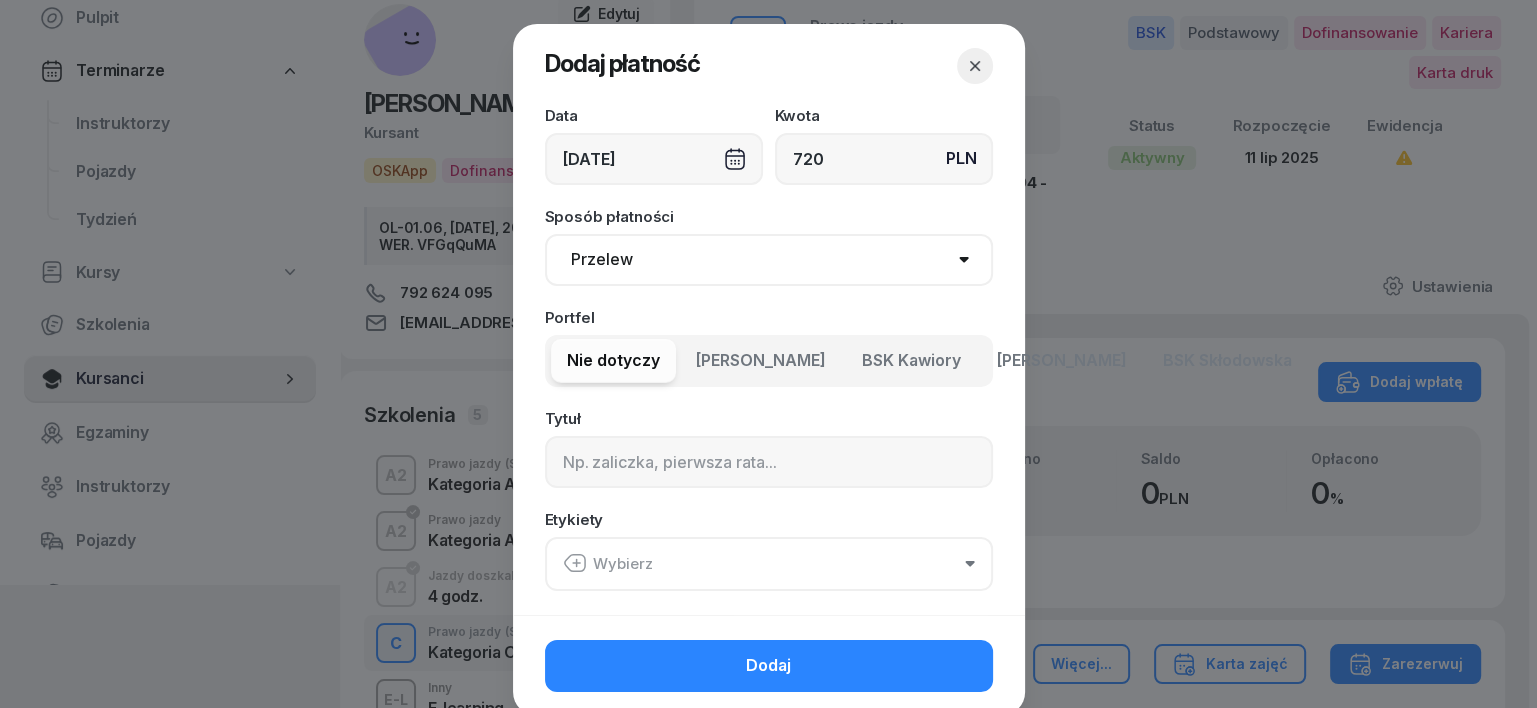 click on "Gotówka Karta Przelew Płatności online BLIK" at bounding box center (769, 260) 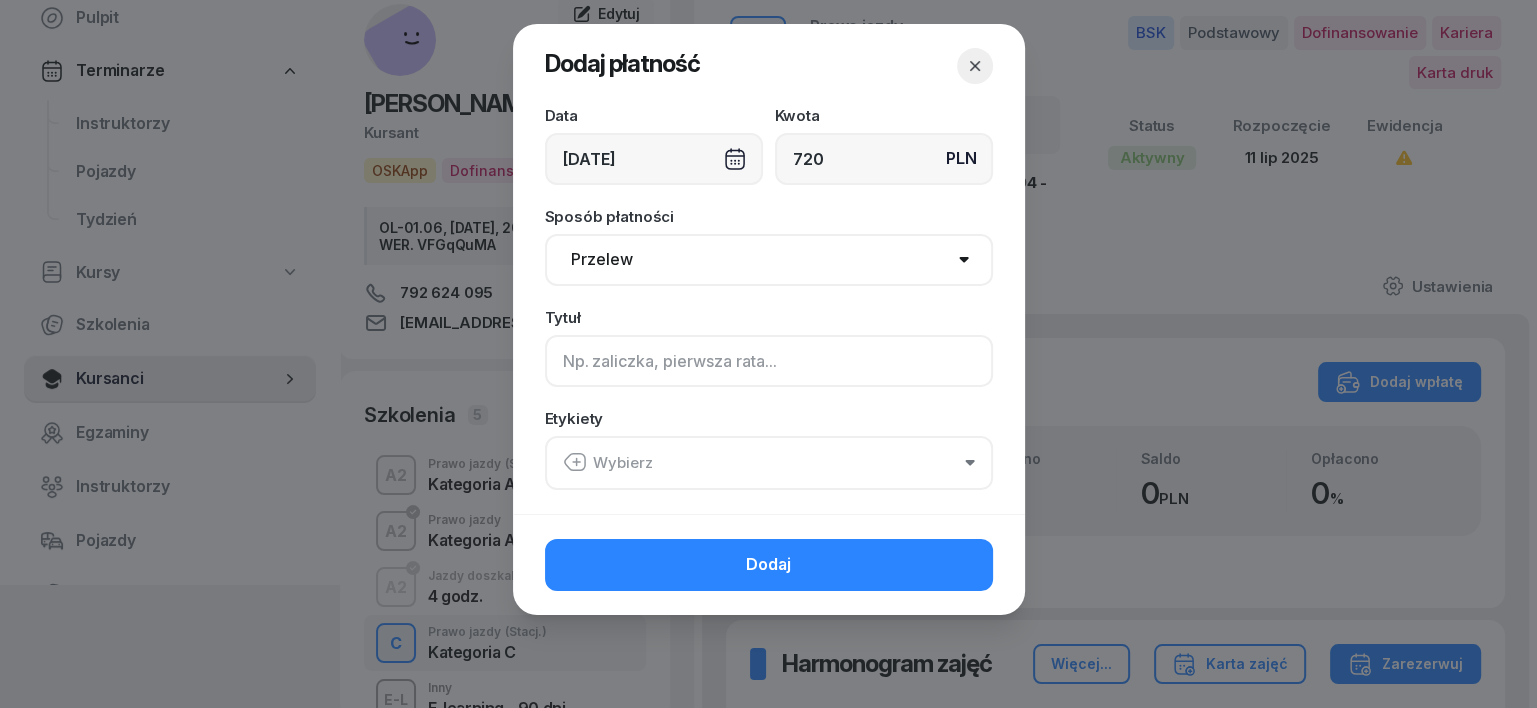click 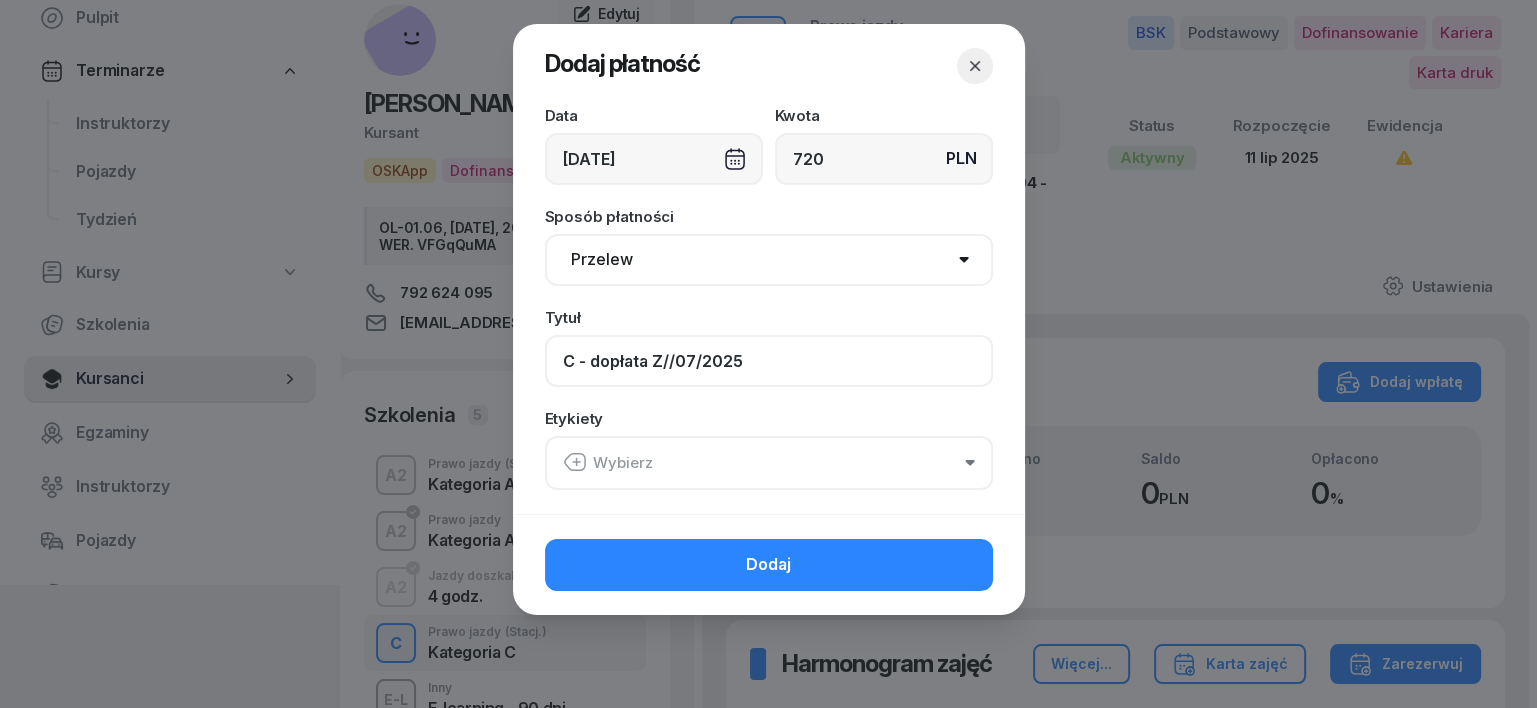 type on "C - dopłata Z//07/2025" 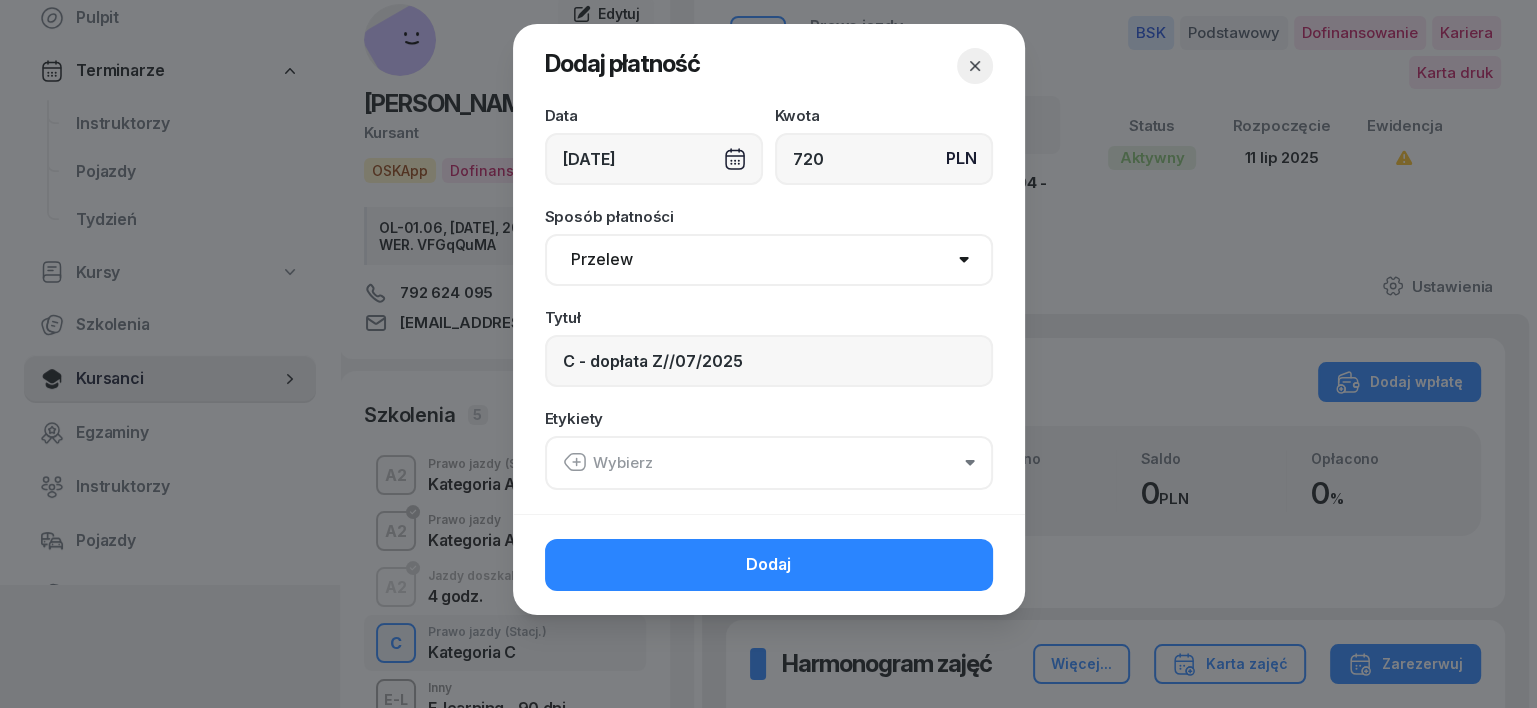 drag, startPoint x: 570, startPoint y: 459, endPoint x: 582, endPoint y: 472, distance: 17.691807 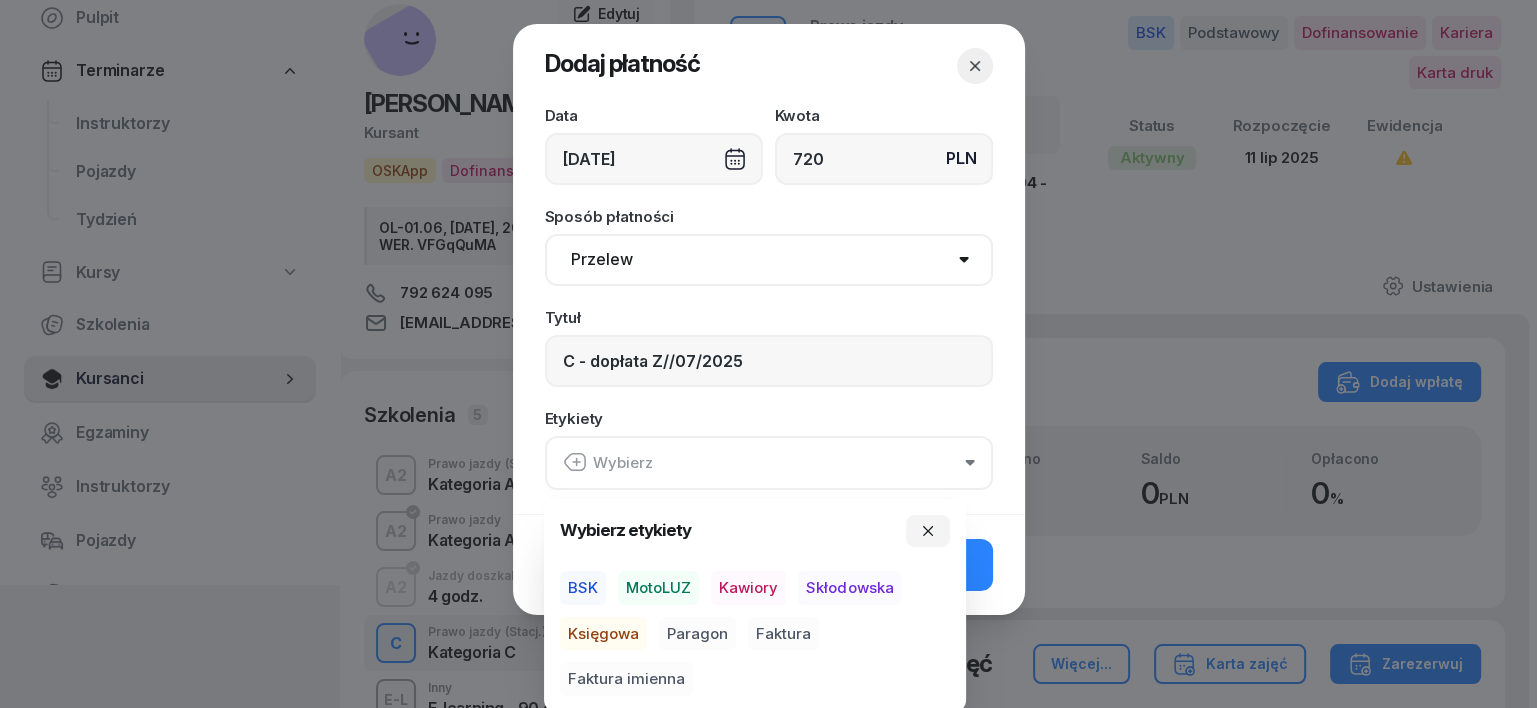 drag, startPoint x: 587, startPoint y: 585, endPoint x: 588, endPoint y: 619, distance: 34.0147 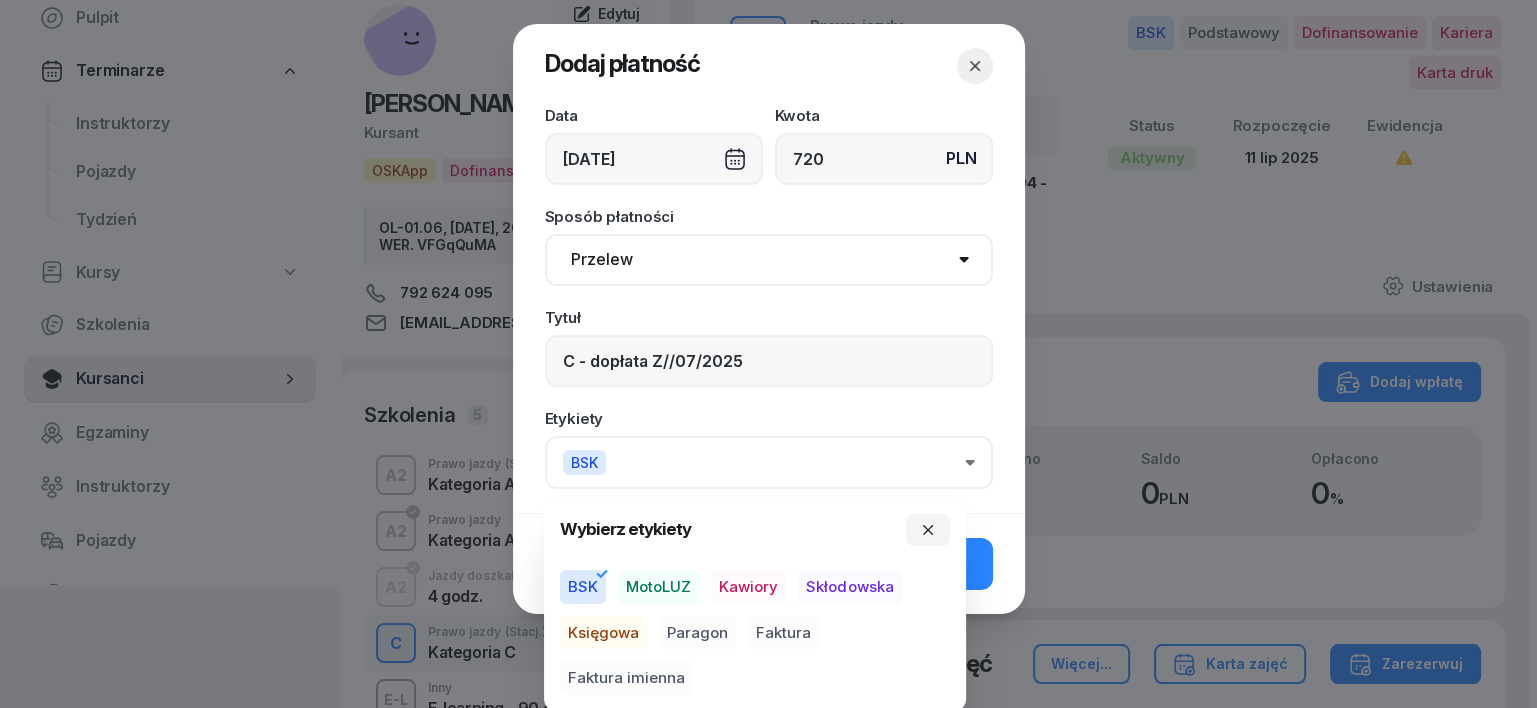 drag, startPoint x: 594, startPoint y: 633, endPoint x: 707, endPoint y: 651, distance: 114.424644 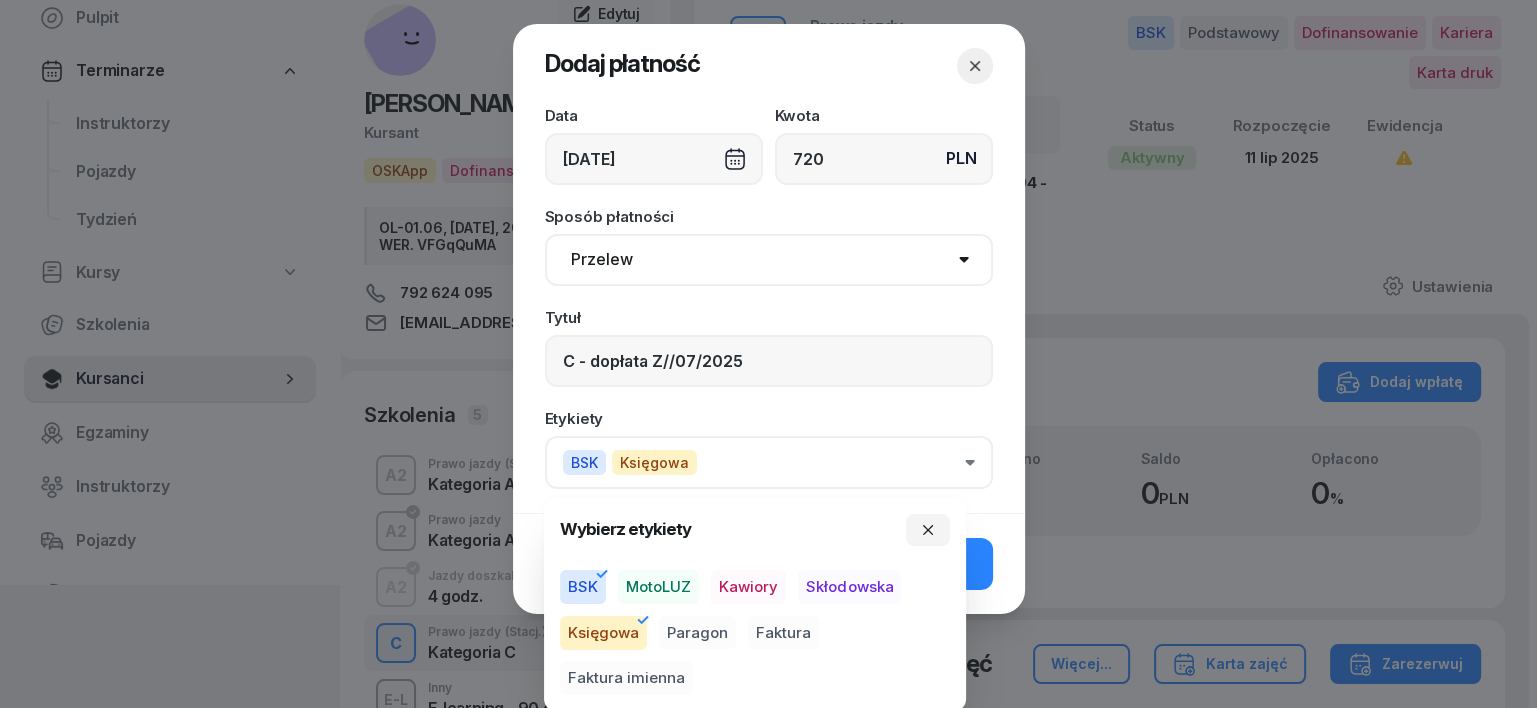 click on "Faktura imienna" at bounding box center (626, 679) 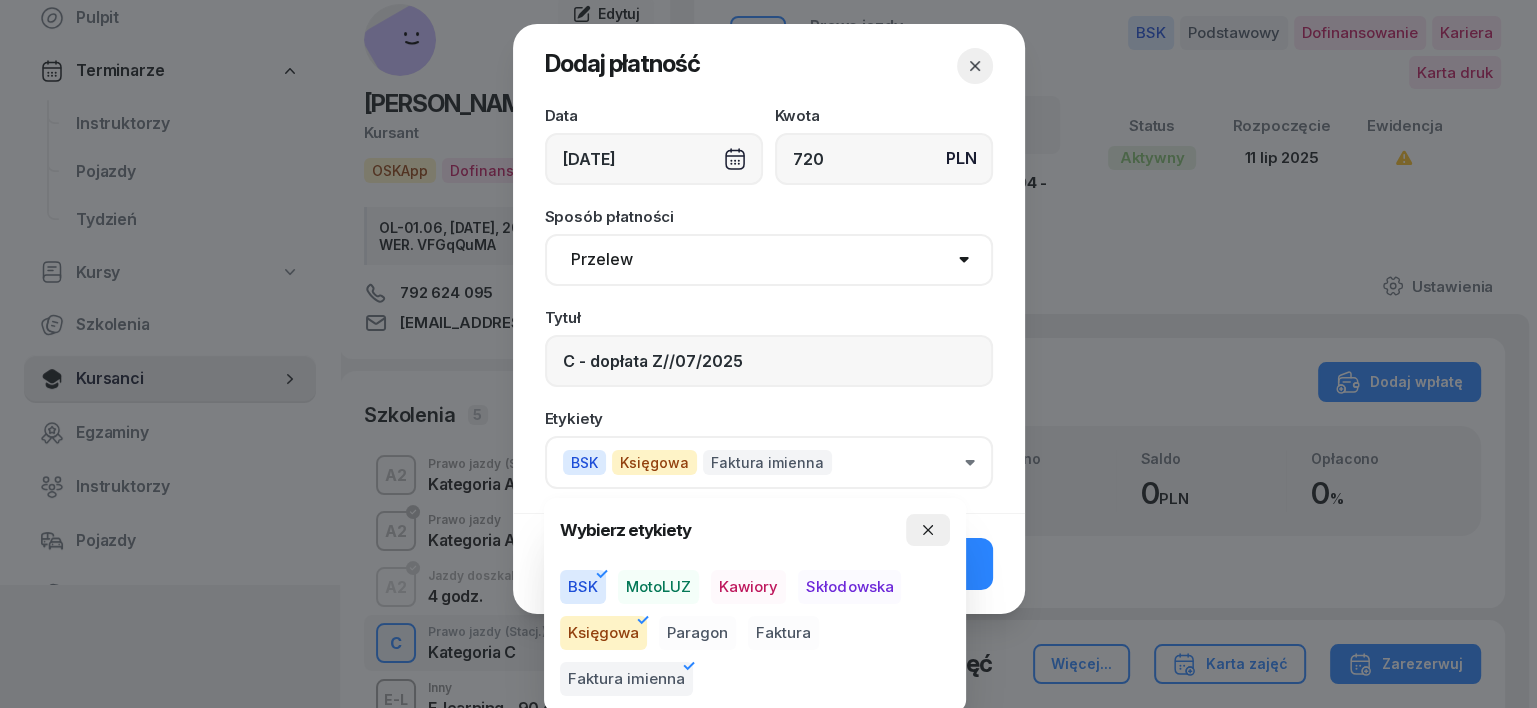 click 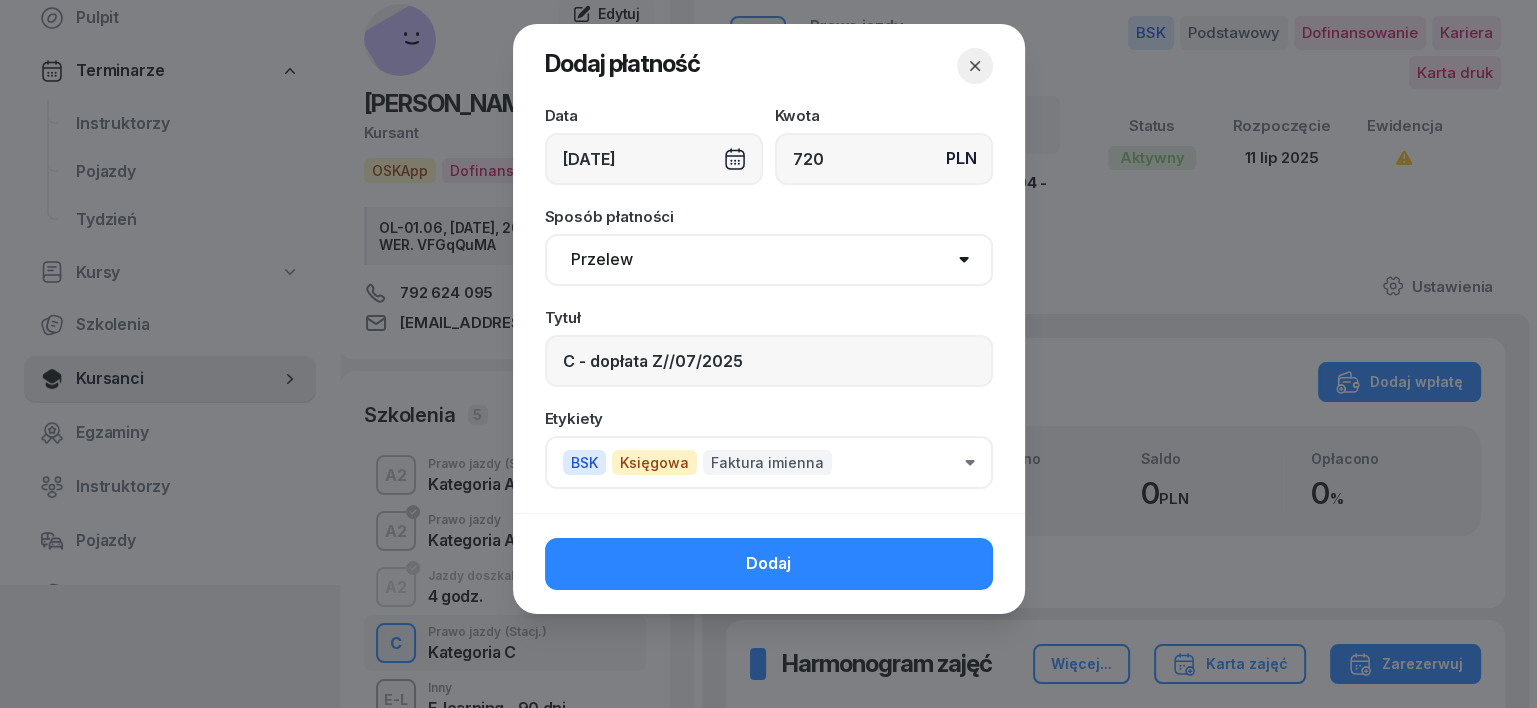 click on "Dodaj" 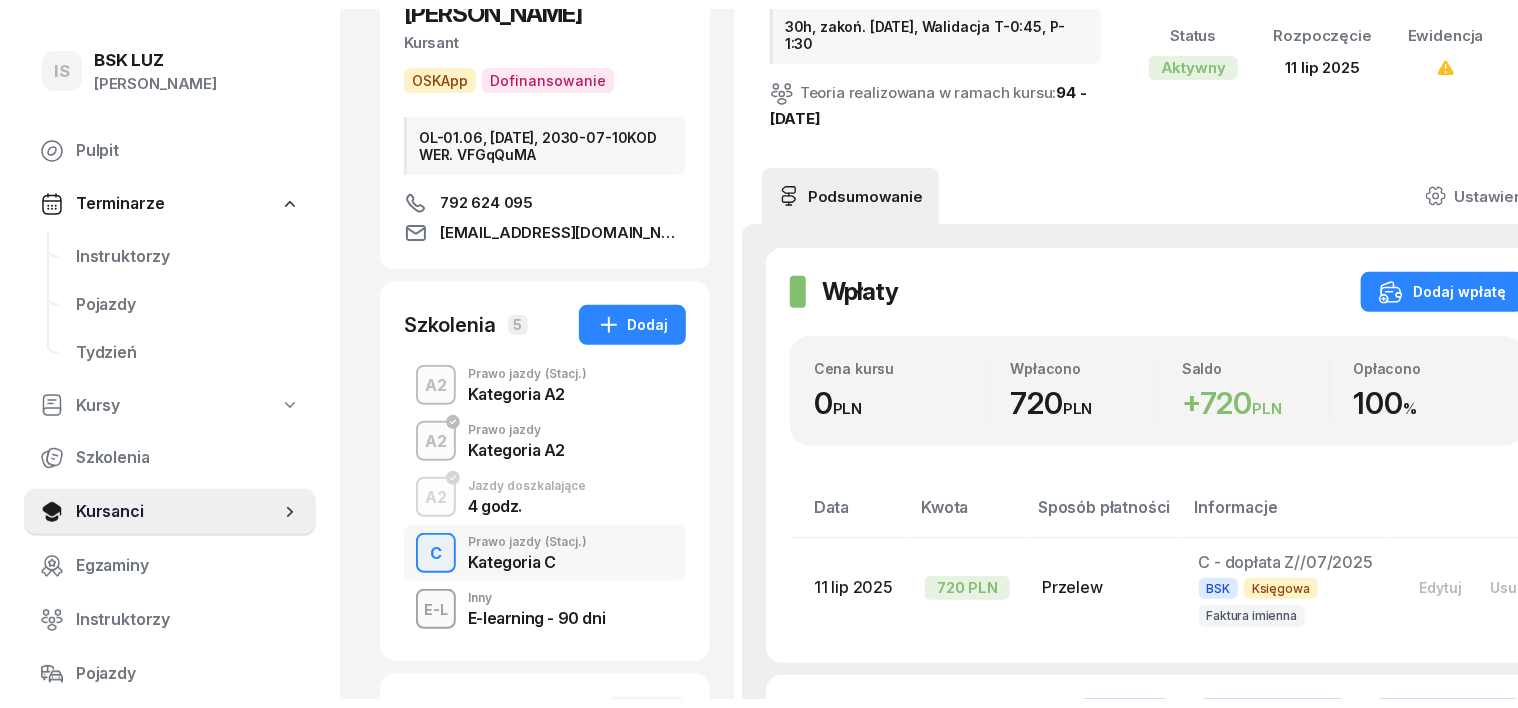 scroll, scrollTop: 124, scrollLeft: 0, axis: vertical 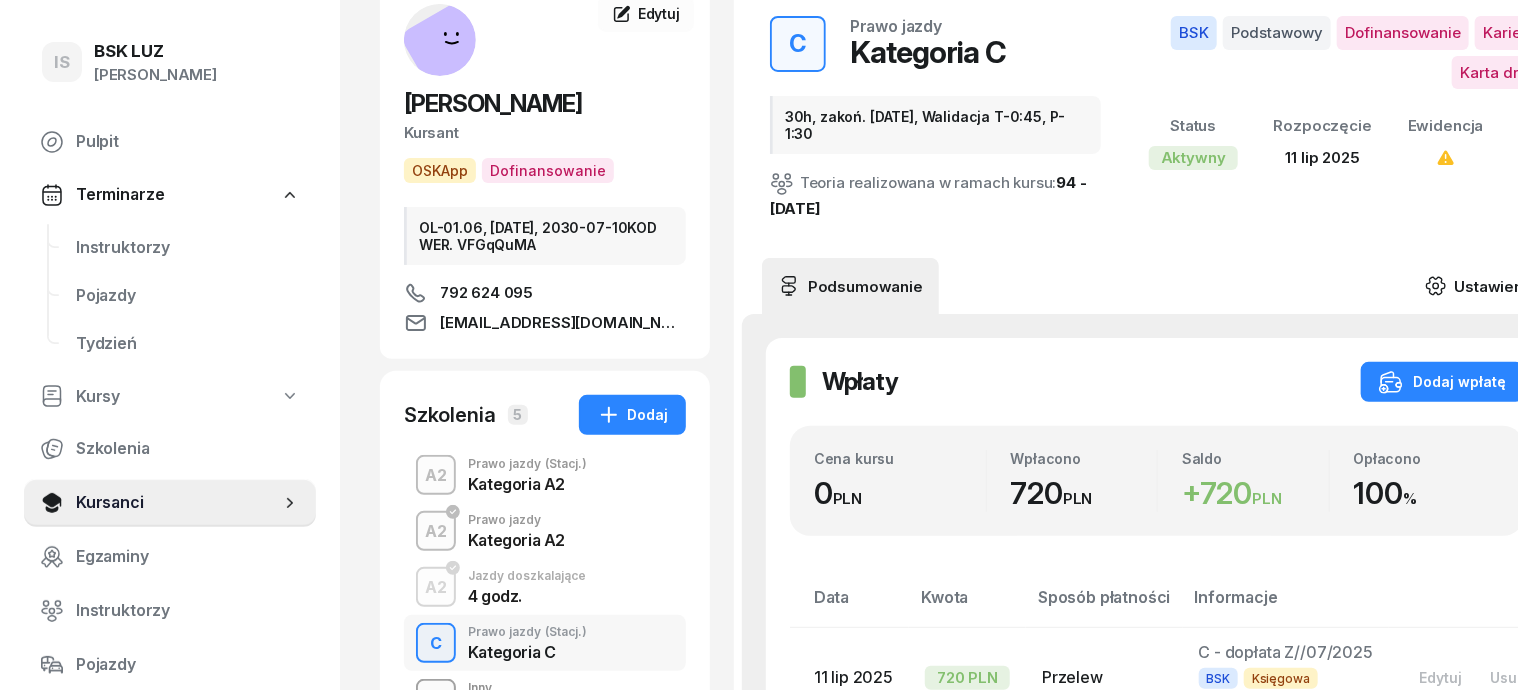 click 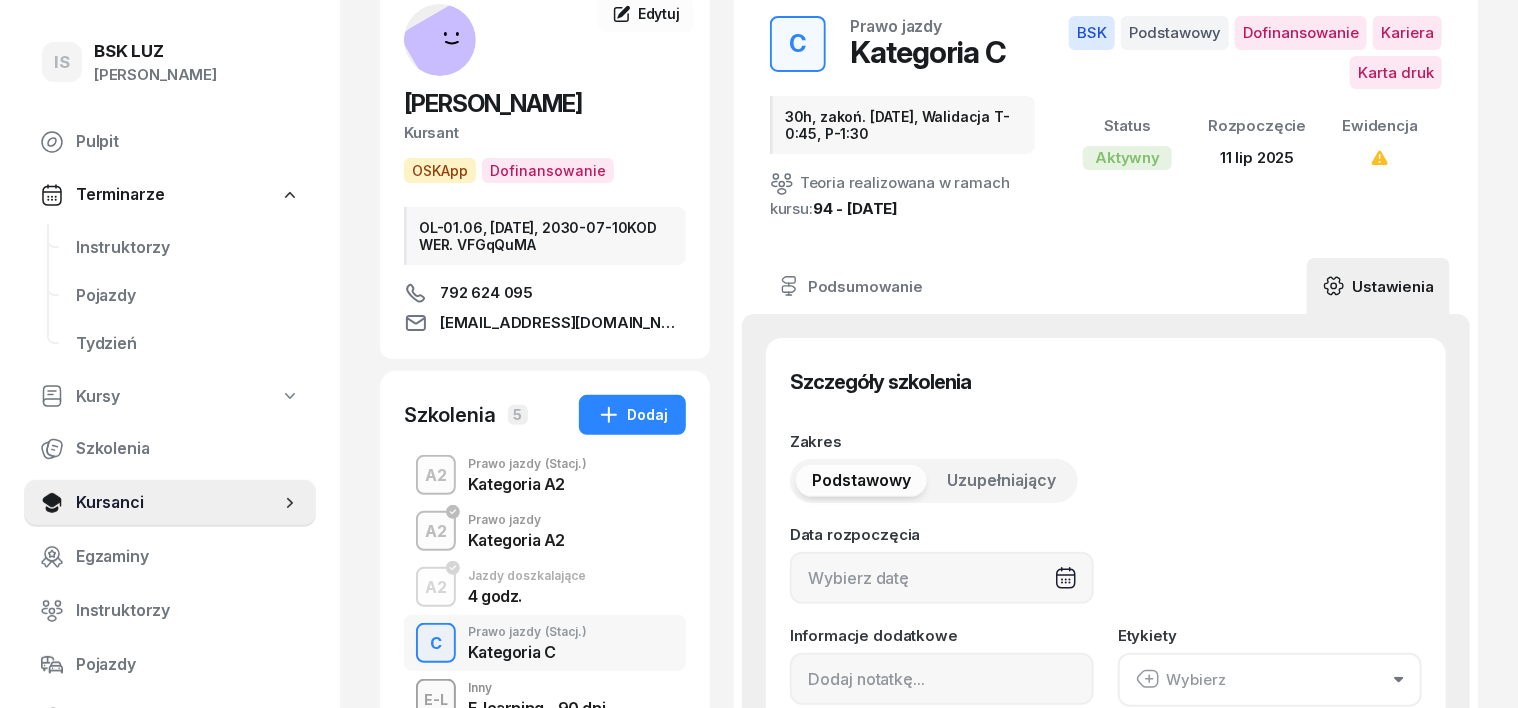 type on "[DATE]" 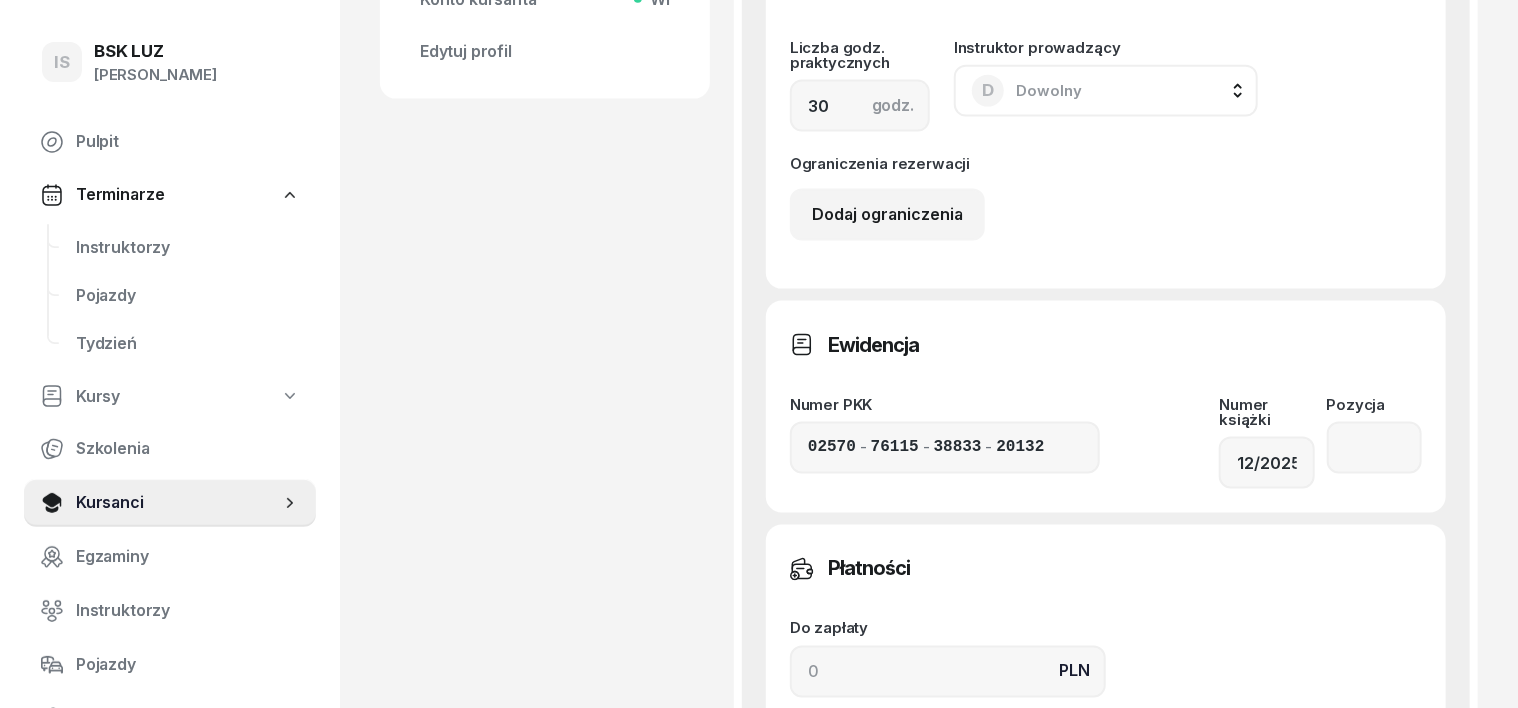 scroll, scrollTop: 1375, scrollLeft: 0, axis: vertical 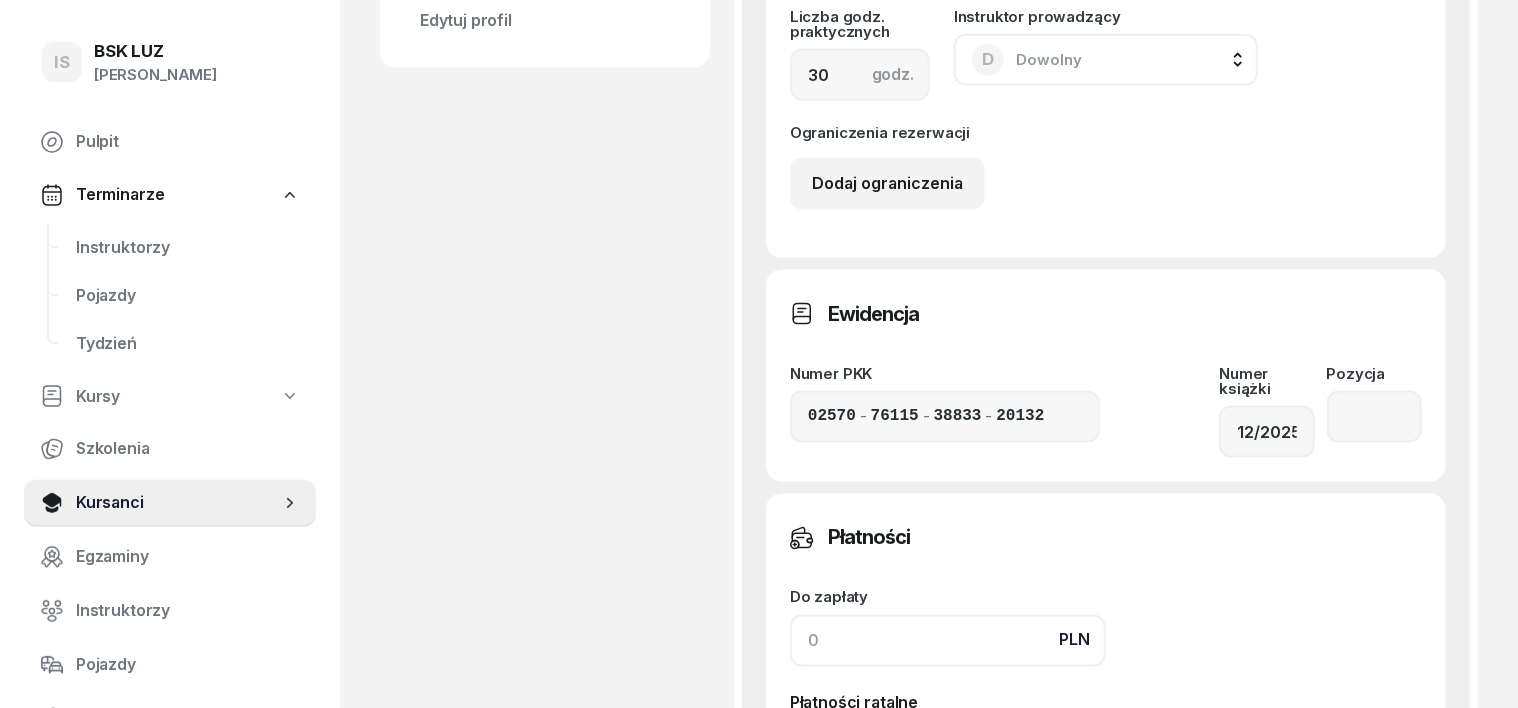 click 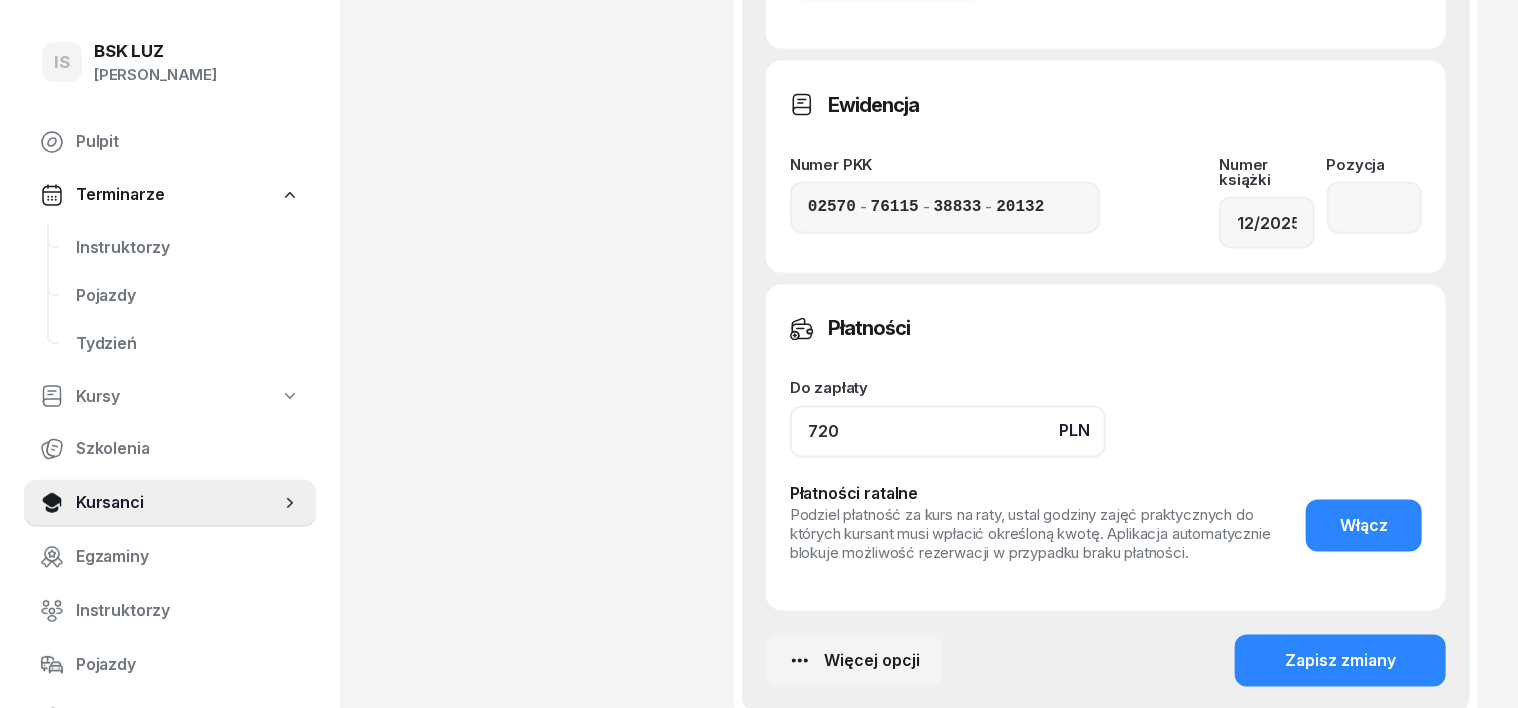 scroll, scrollTop: 1624, scrollLeft: 0, axis: vertical 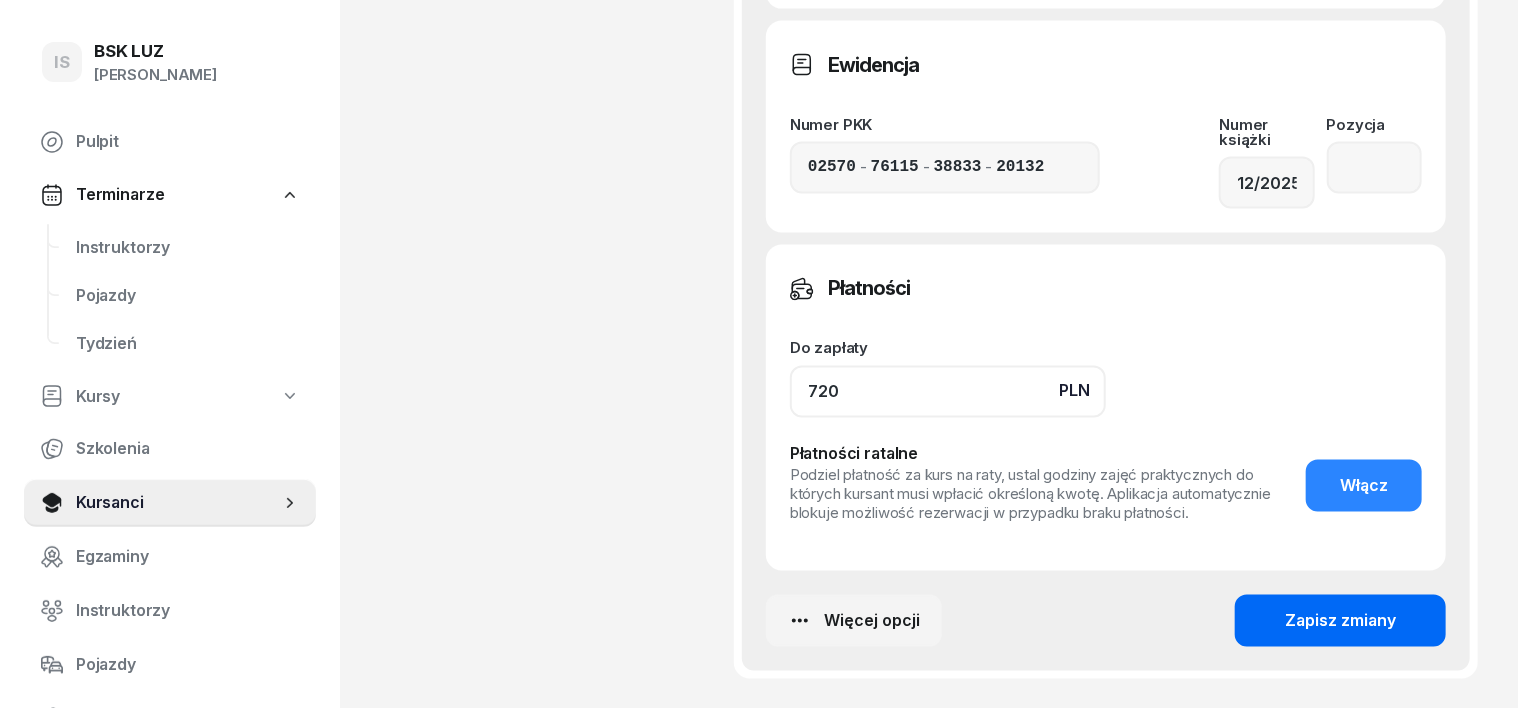 type on "720" 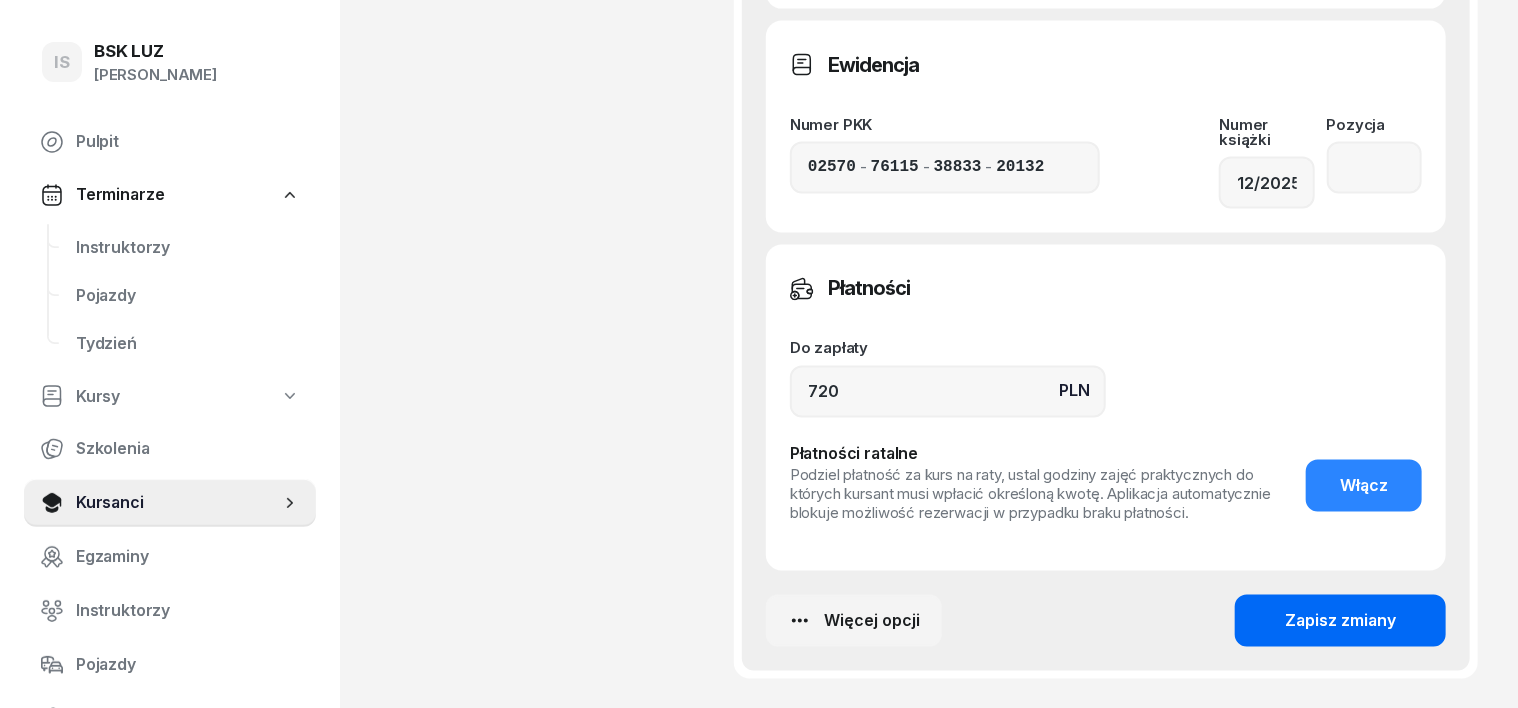 click on "Zapisz zmiany" at bounding box center [1340, 622] 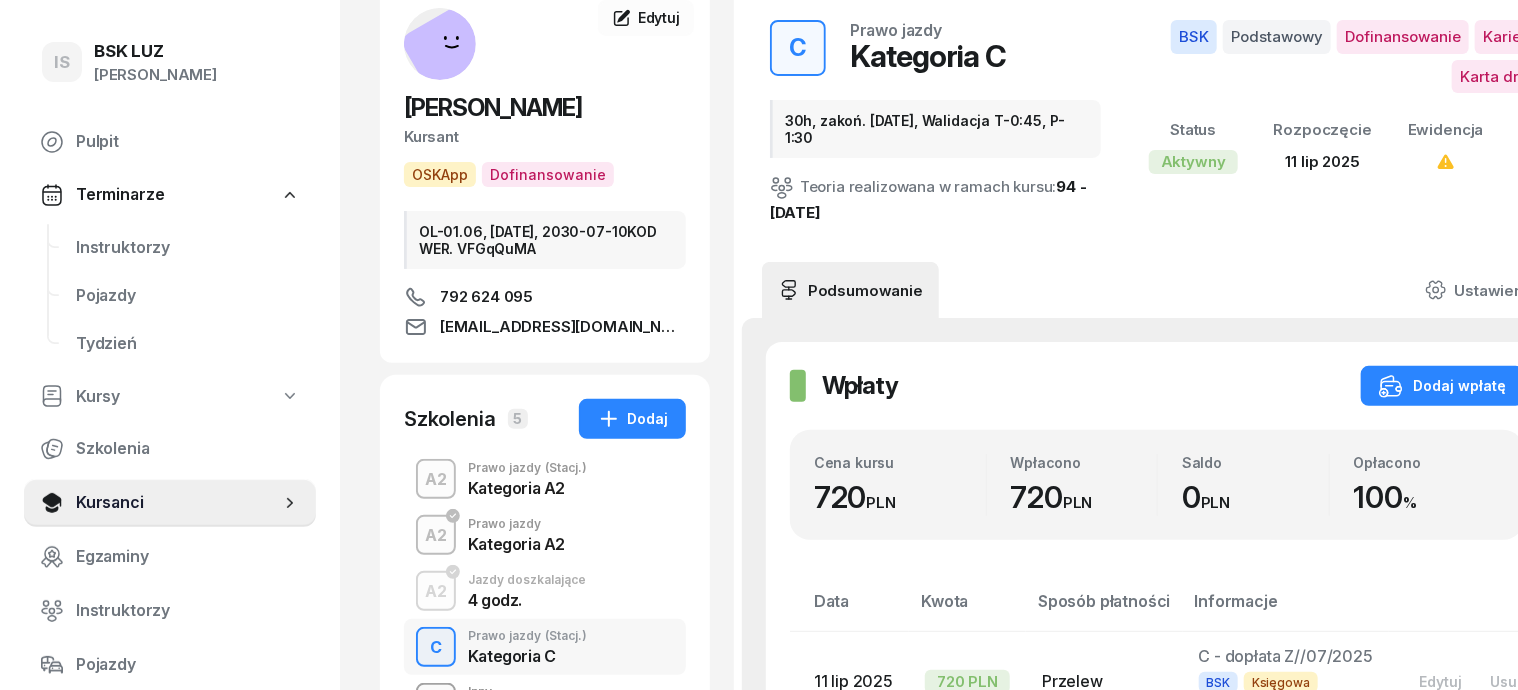 scroll, scrollTop: 0, scrollLeft: 0, axis: both 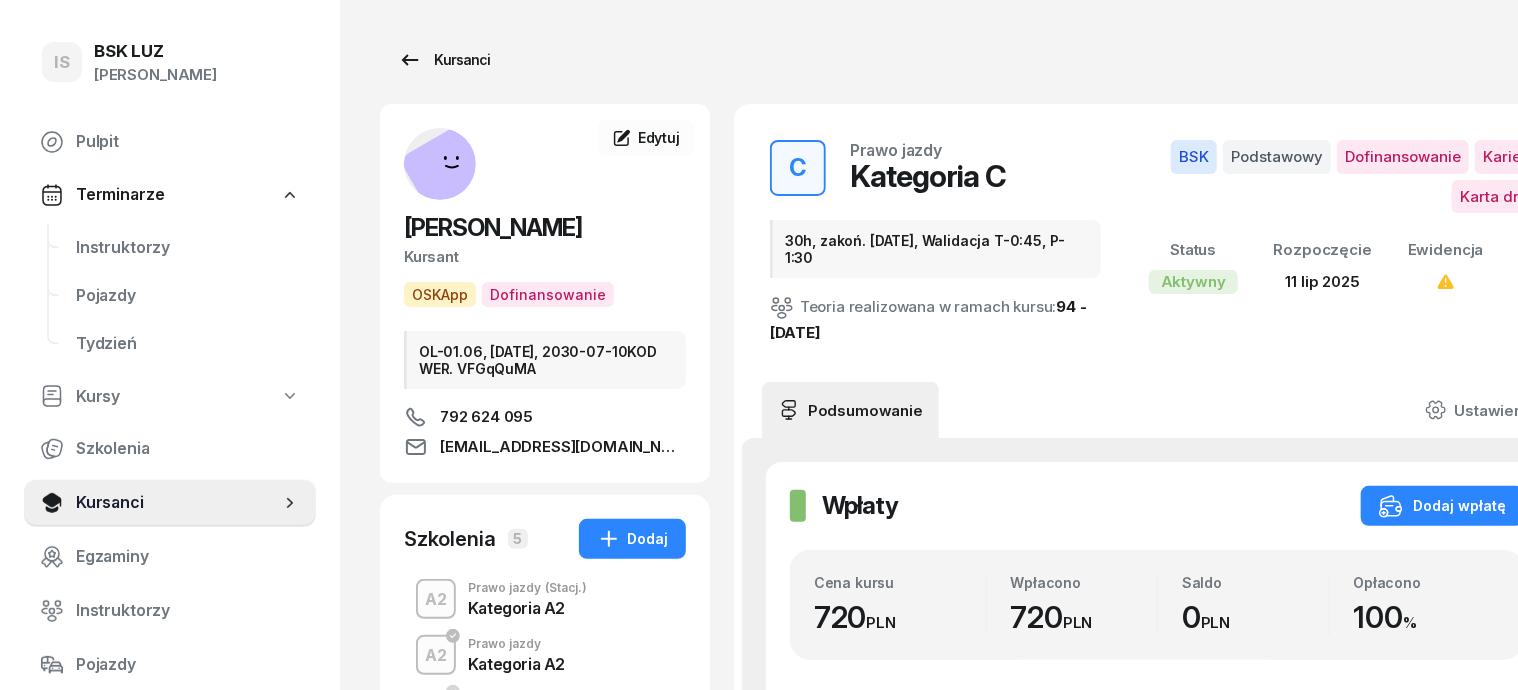 click on "Kursanci" at bounding box center (444, 60) 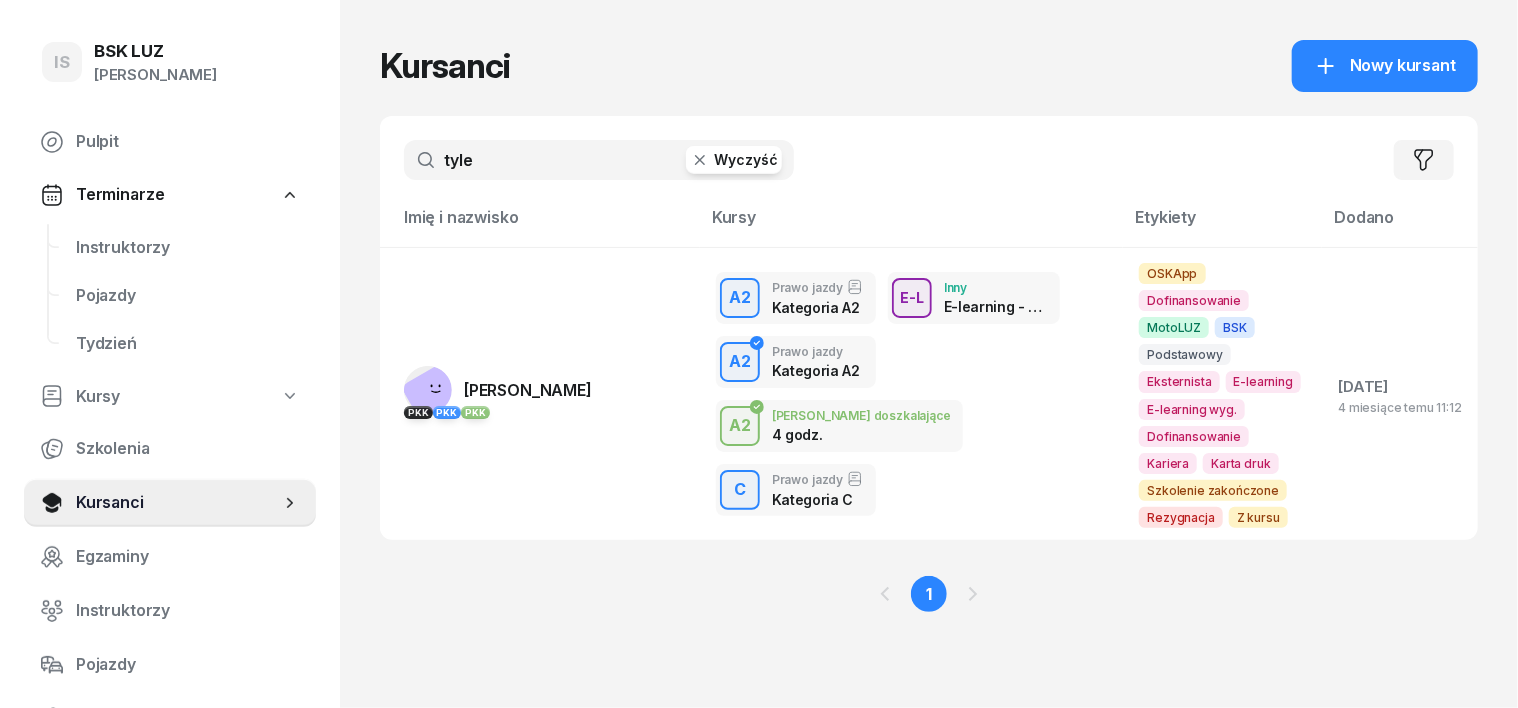 click 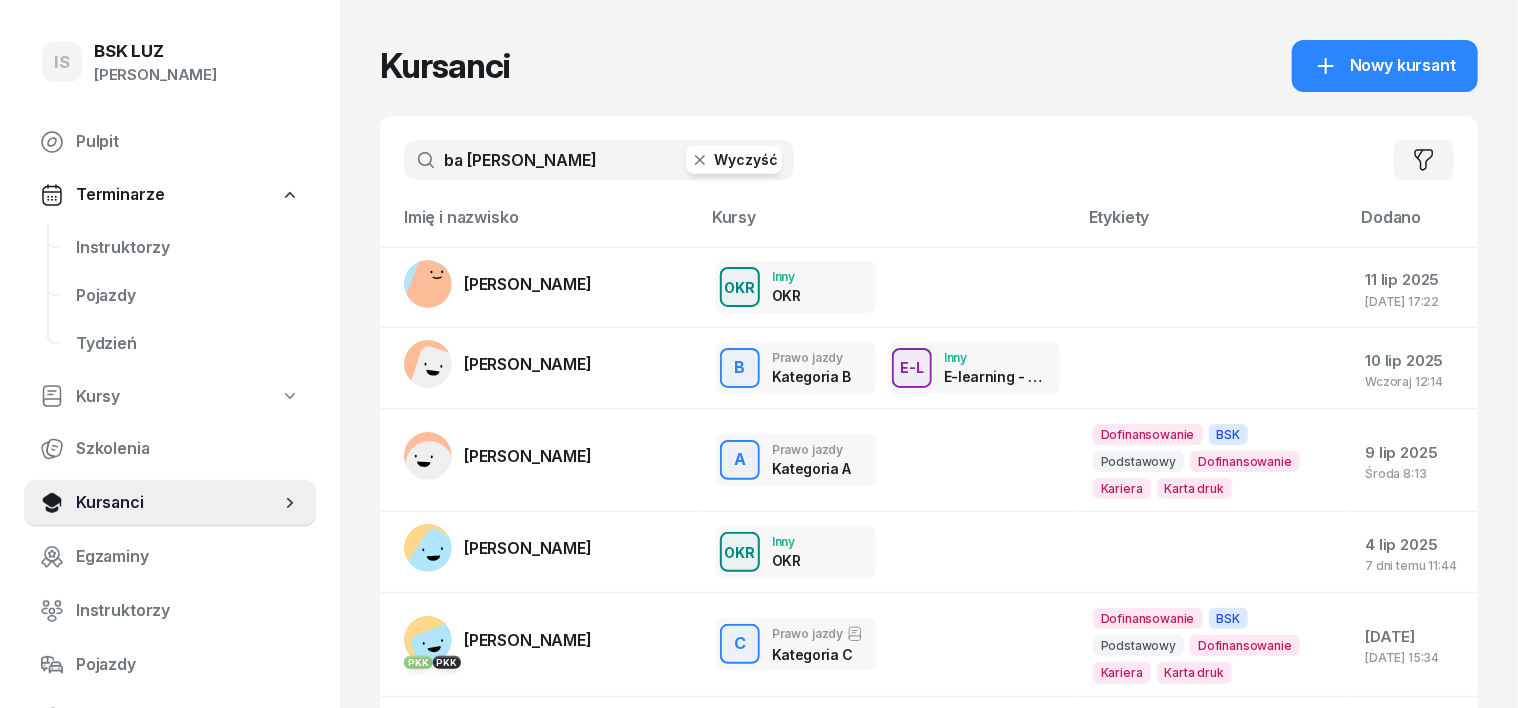 type on "ba [PERSON_NAME]" 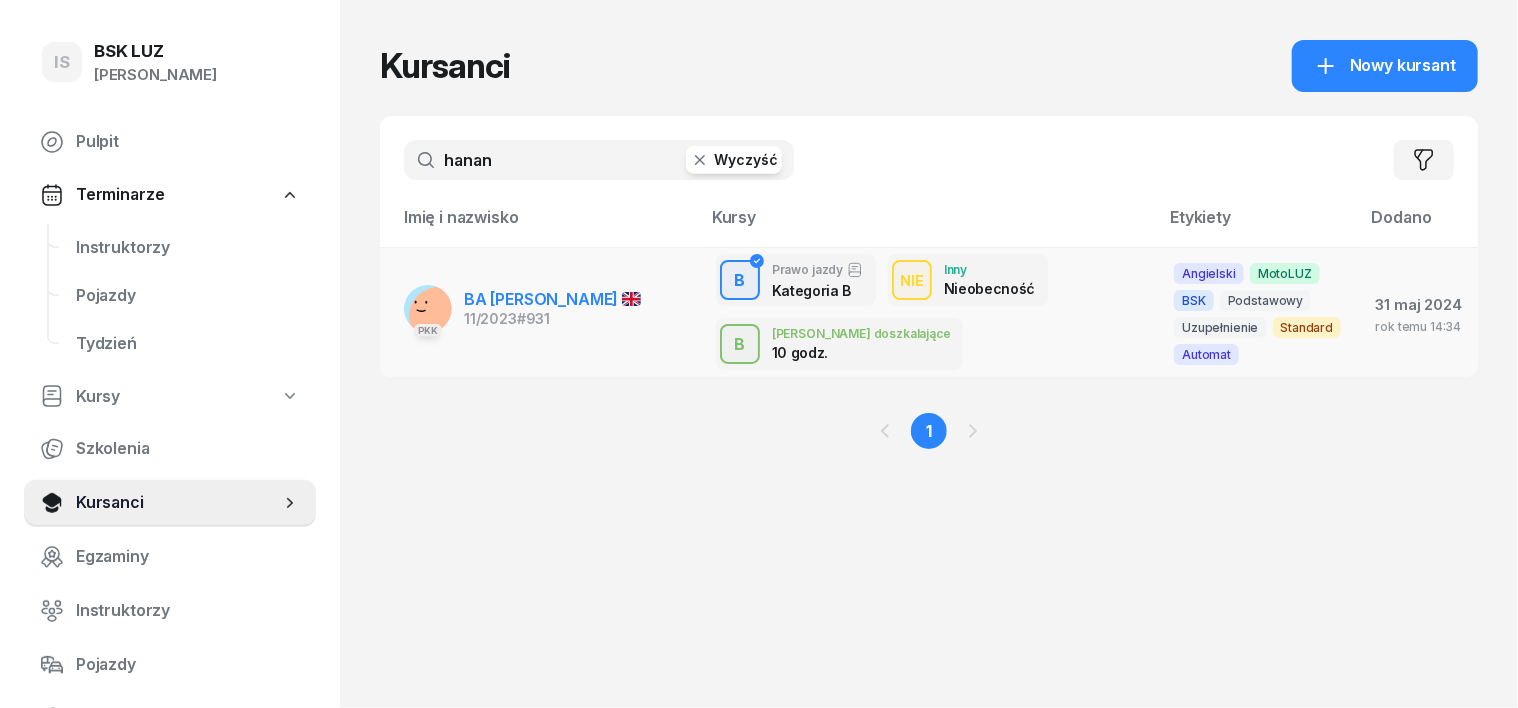 type on "hanan" 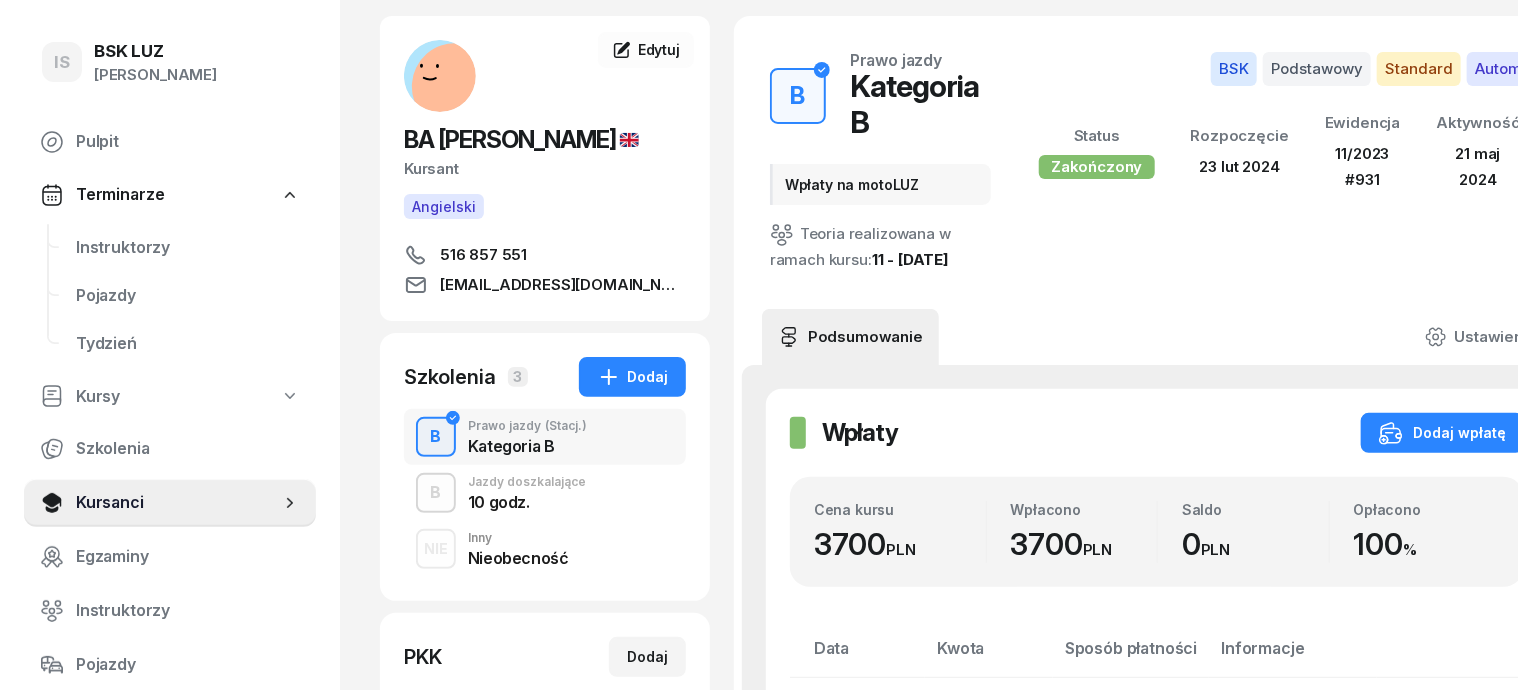 scroll, scrollTop: 124, scrollLeft: 0, axis: vertical 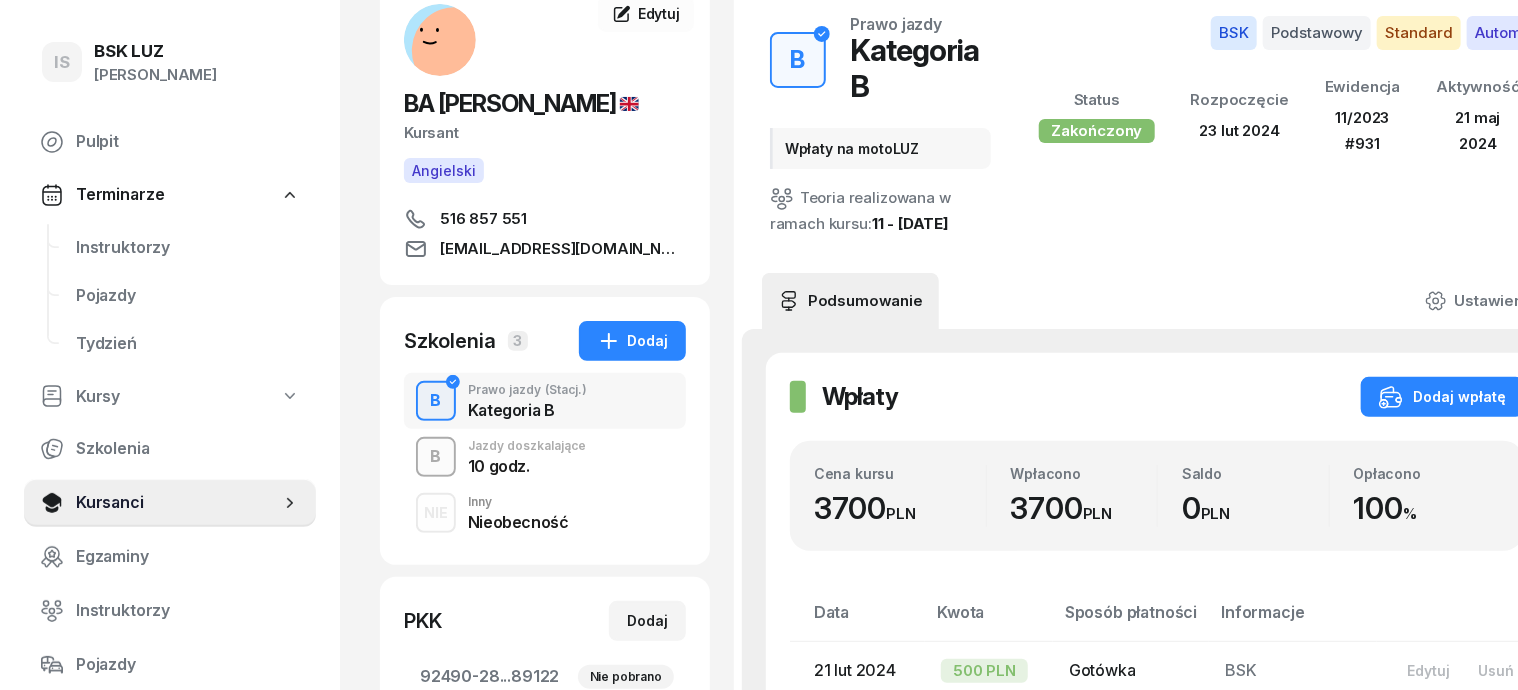 click on "B" at bounding box center (436, 457) 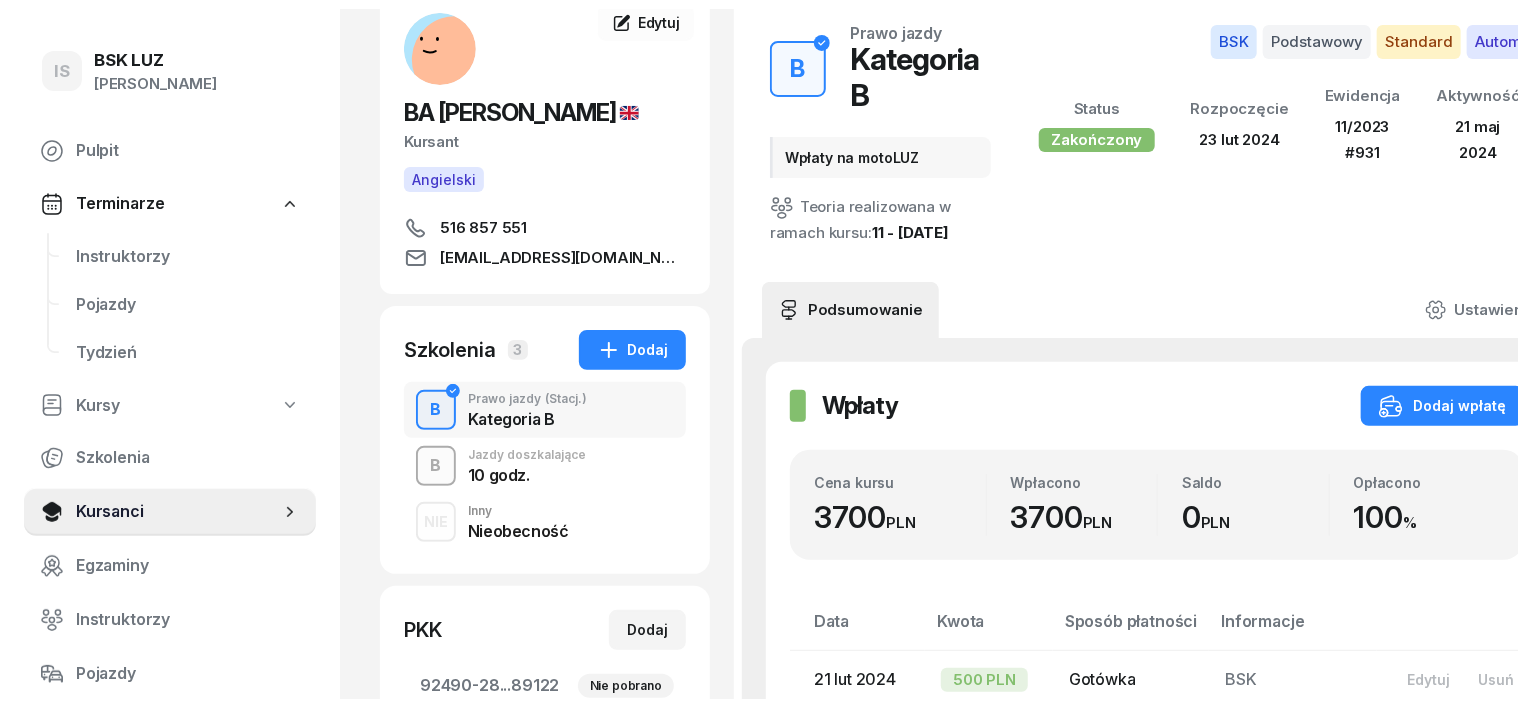 scroll, scrollTop: 0, scrollLeft: 0, axis: both 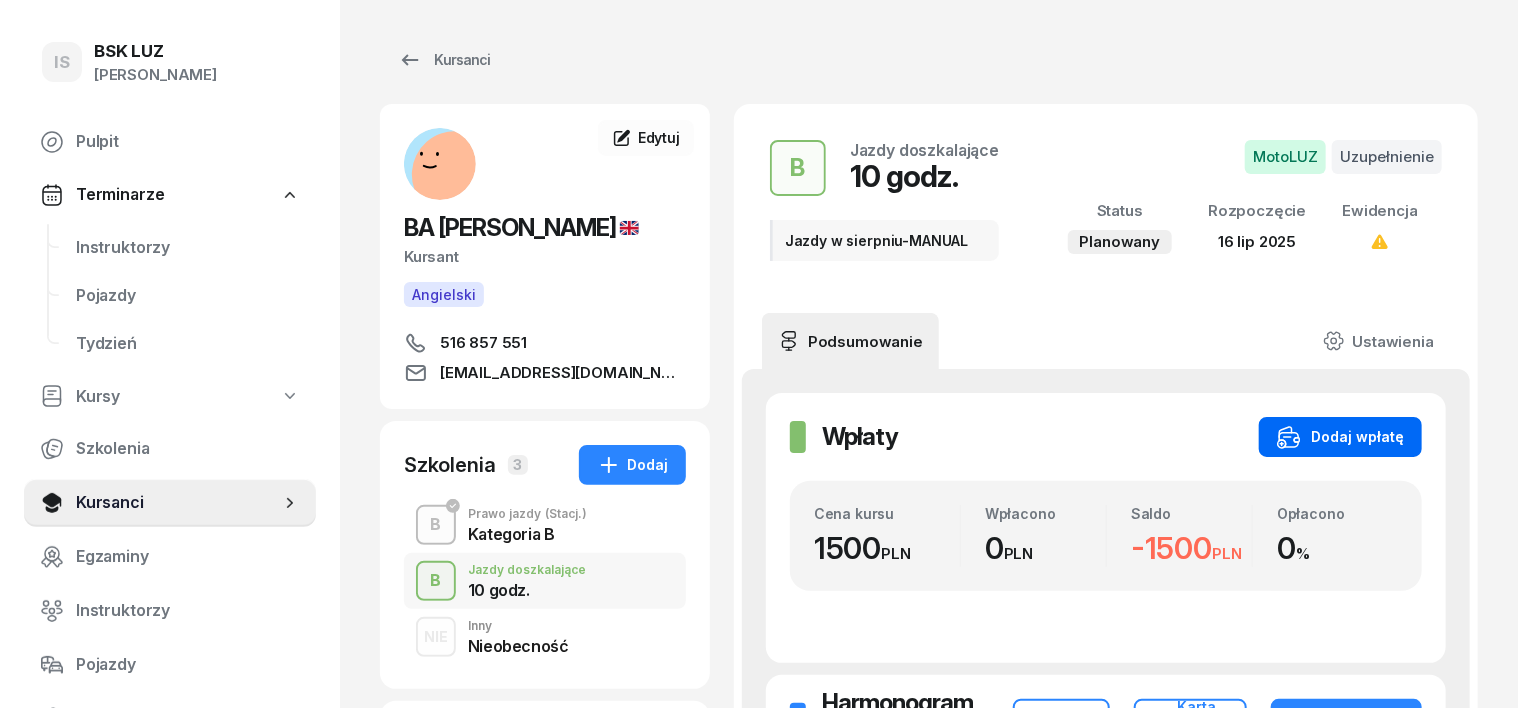 click on "Dodaj wpłatę" at bounding box center [1340, 437] 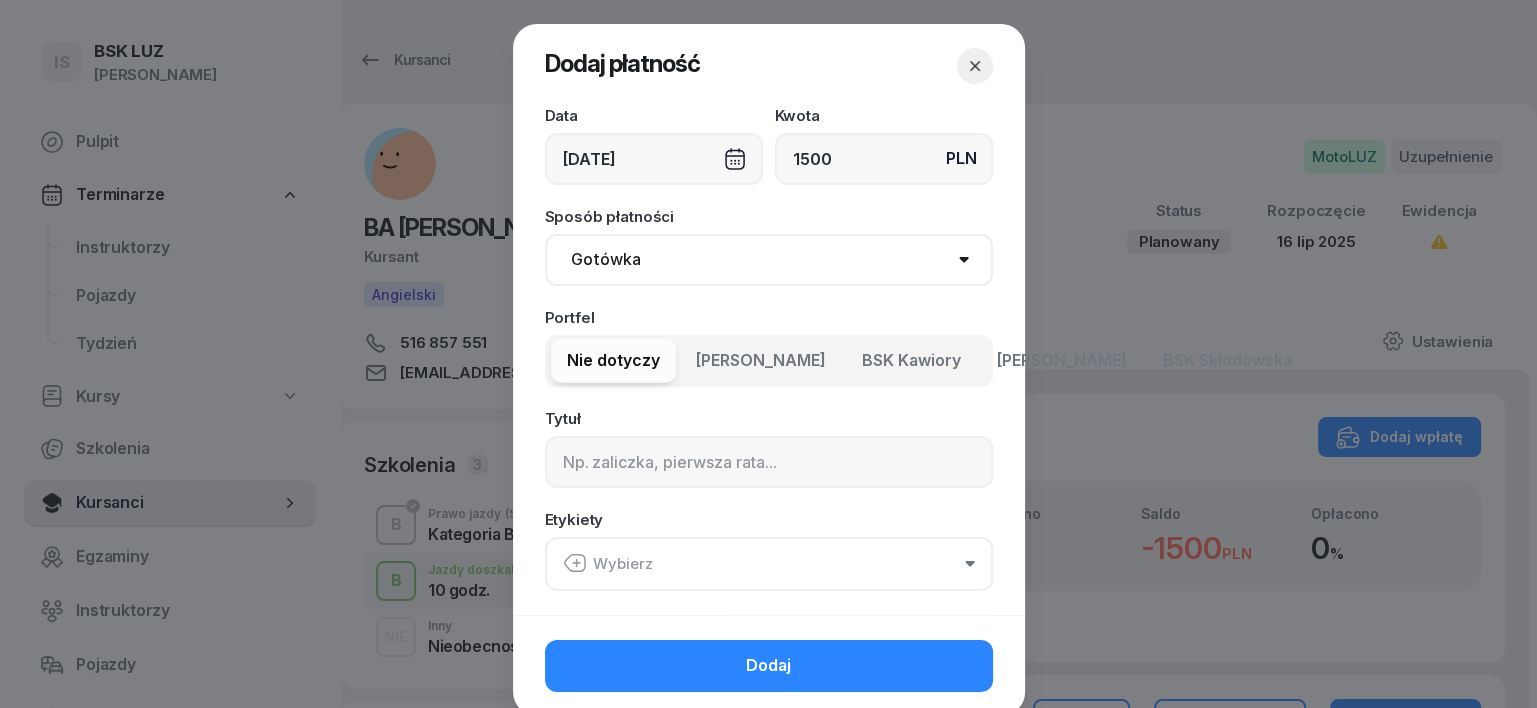 type on "1500" 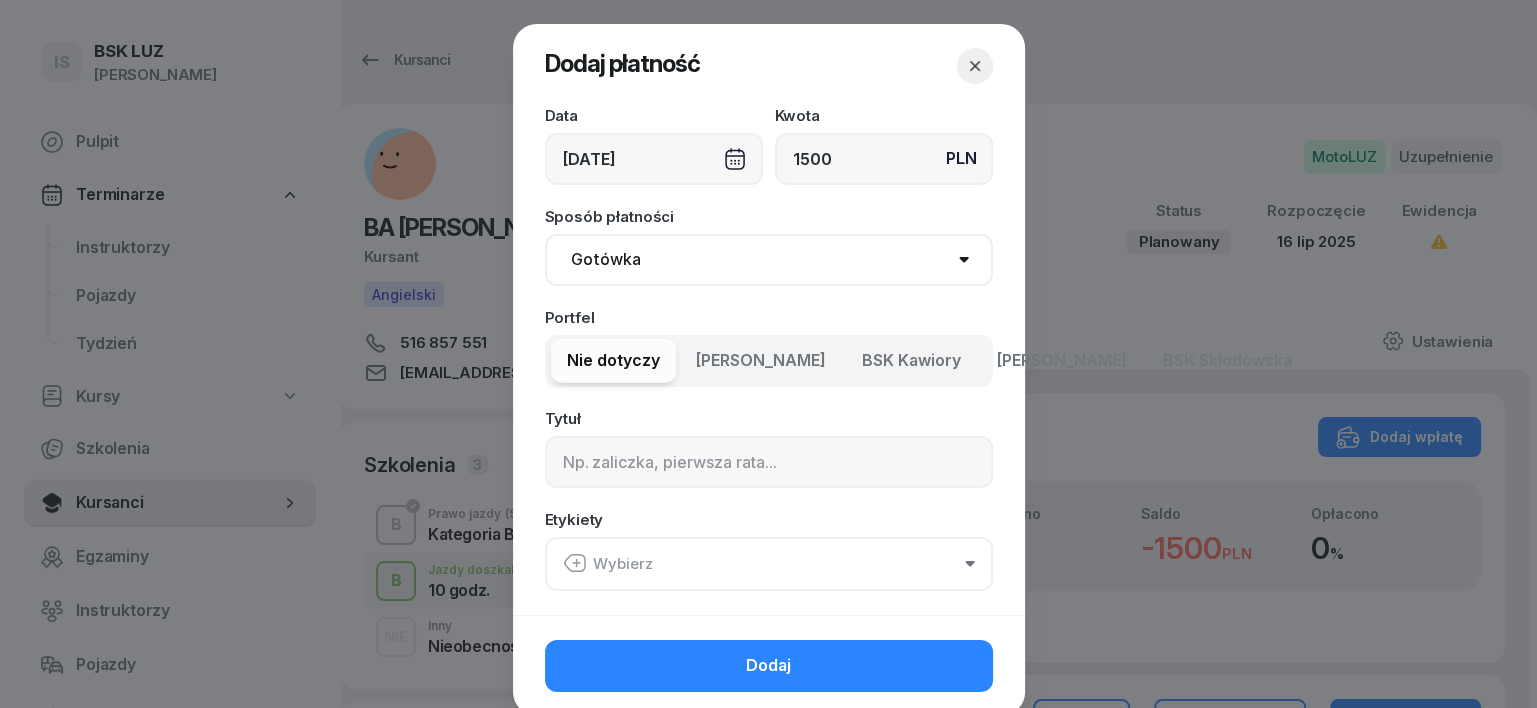 select on "transfer" 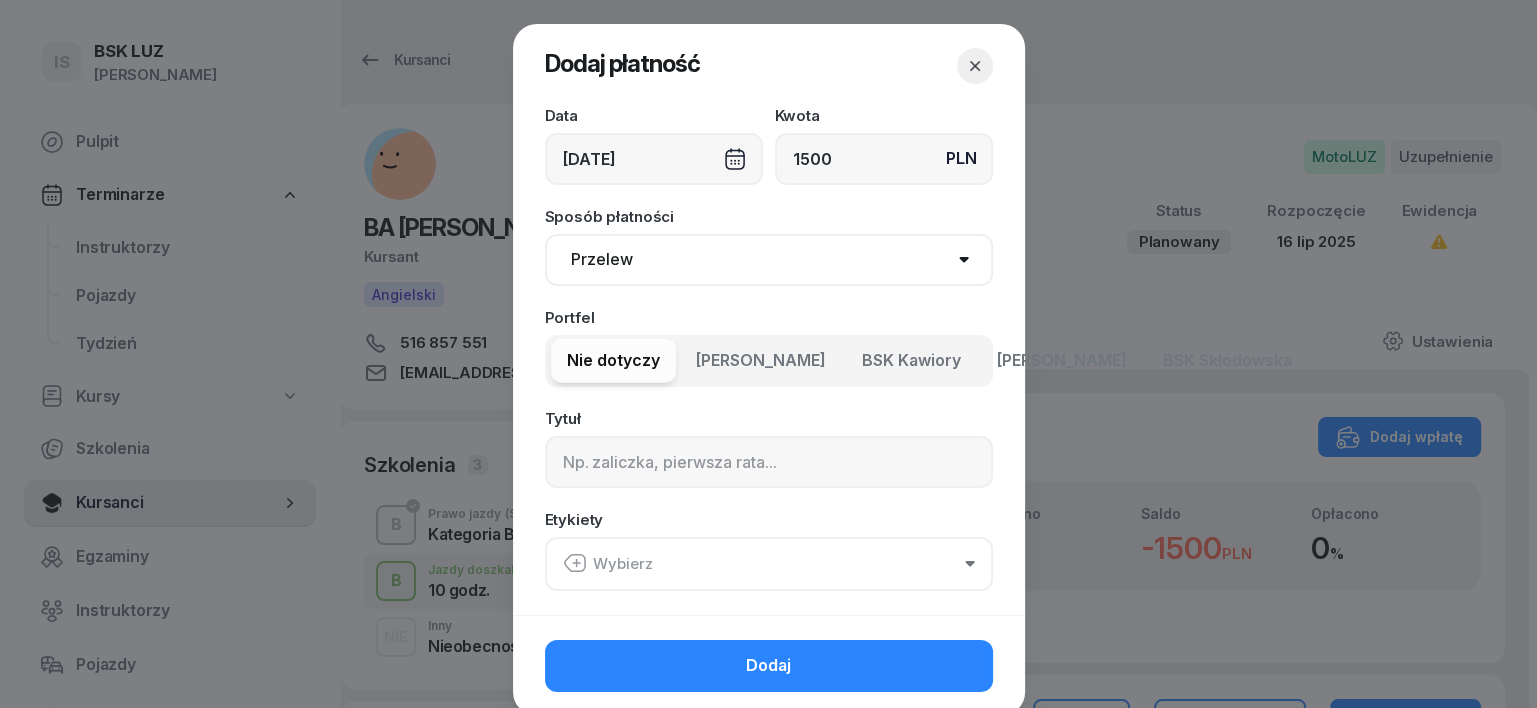 click on "Gotówka Karta Przelew Płatności online BLIK" at bounding box center [769, 260] 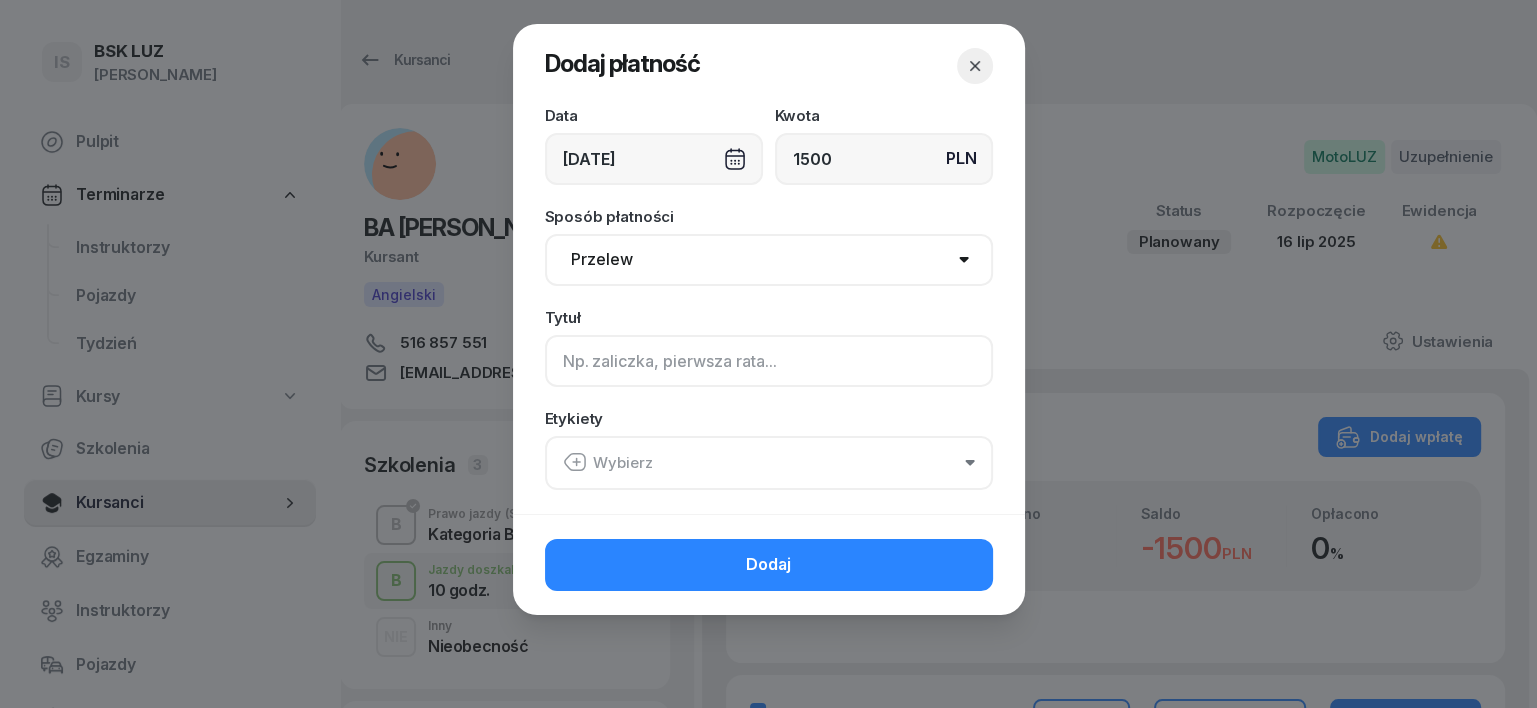 click 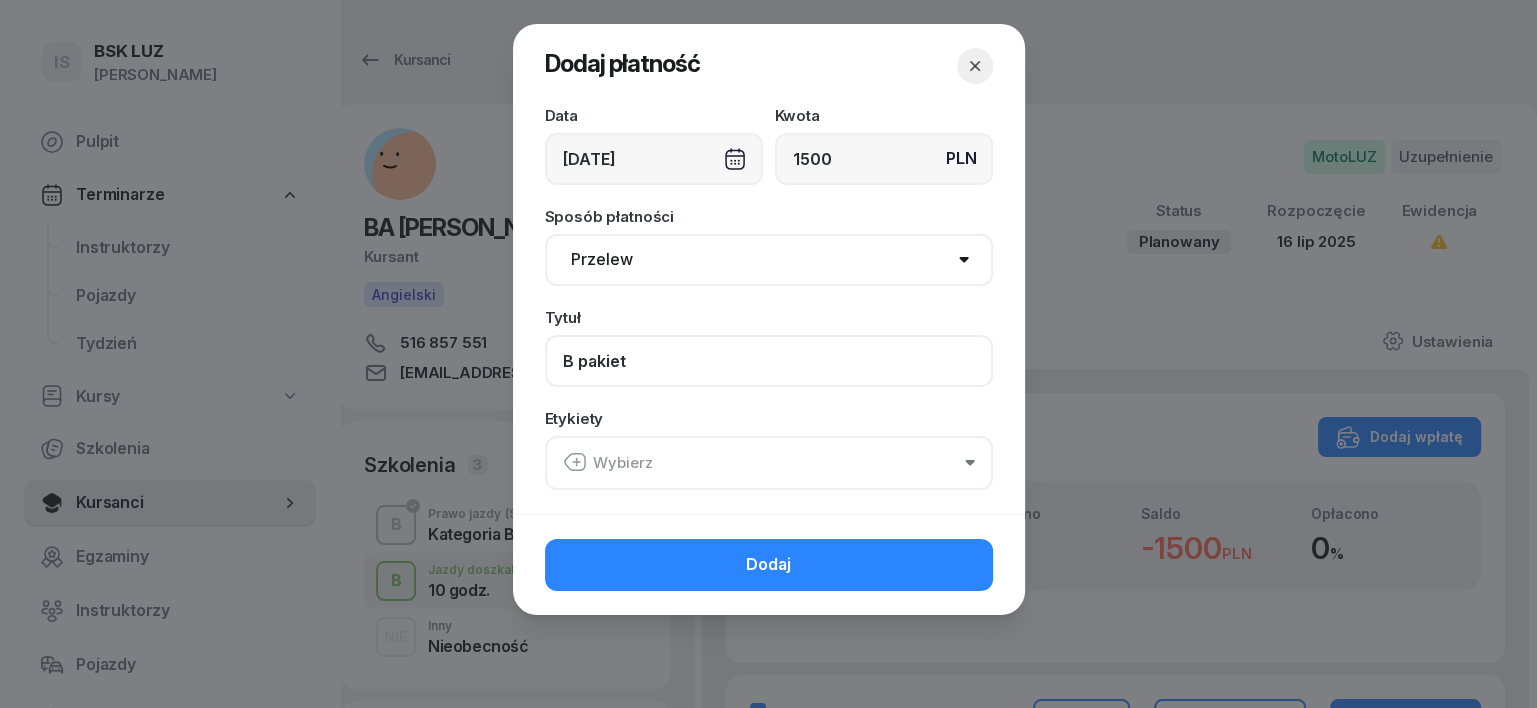 type on "B pakiet" 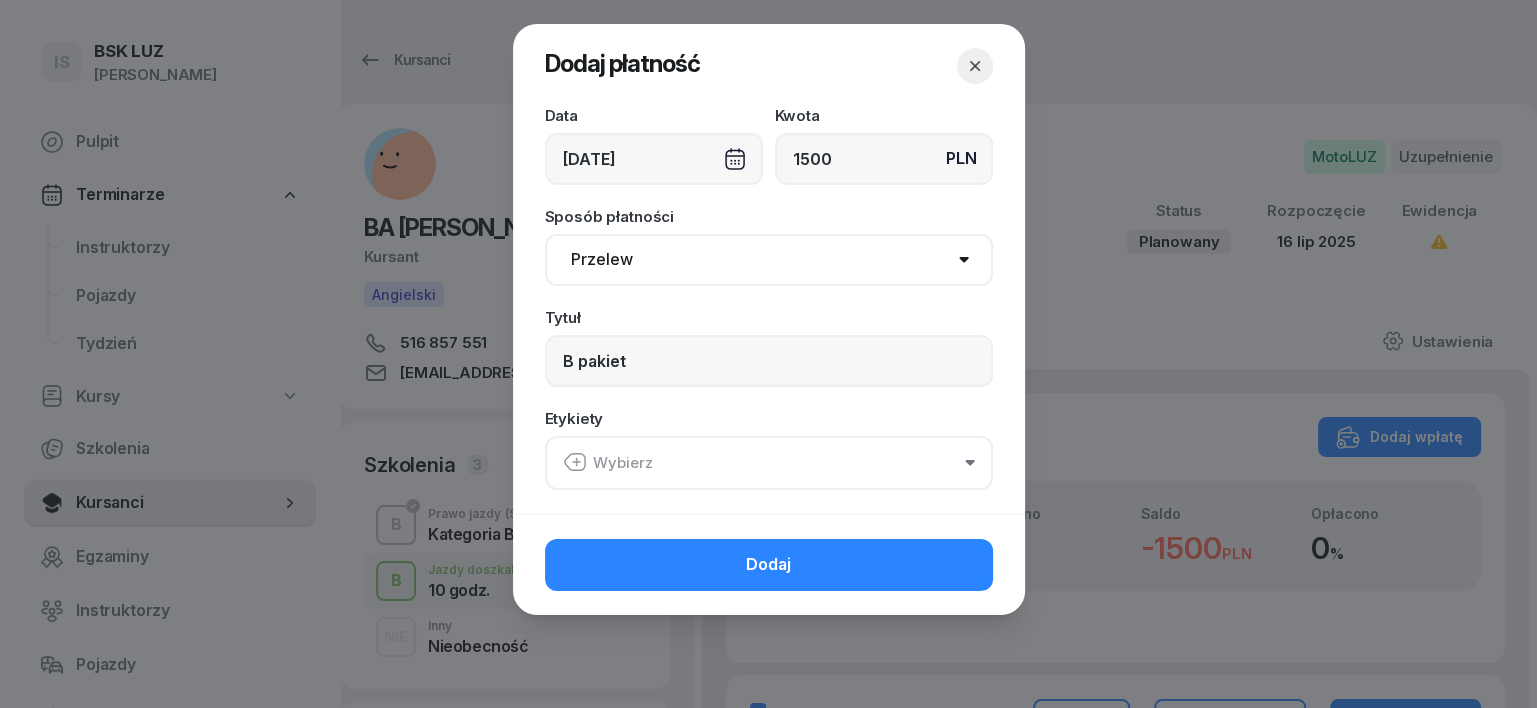 click 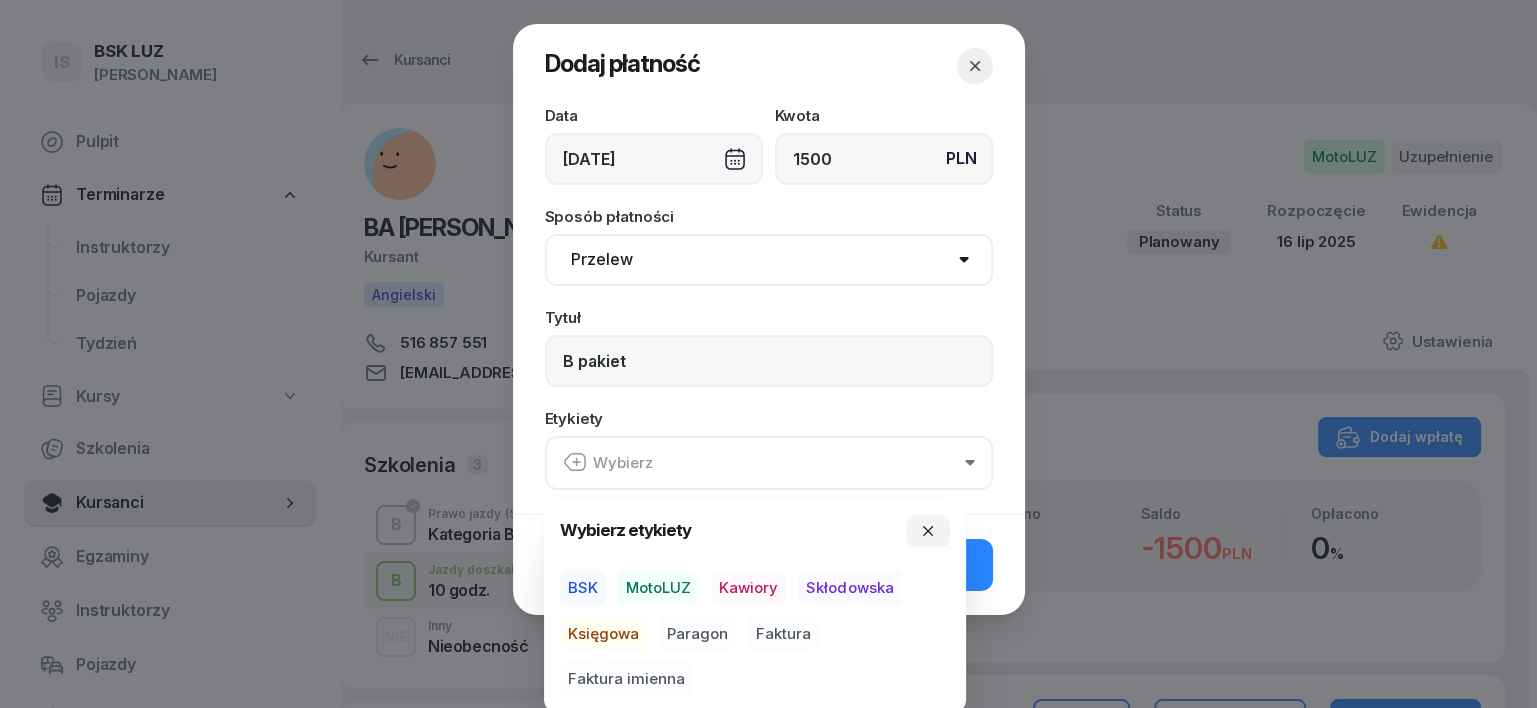 drag, startPoint x: 631, startPoint y: 587, endPoint x: 616, endPoint y: 607, distance: 25 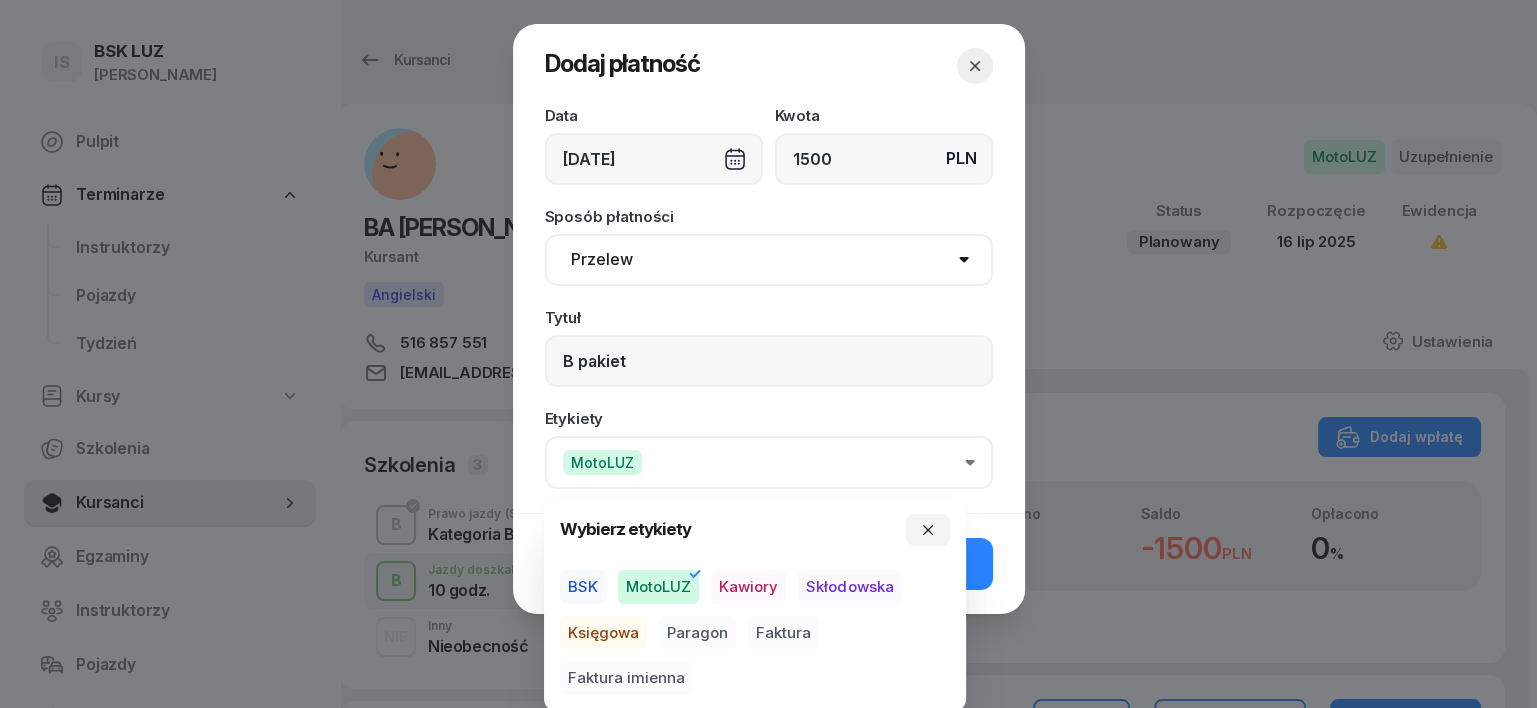drag, startPoint x: 596, startPoint y: 638, endPoint x: 609, endPoint y: 639, distance: 13.038404 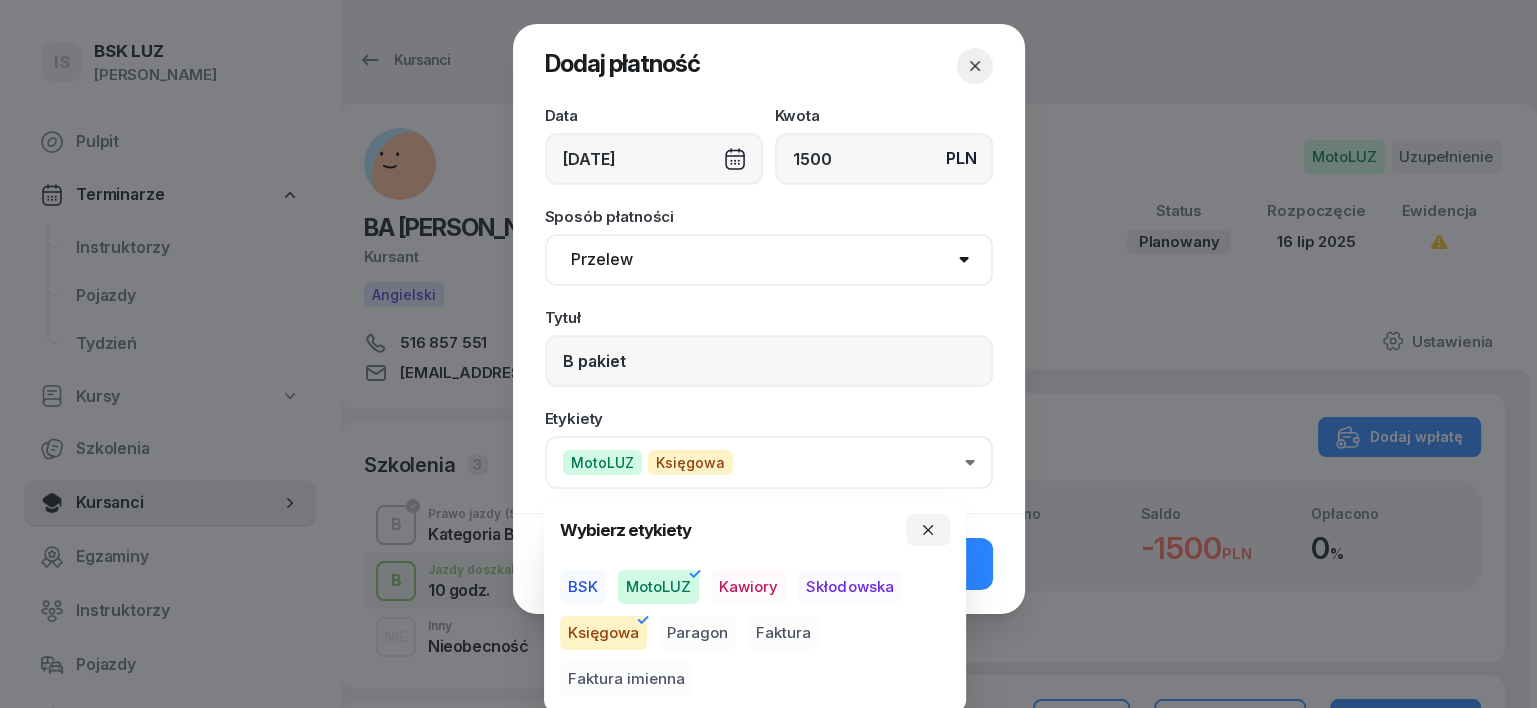 drag, startPoint x: 710, startPoint y: 633, endPoint x: 815, endPoint y: 600, distance: 110.06362 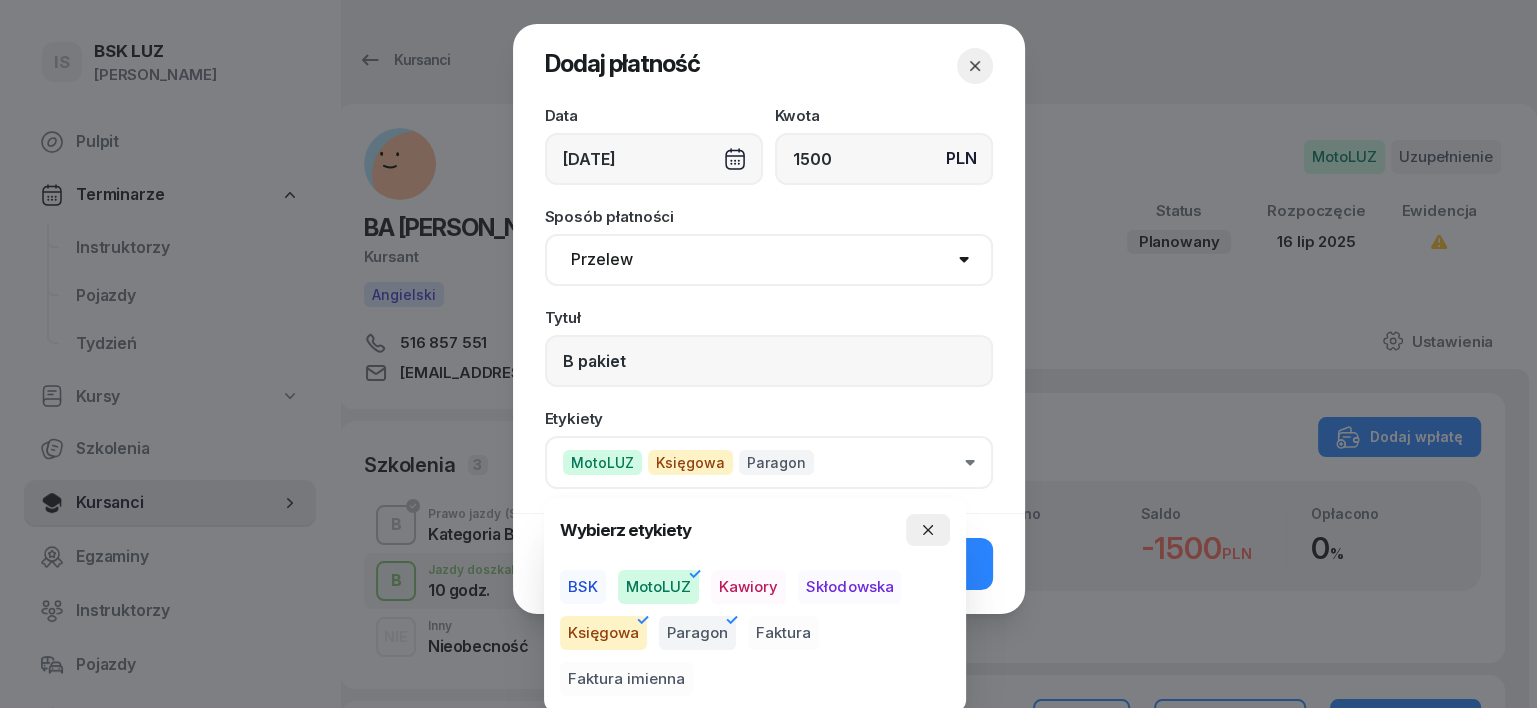 click 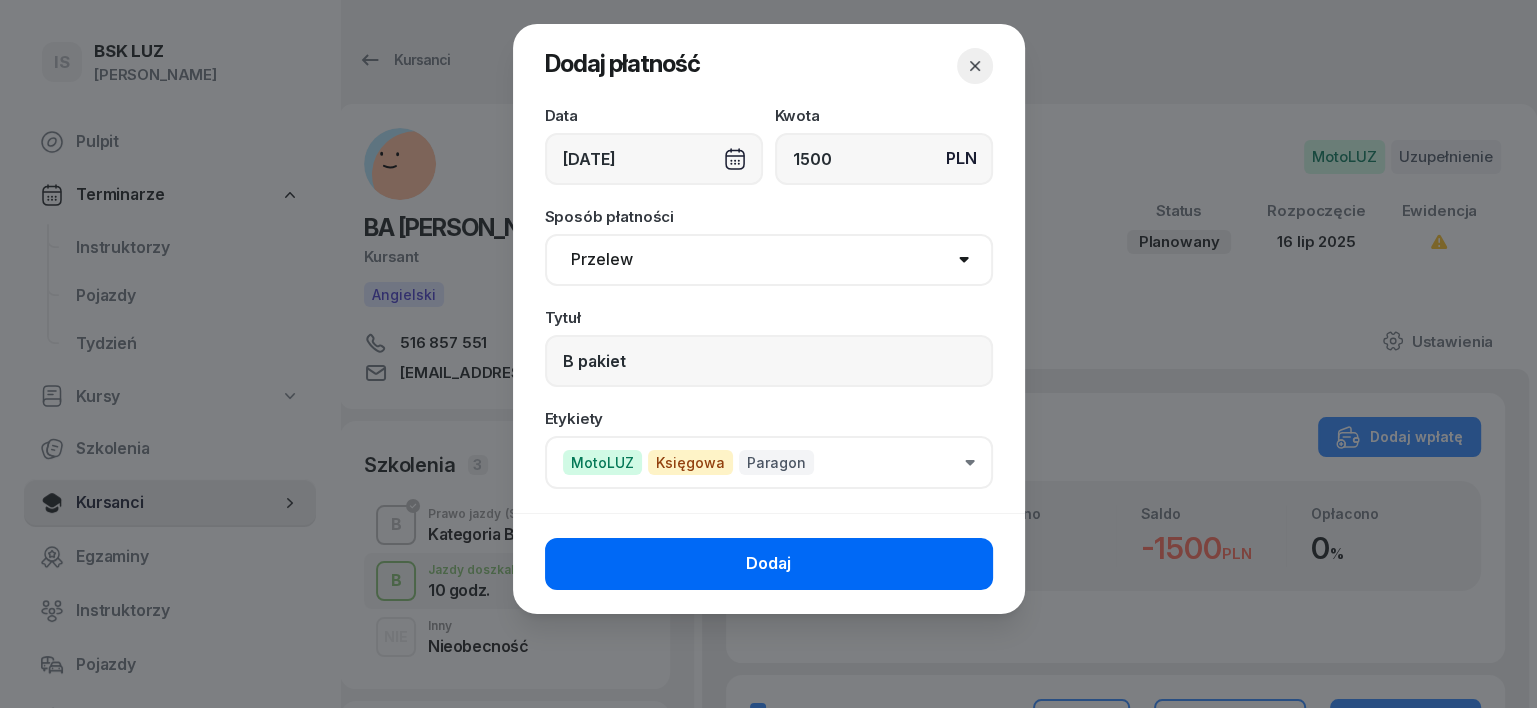 click on "Dodaj" 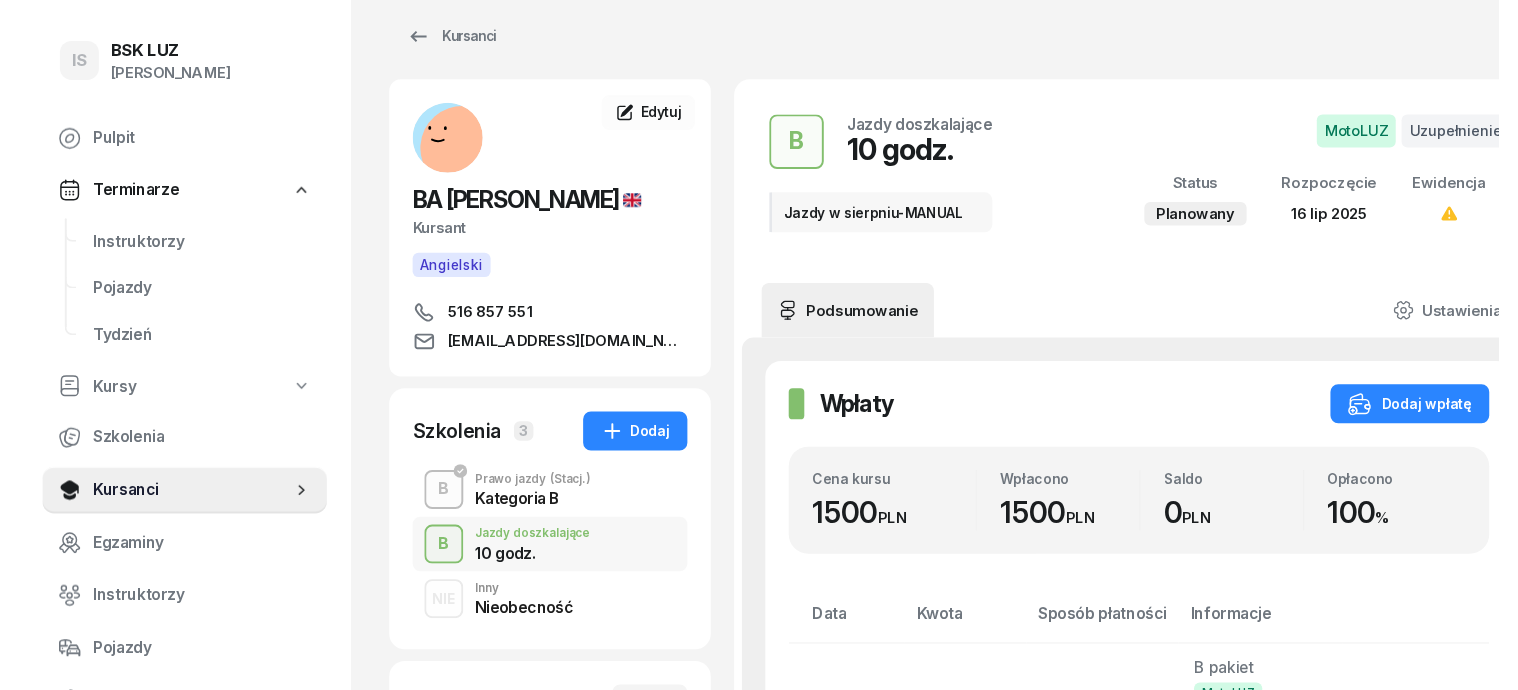 scroll, scrollTop: 0, scrollLeft: 0, axis: both 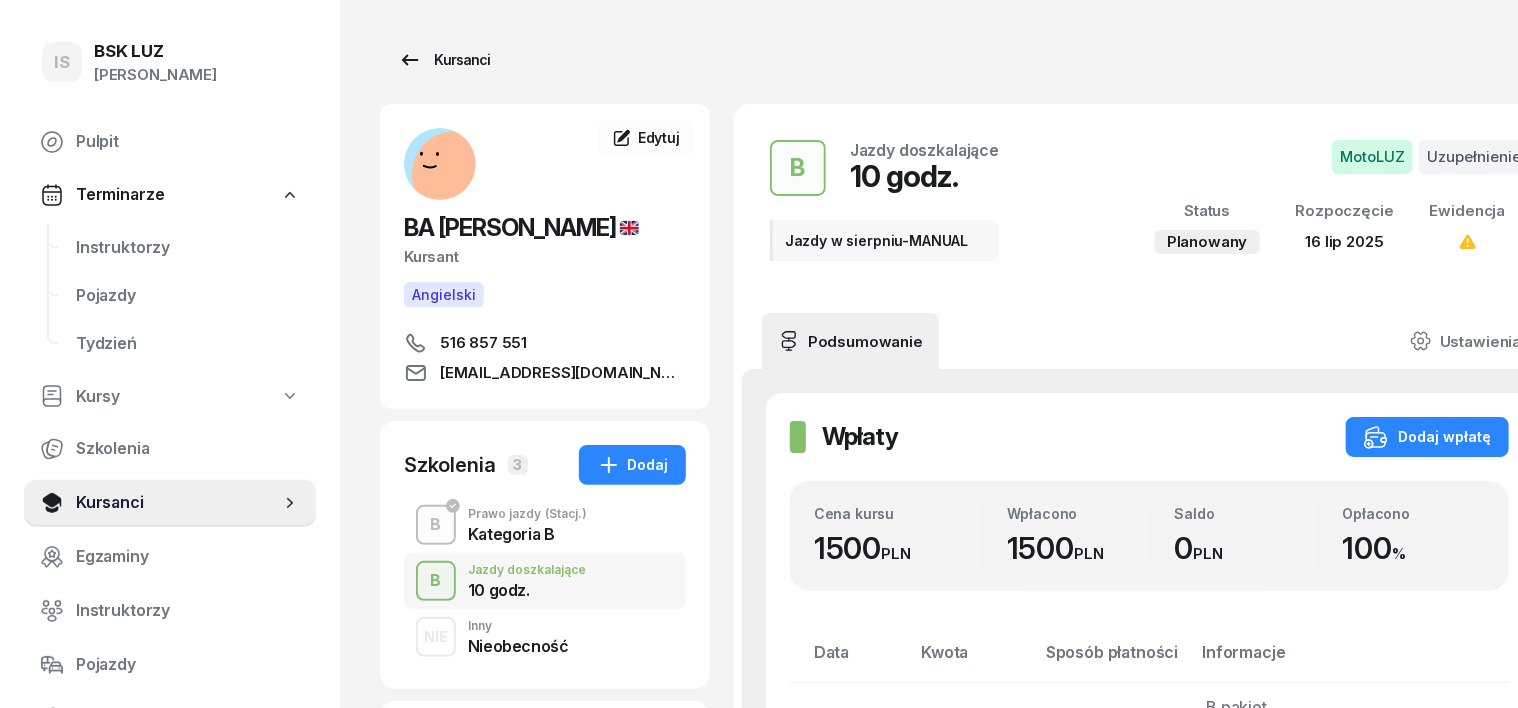 click on "Kursanci" at bounding box center [444, 60] 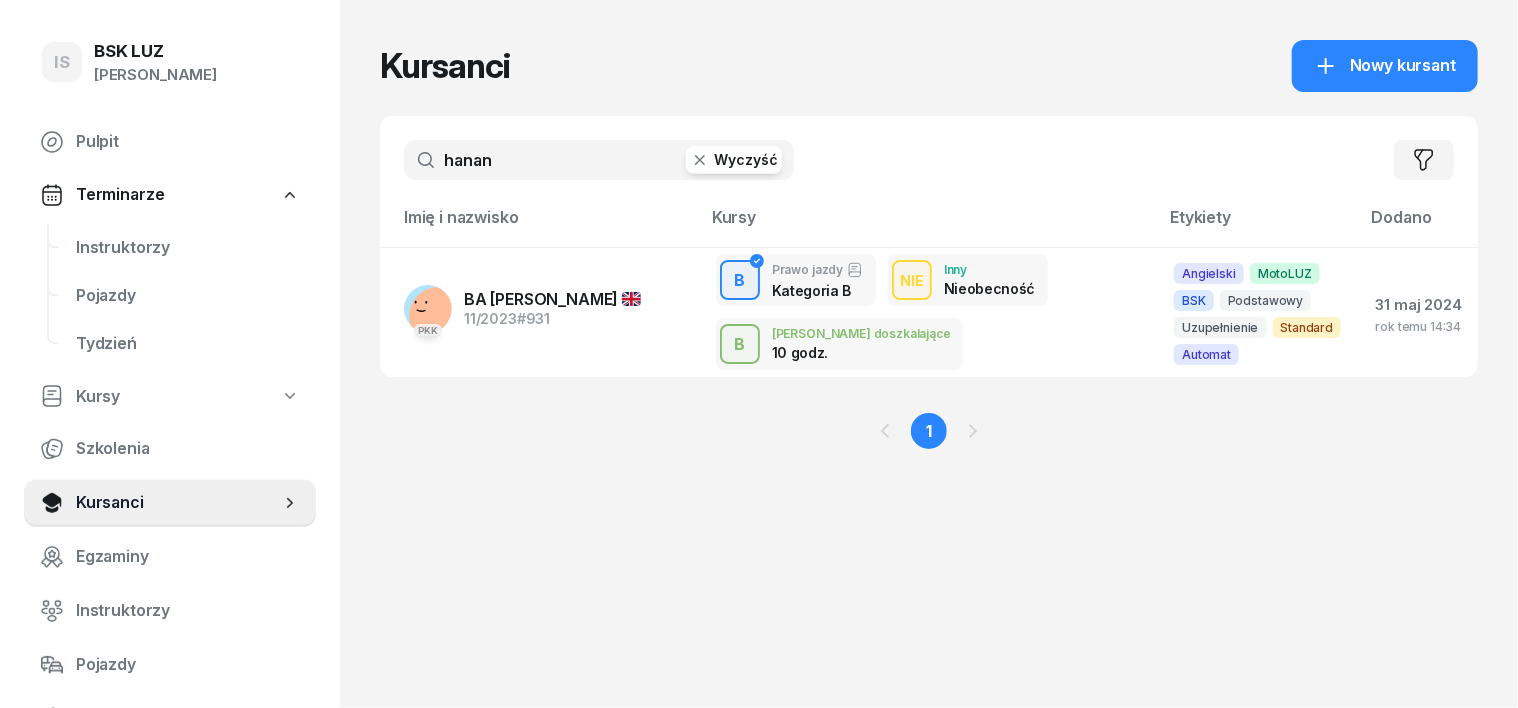 click 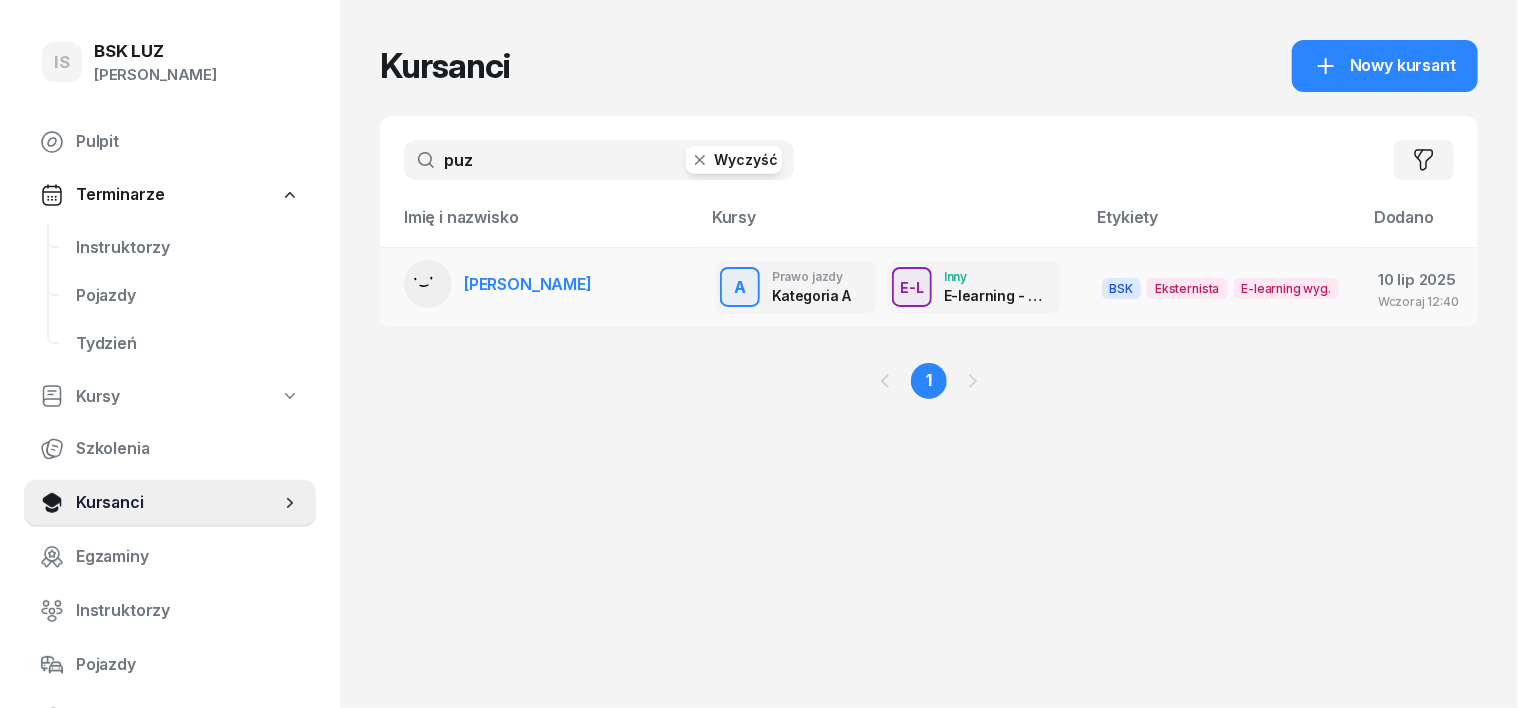 type on "puz" 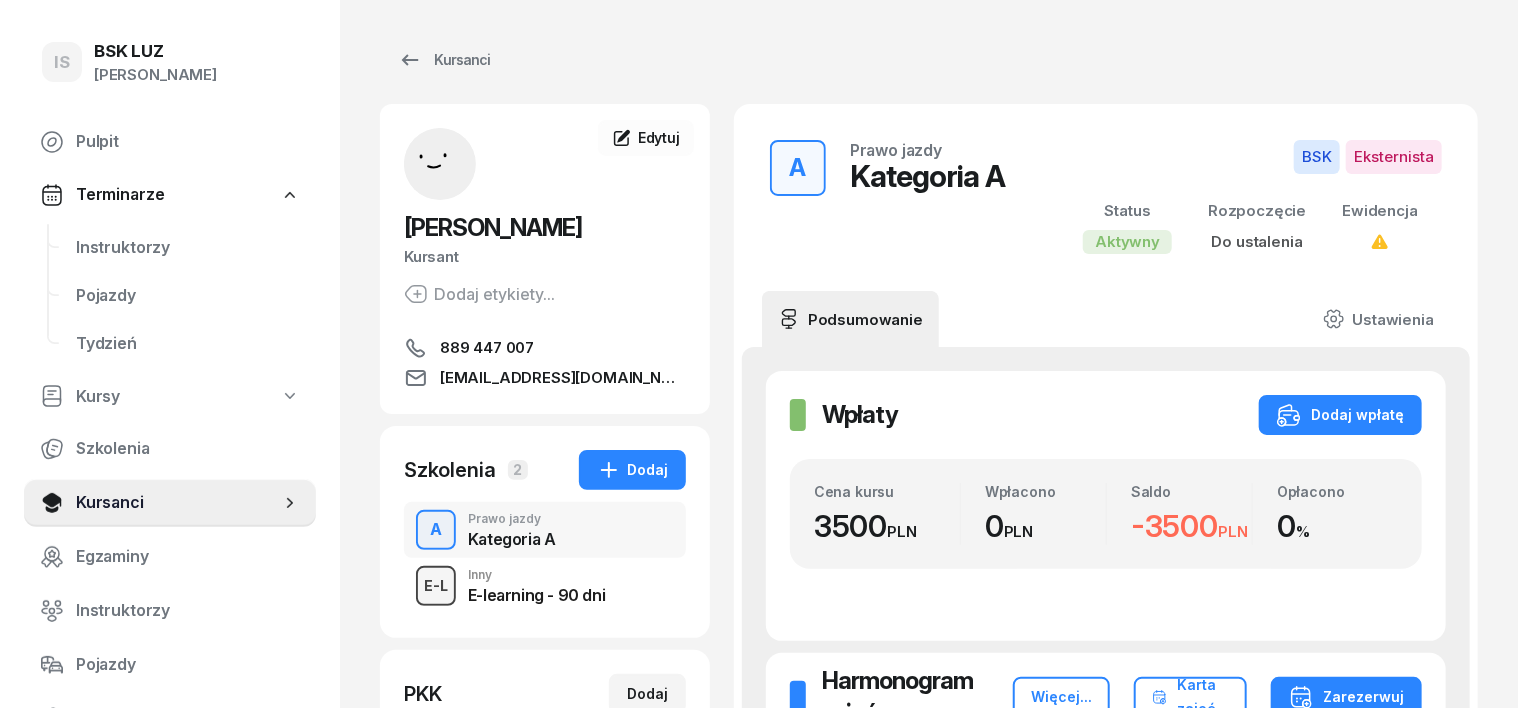 click on "E-L" at bounding box center [436, 585] 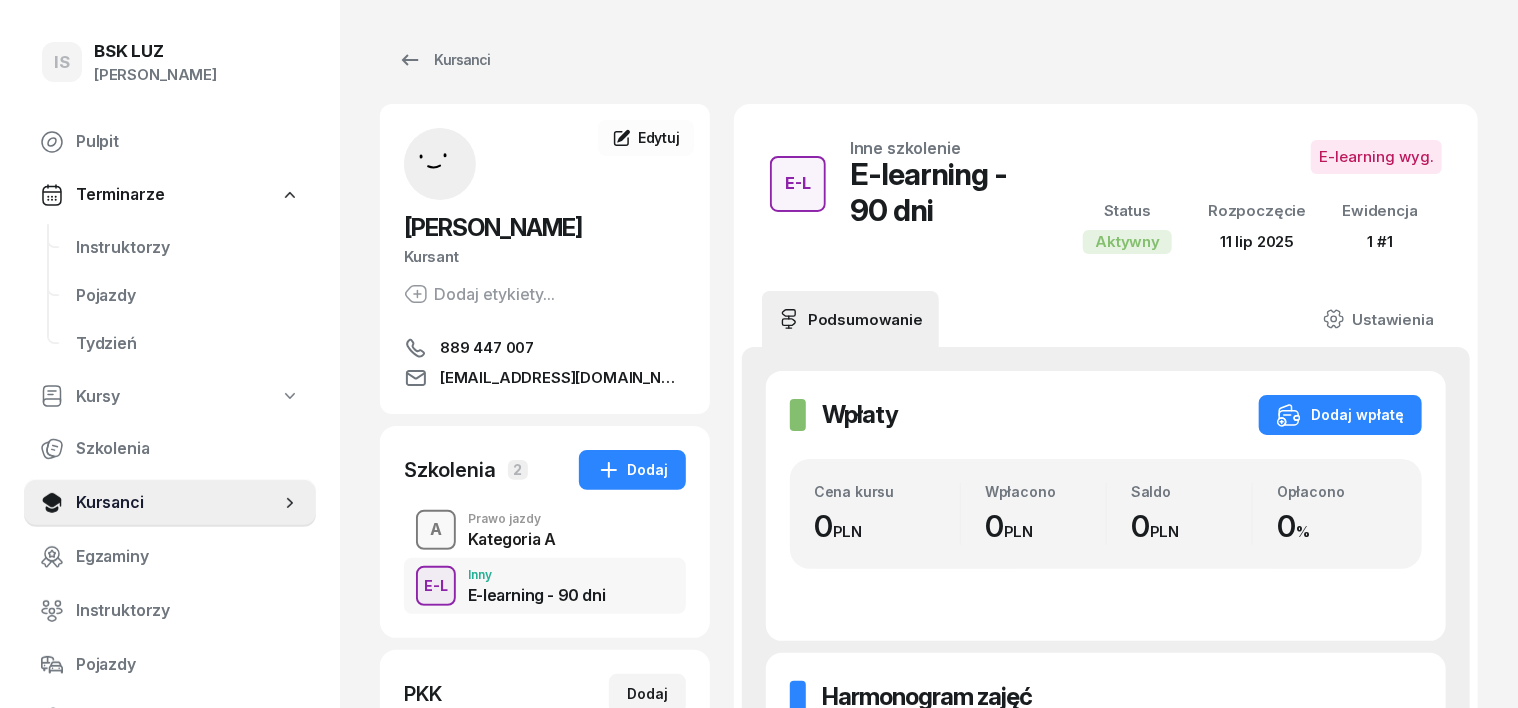 click on "A" at bounding box center [436, 530] 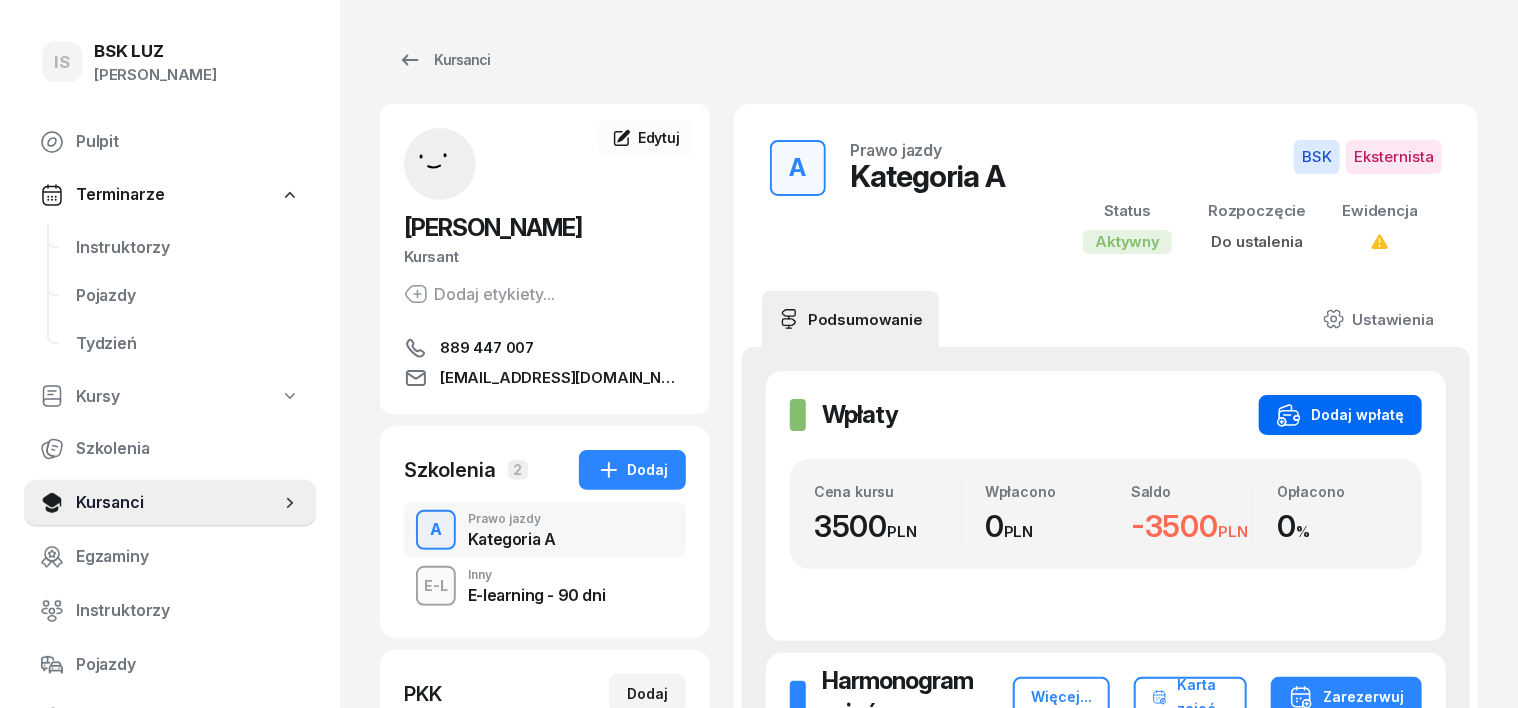 click on "Dodaj wpłatę" at bounding box center (1340, 415) 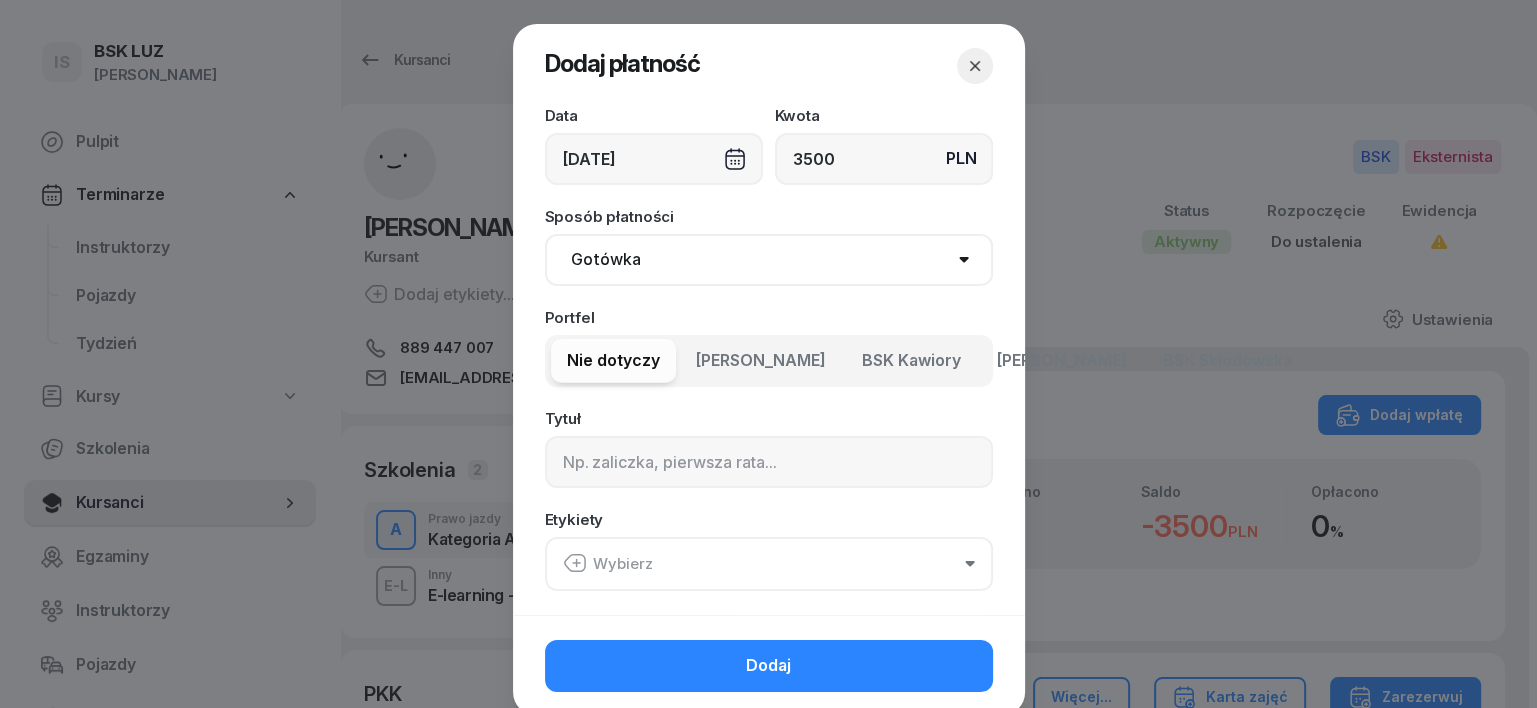 type on "3500" 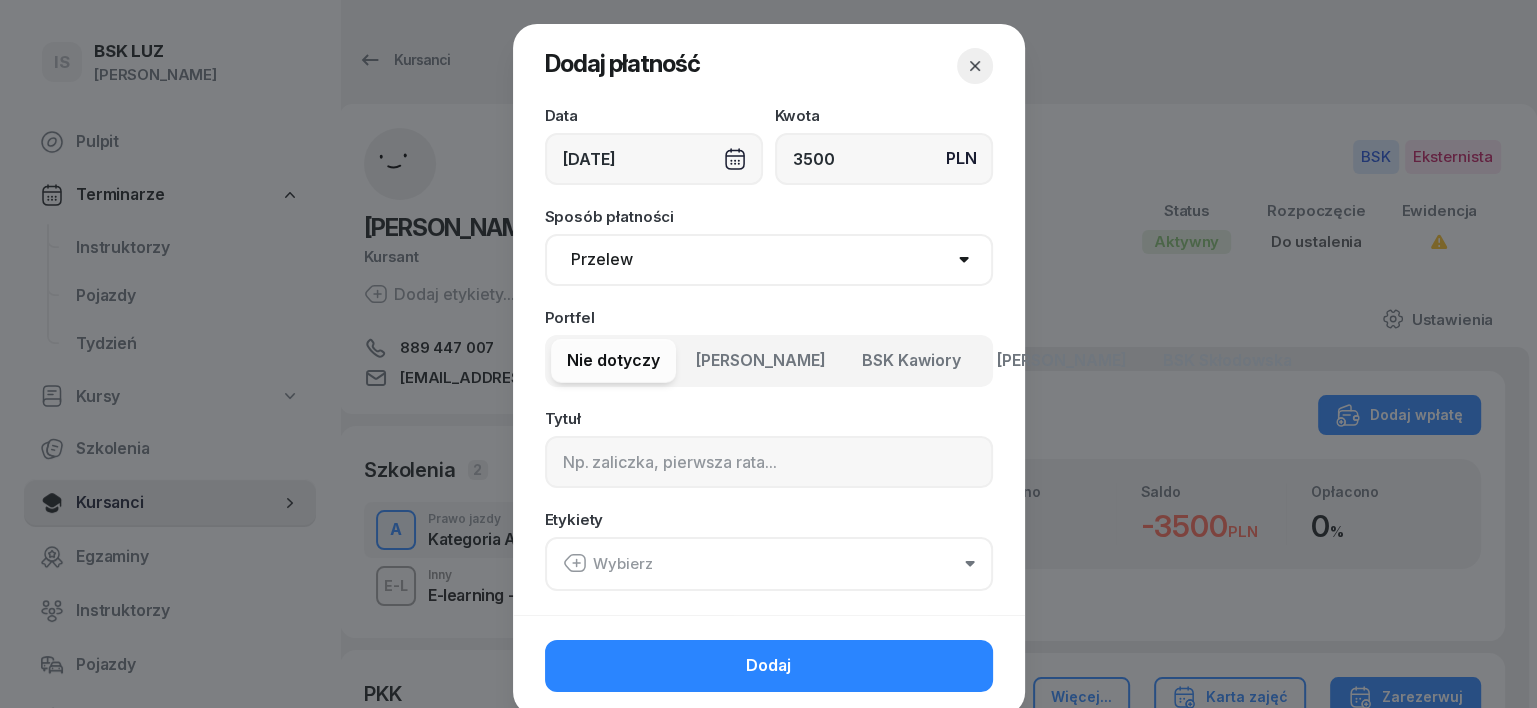 click on "Gotówka Karta Przelew Płatności online BLIK" at bounding box center [769, 260] 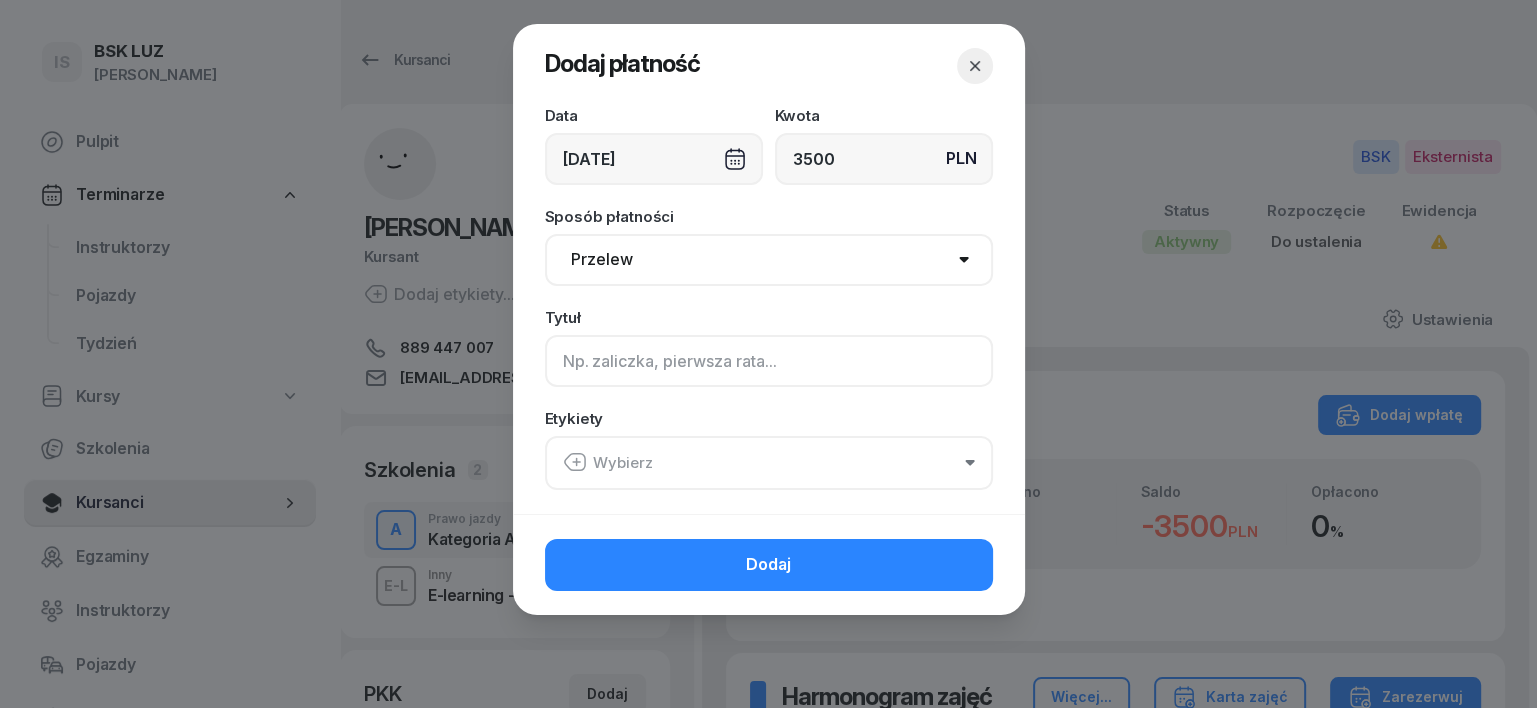 click 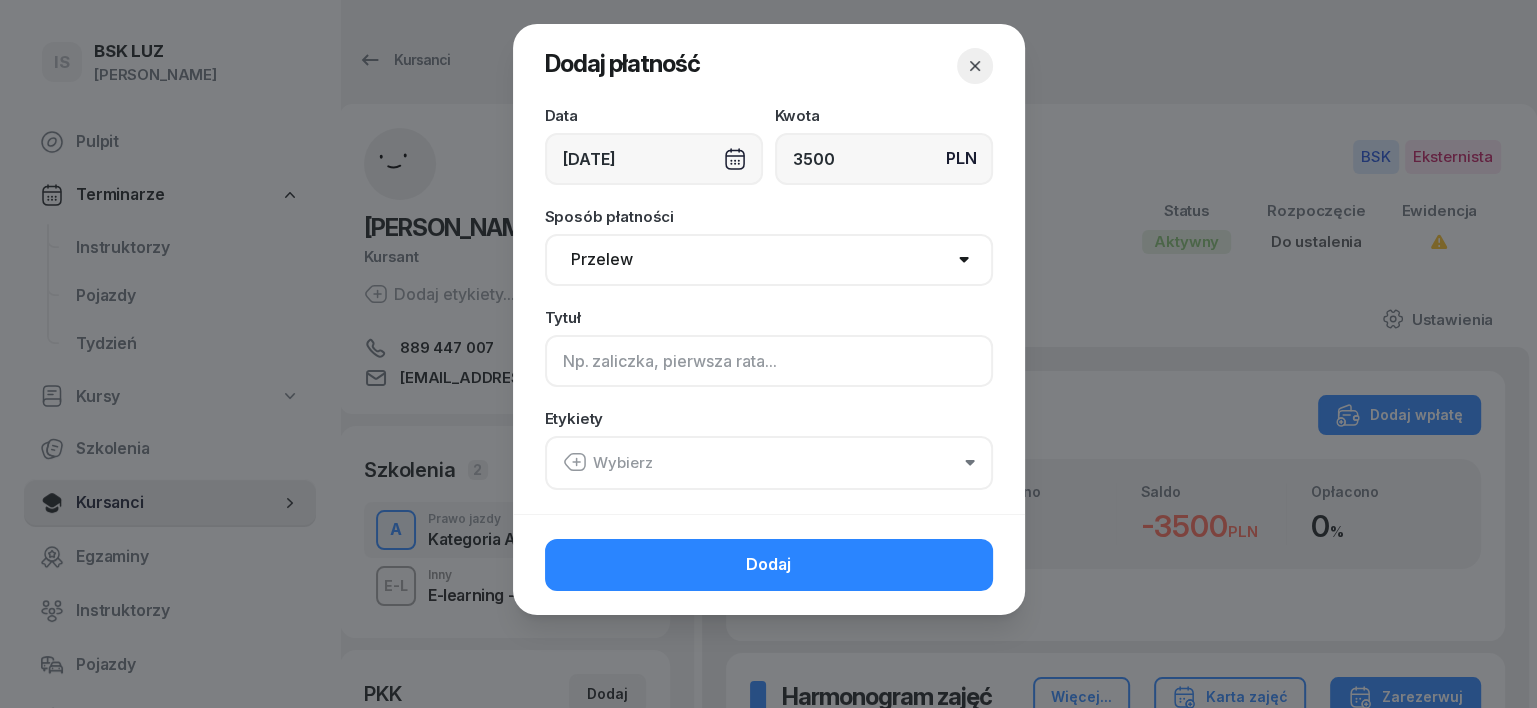type on "a" 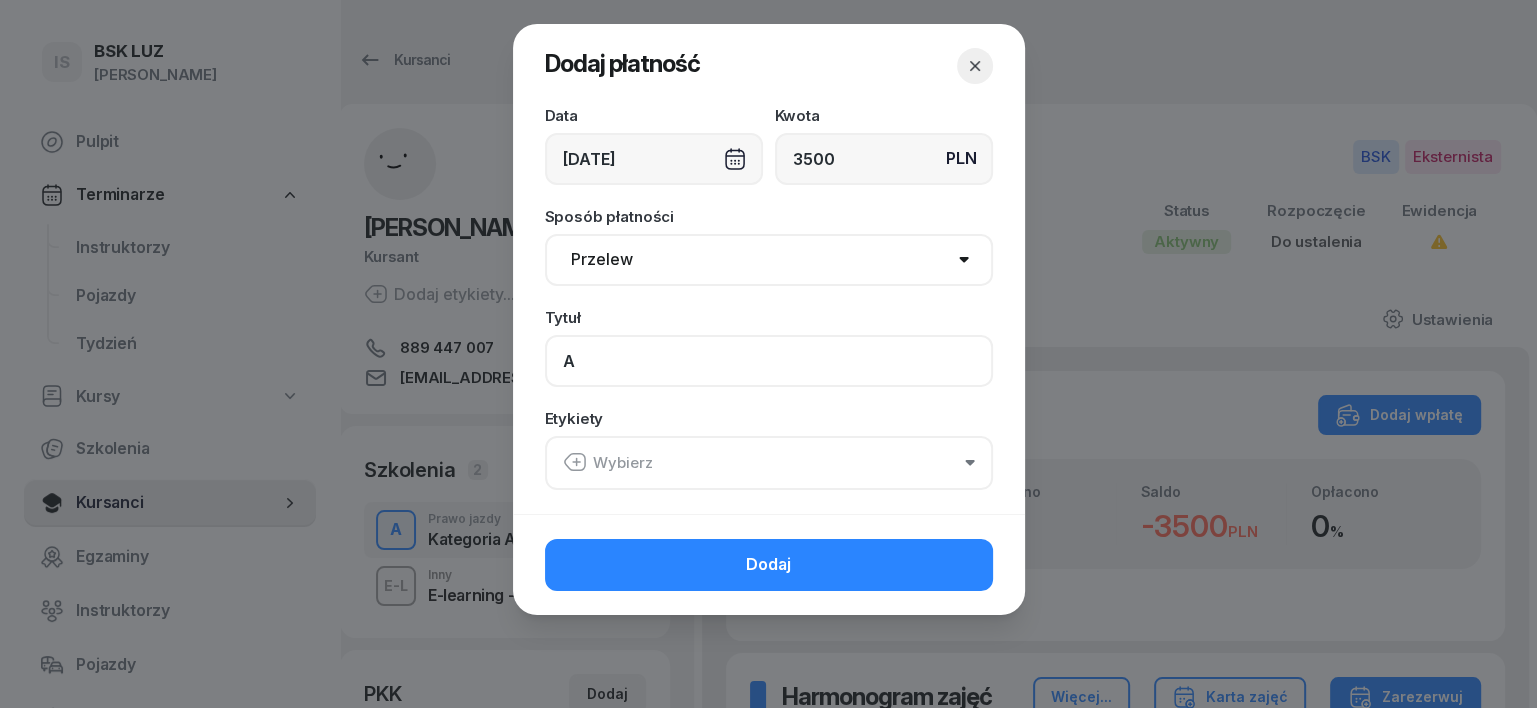 type on "A" 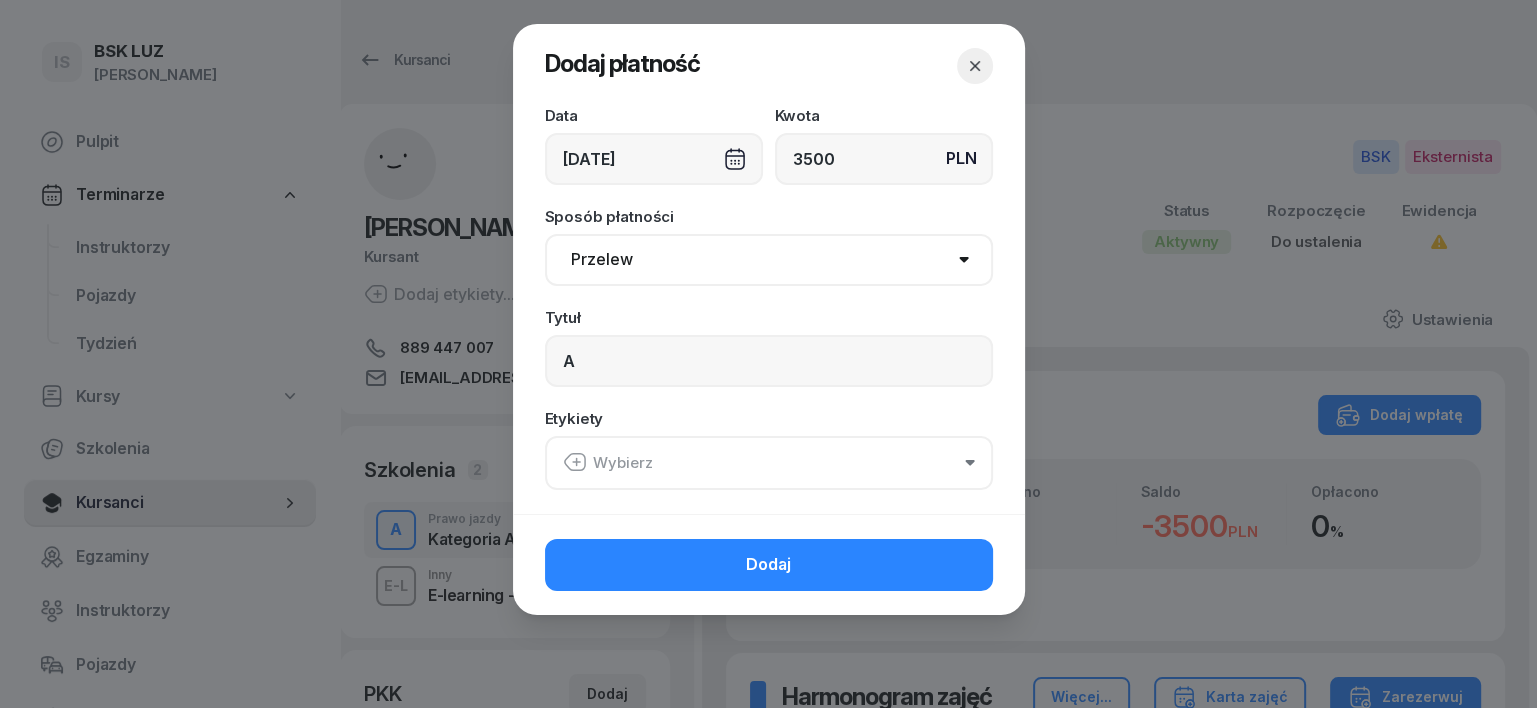 click 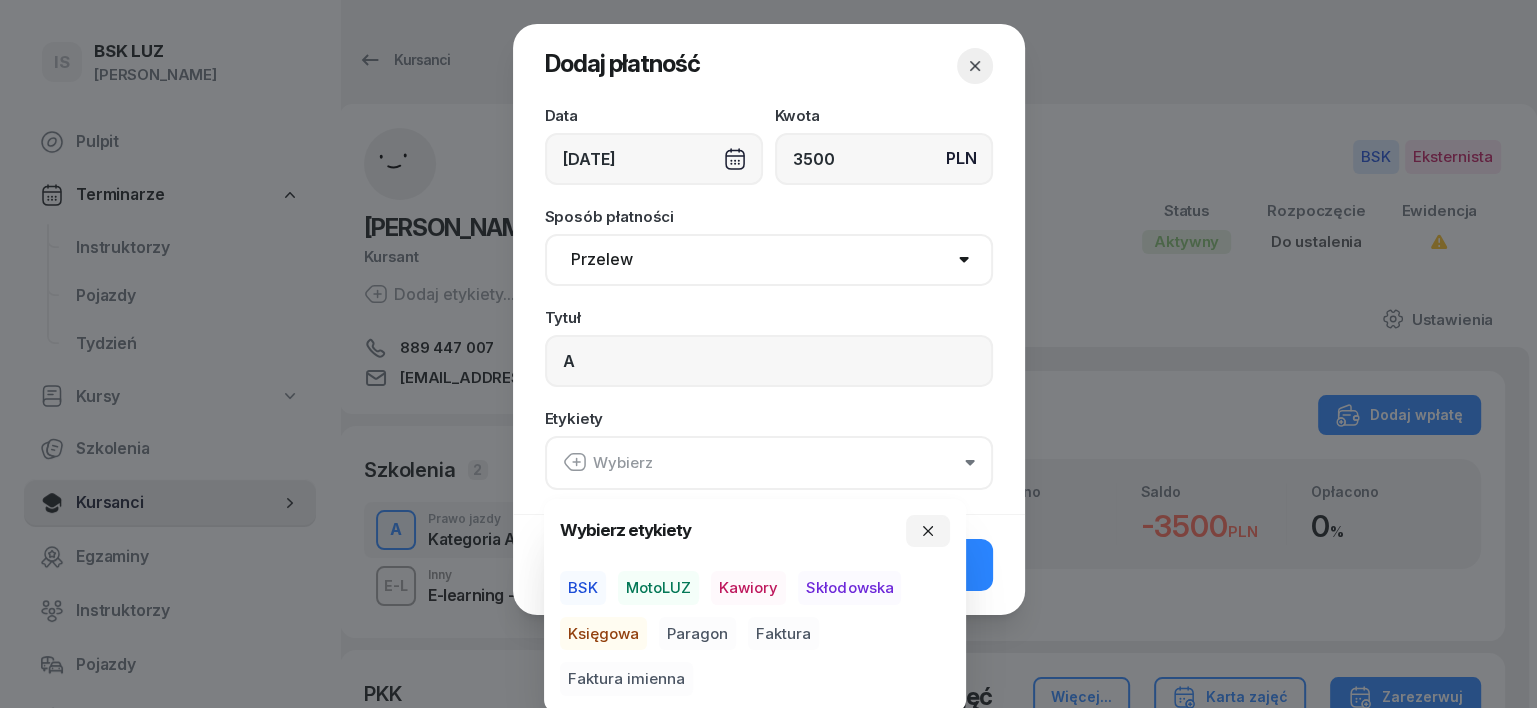 drag, startPoint x: 580, startPoint y: 580, endPoint x: 600, endPoint y: 628, distance: 52 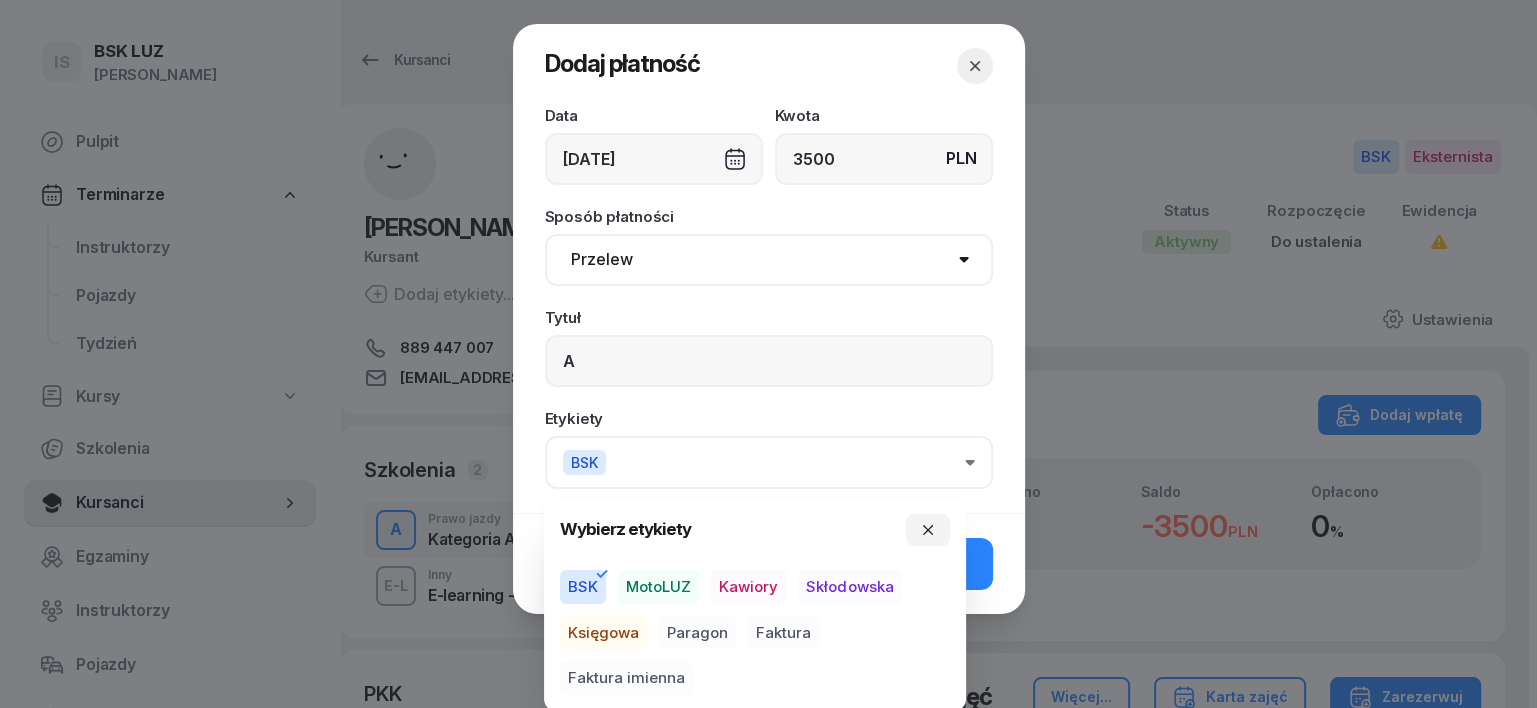 drag, startPoint x: 608, startPoint y: 631, endPoint x: 643, endPoint y: 632, distance: 35.014282 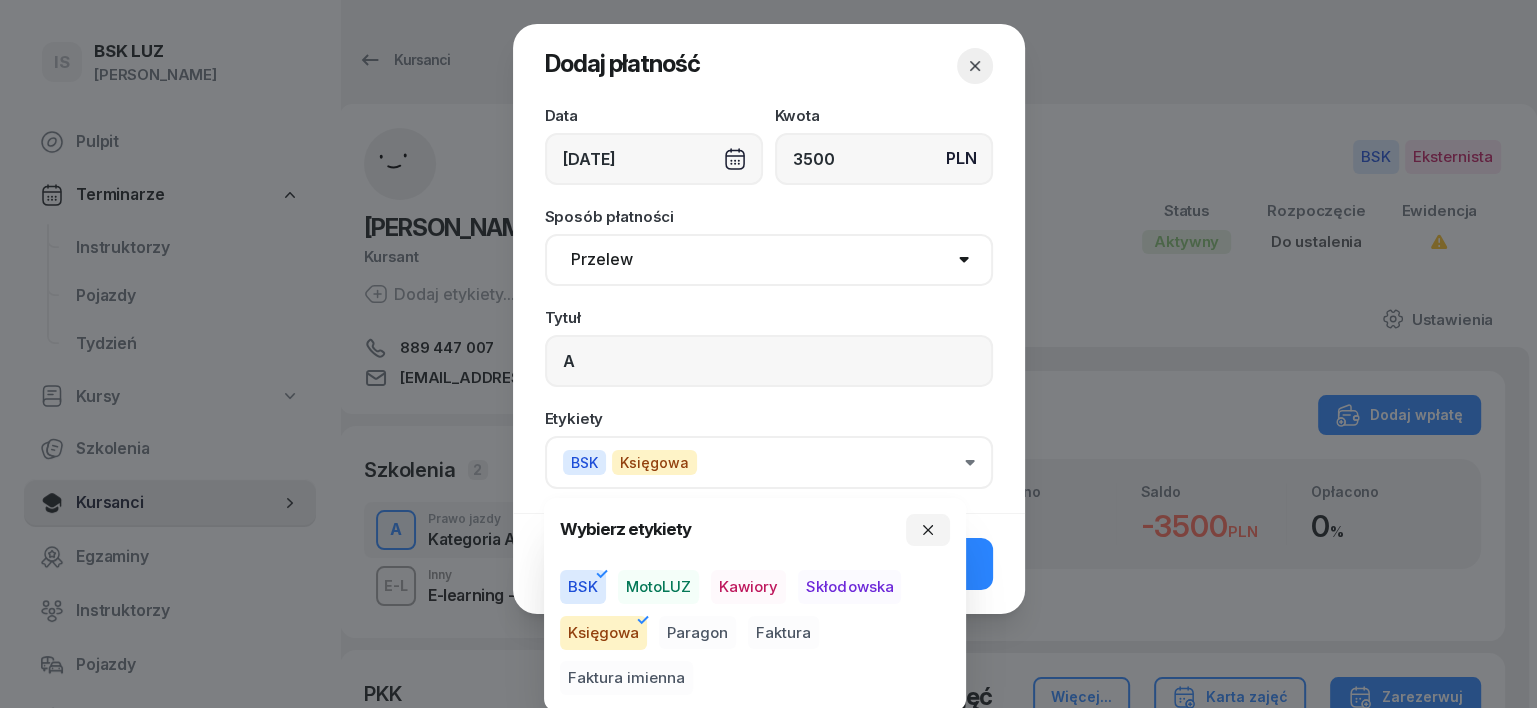 click on "Paragon" at bounding box center (697, 633) 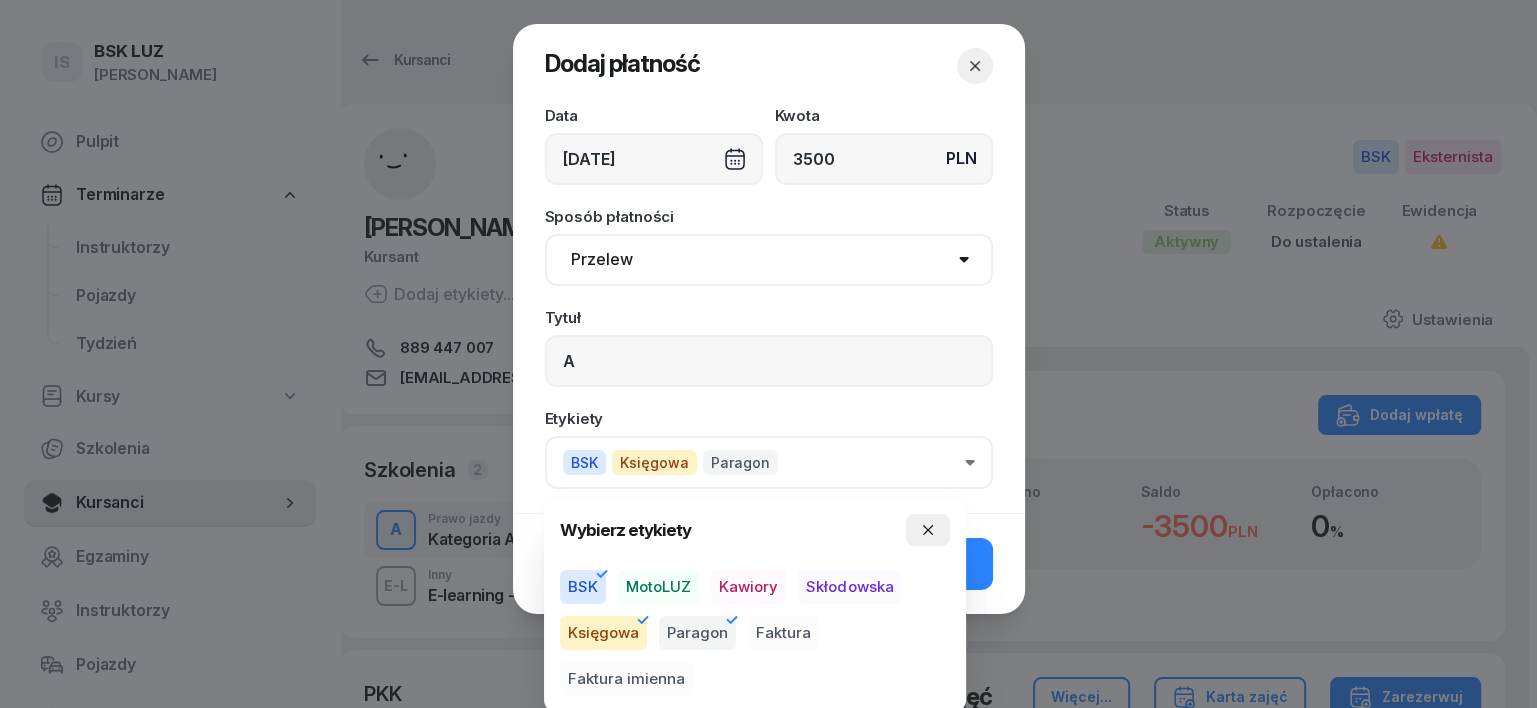 click 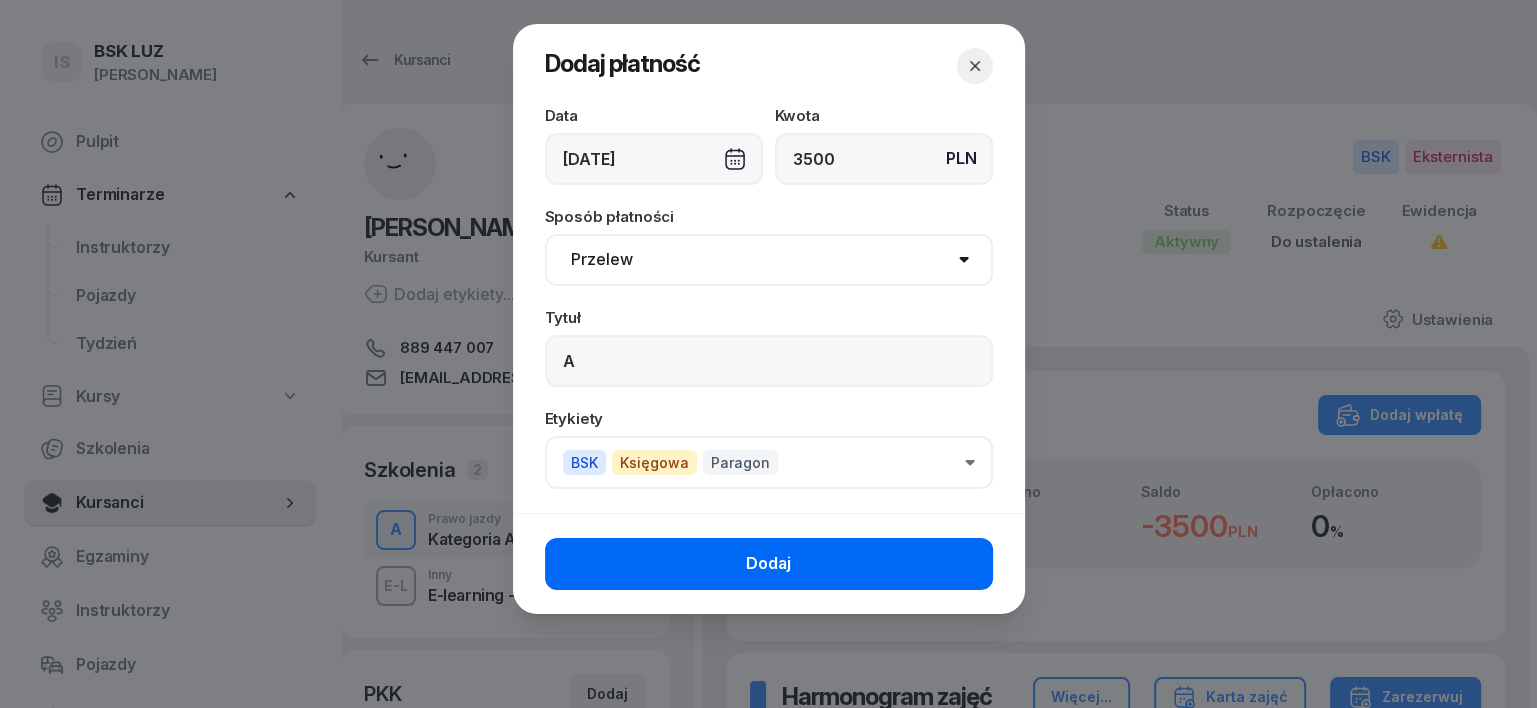 click on "Dodaj" 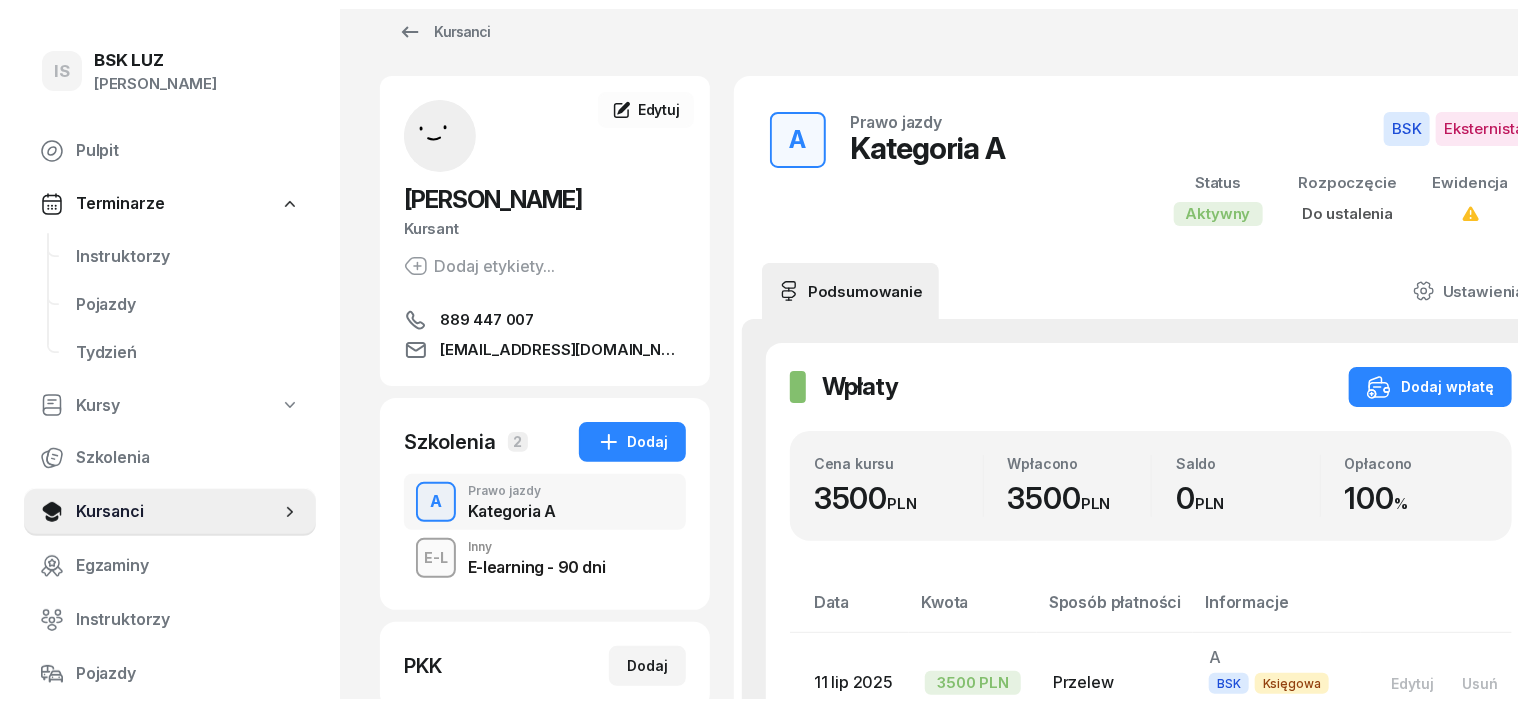 scroll, scrollTop: 0, scrollLeft: 0, axis: both 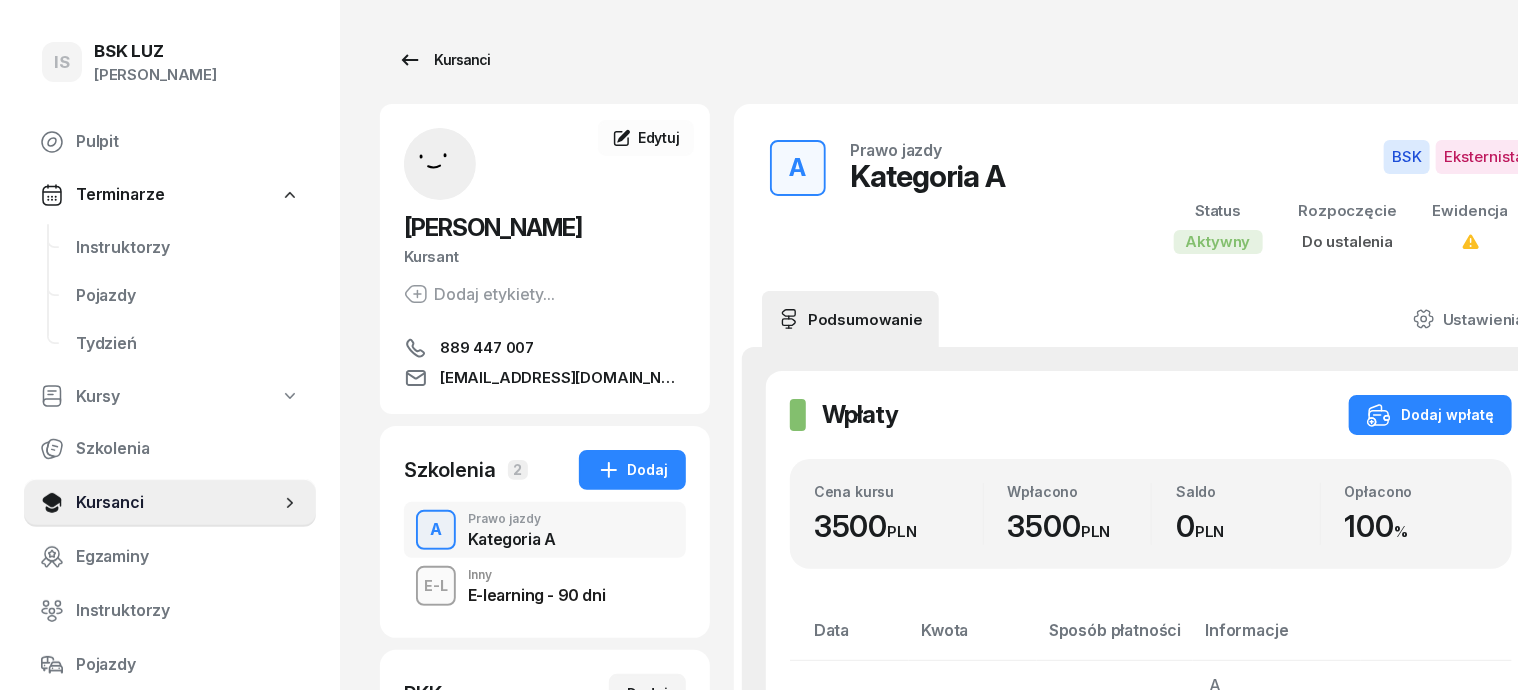 click on "Kursanci" at bounding box center (444, 60) 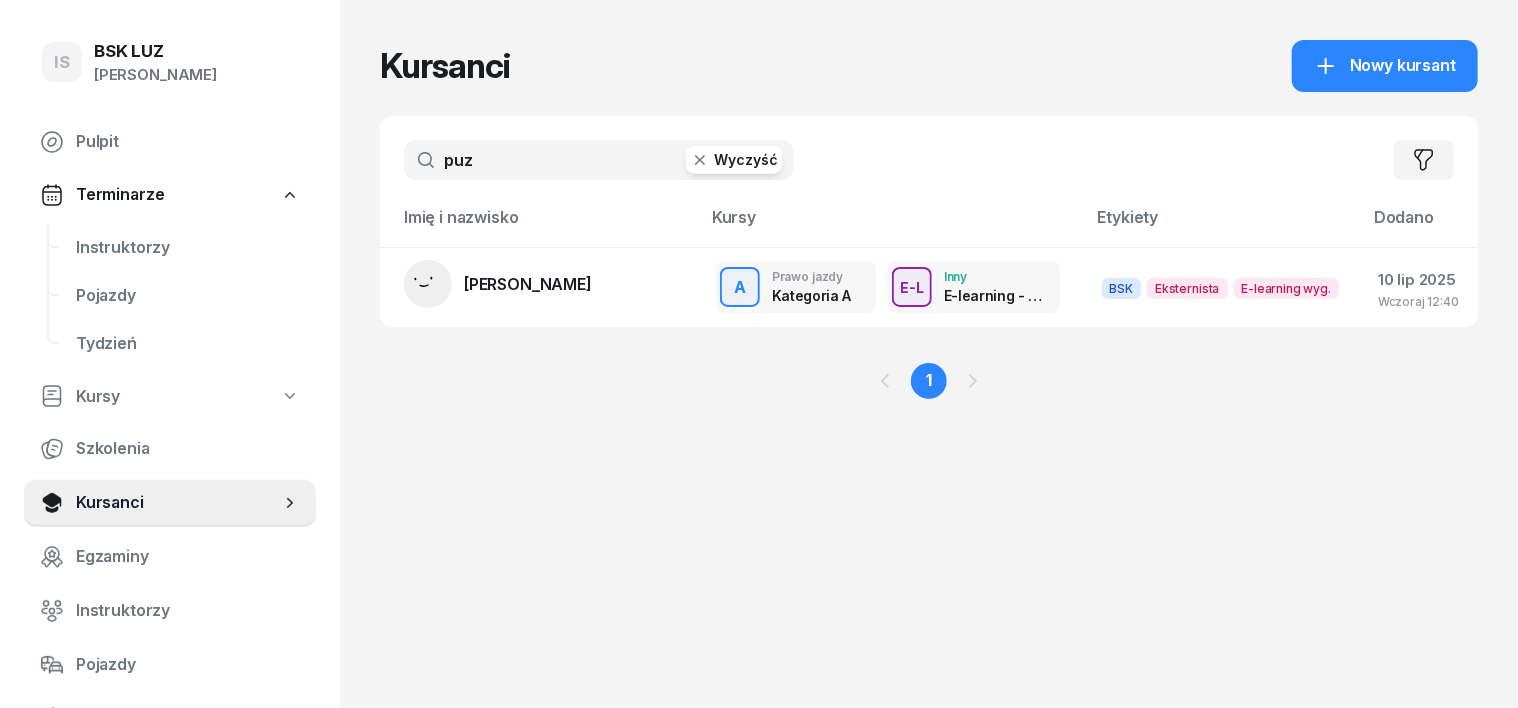click 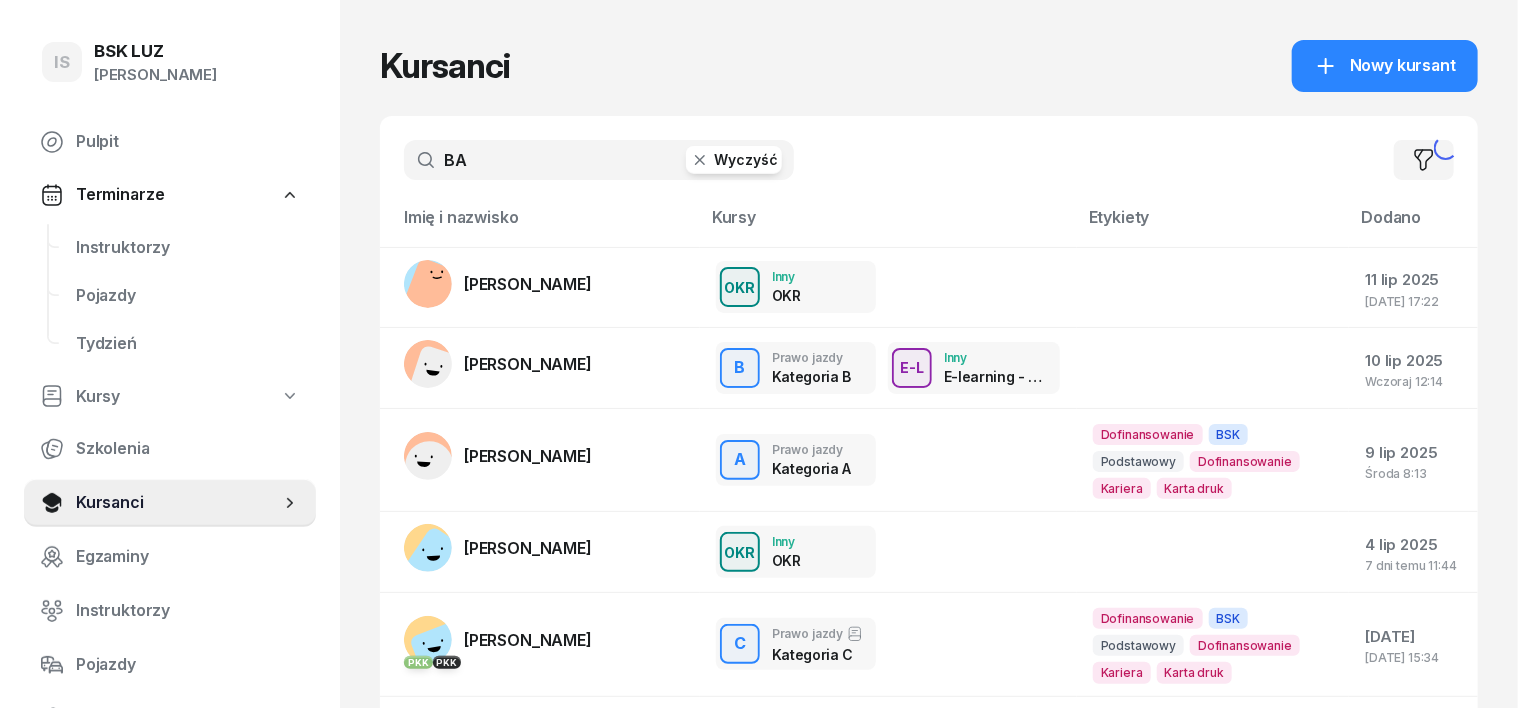 type on "B" 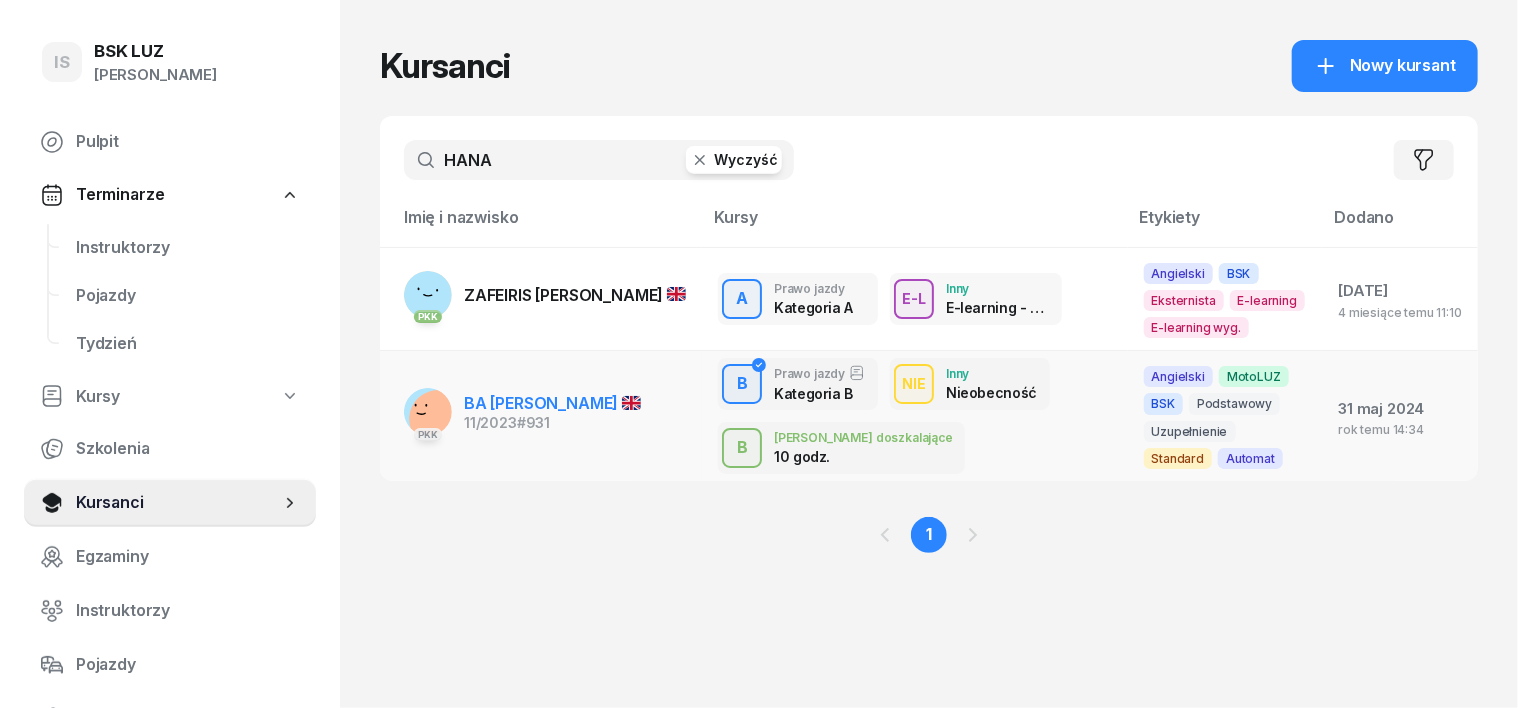 type on "HANA" 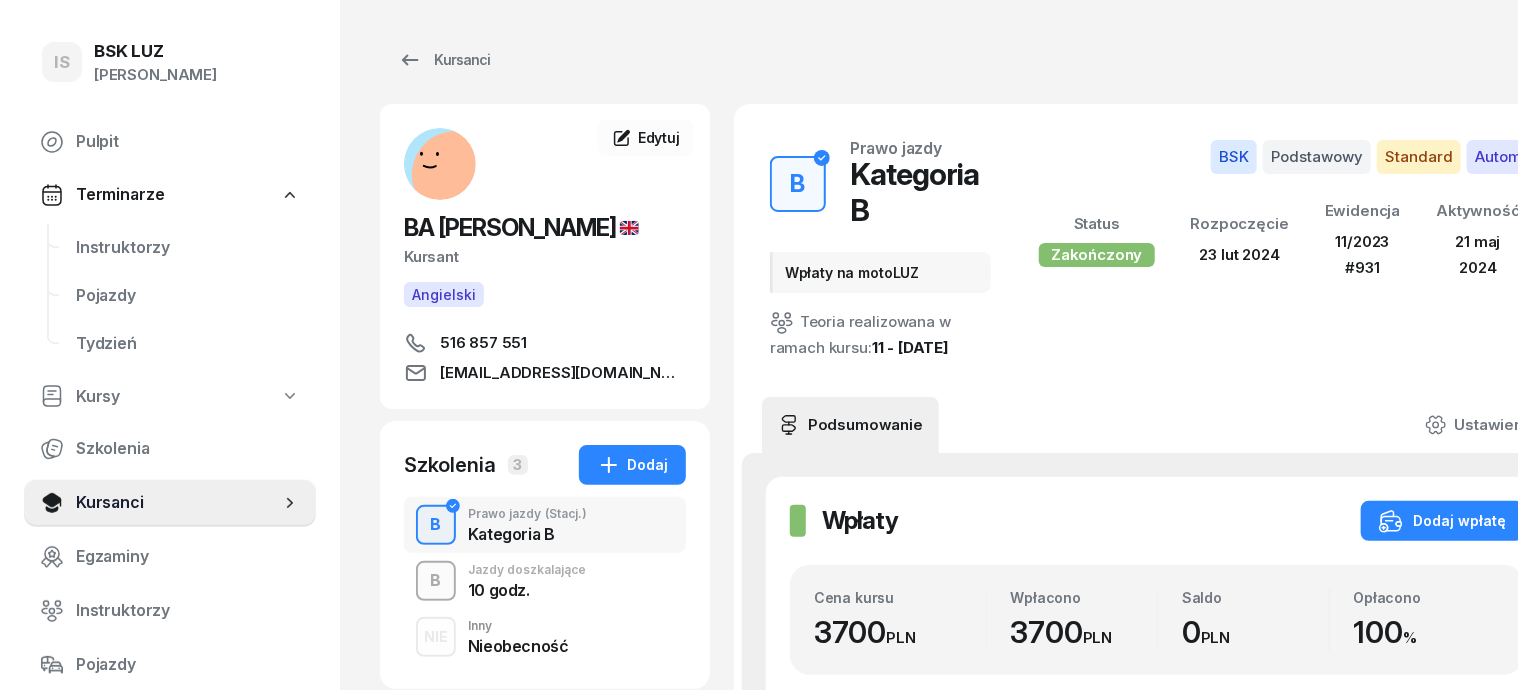 click on "B" at bounding box center (436, 581) 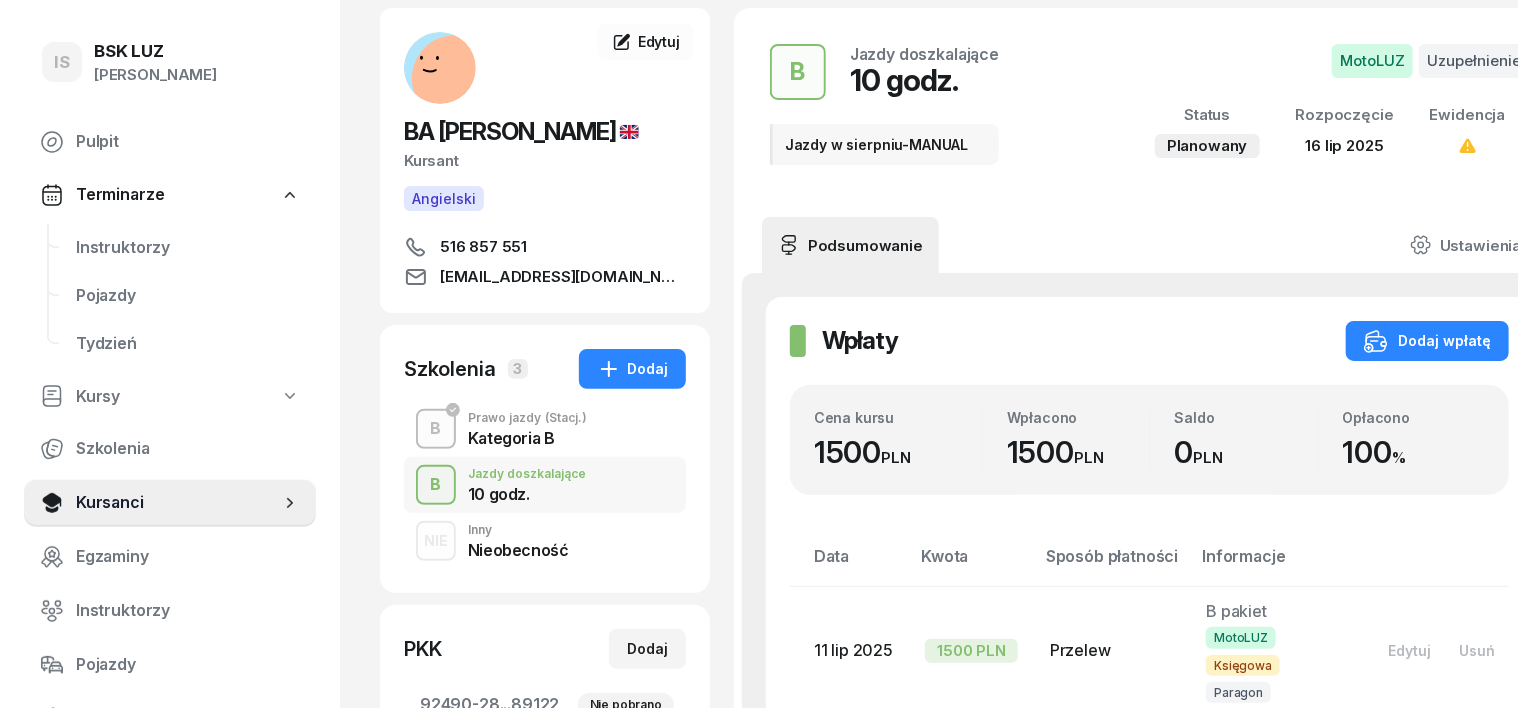 scroll, scrollTop: 250, scrollLeft: 0, axis: vertical 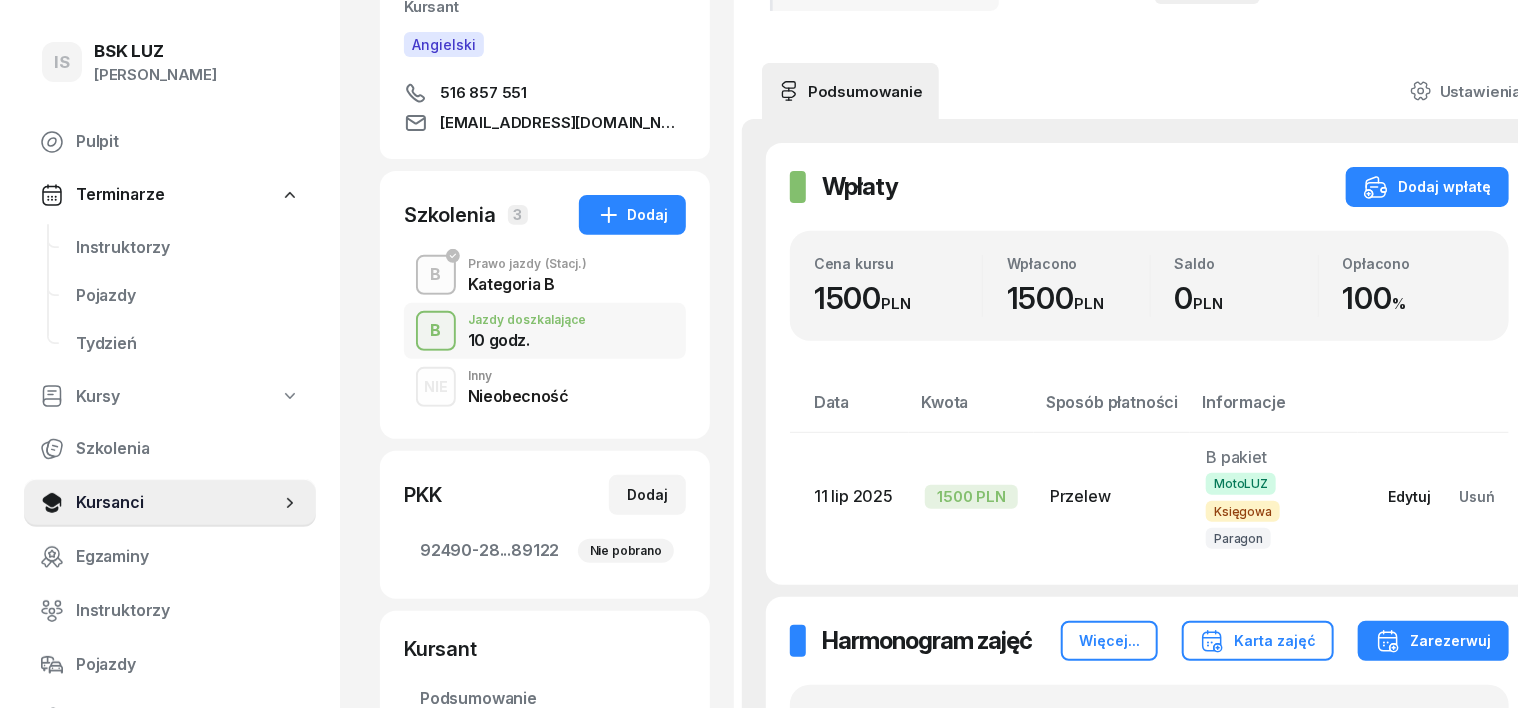 click on "Edytuj" at bounding box center [1409, 496] 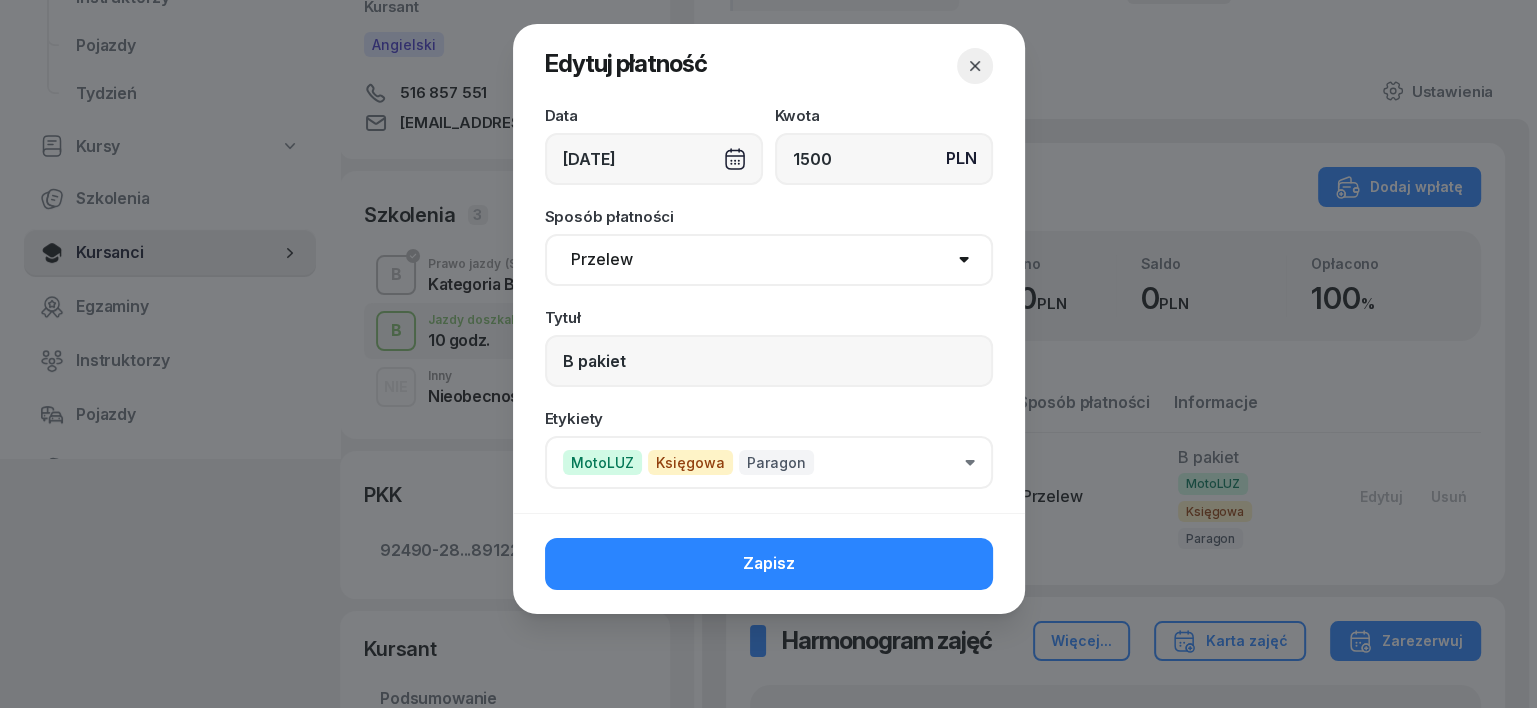 click on "MotoLUZ" 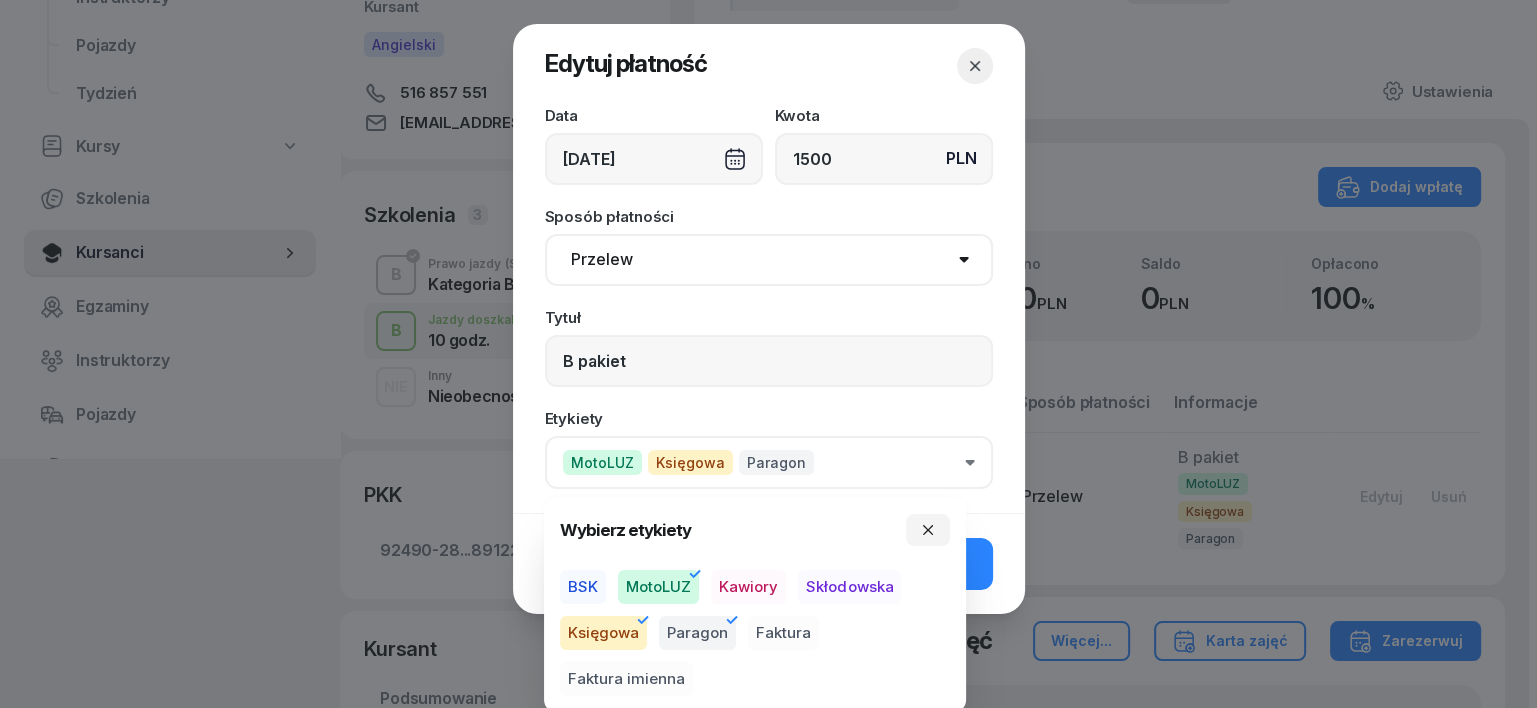 click on "BSK" at bounding box center [583, 587] 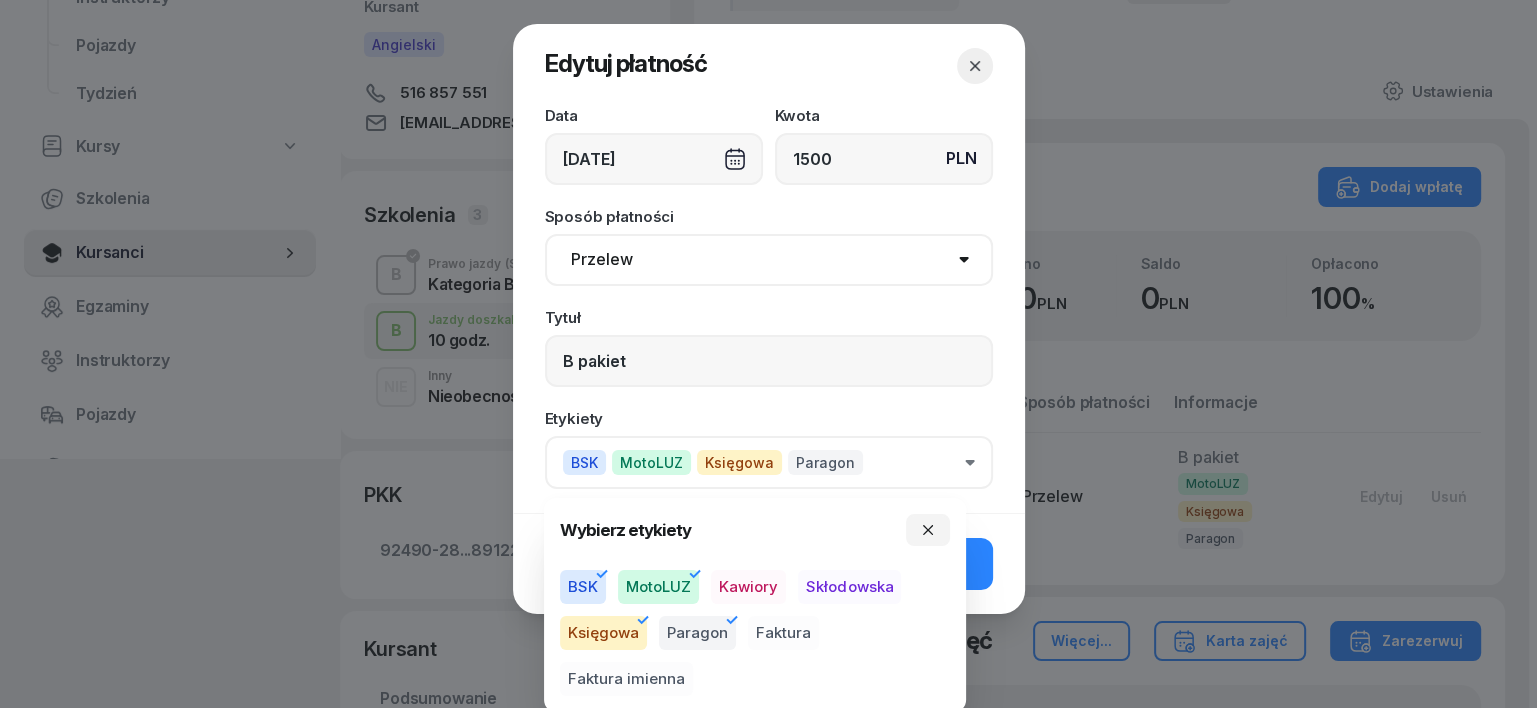 click 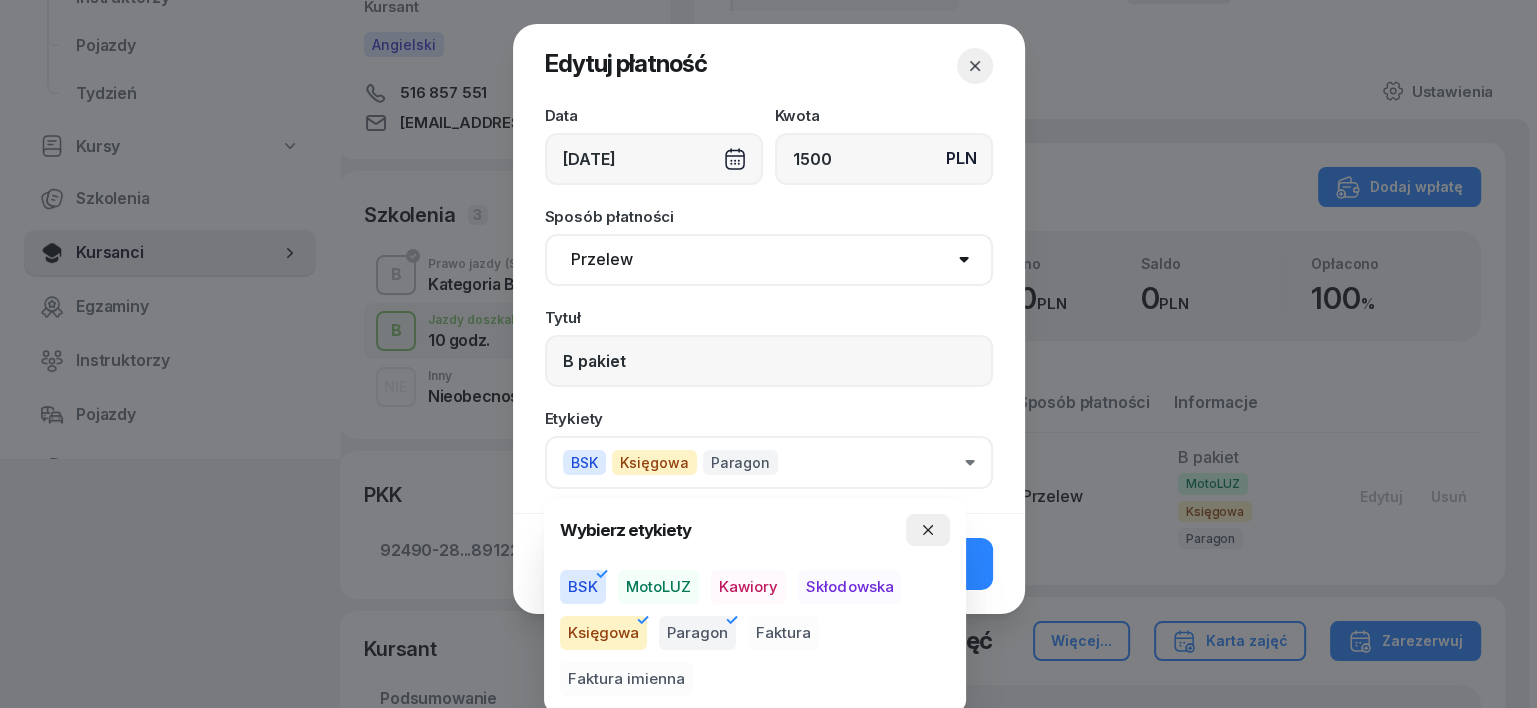 click 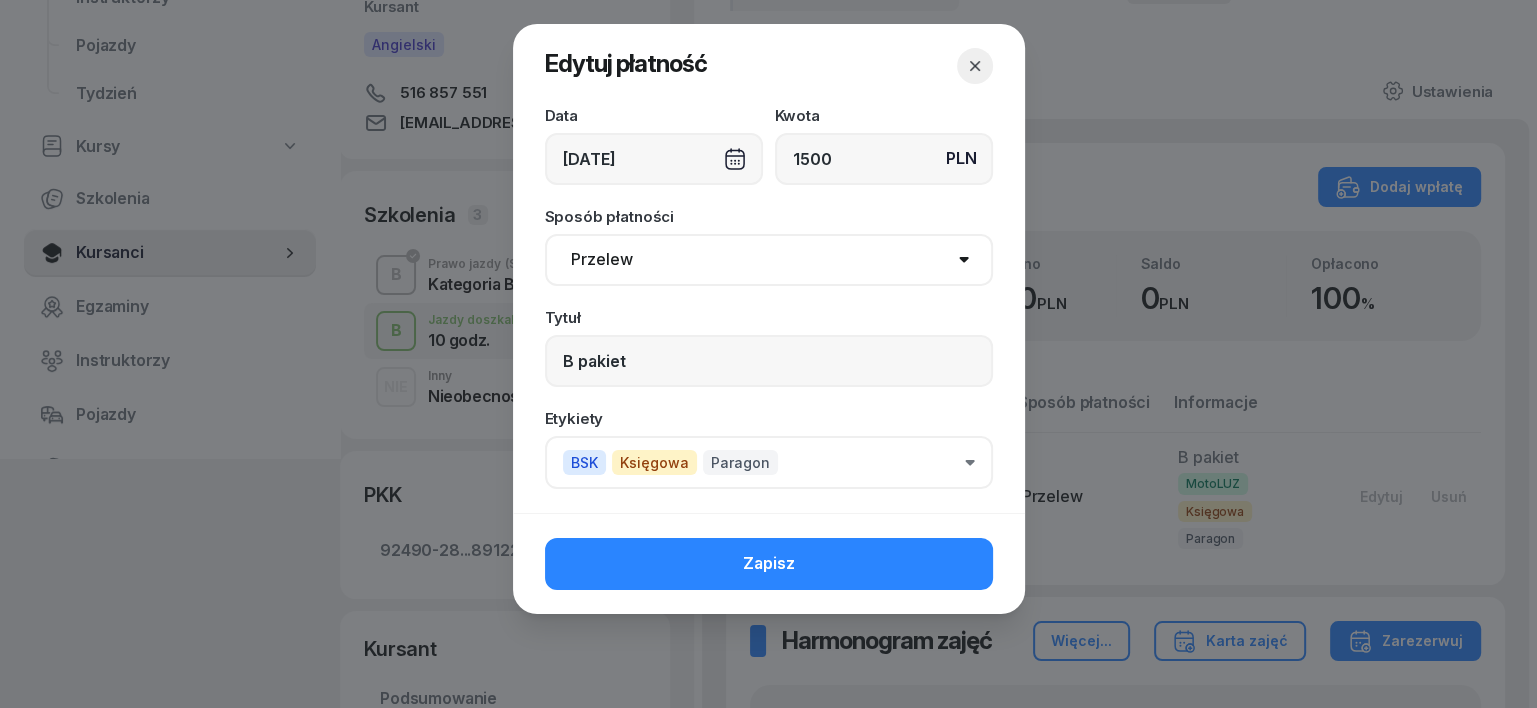 drag, startPoint x: 934, startPoint y: 551, endPoint x: 944, endPoint y: 580, distance: 30.675724 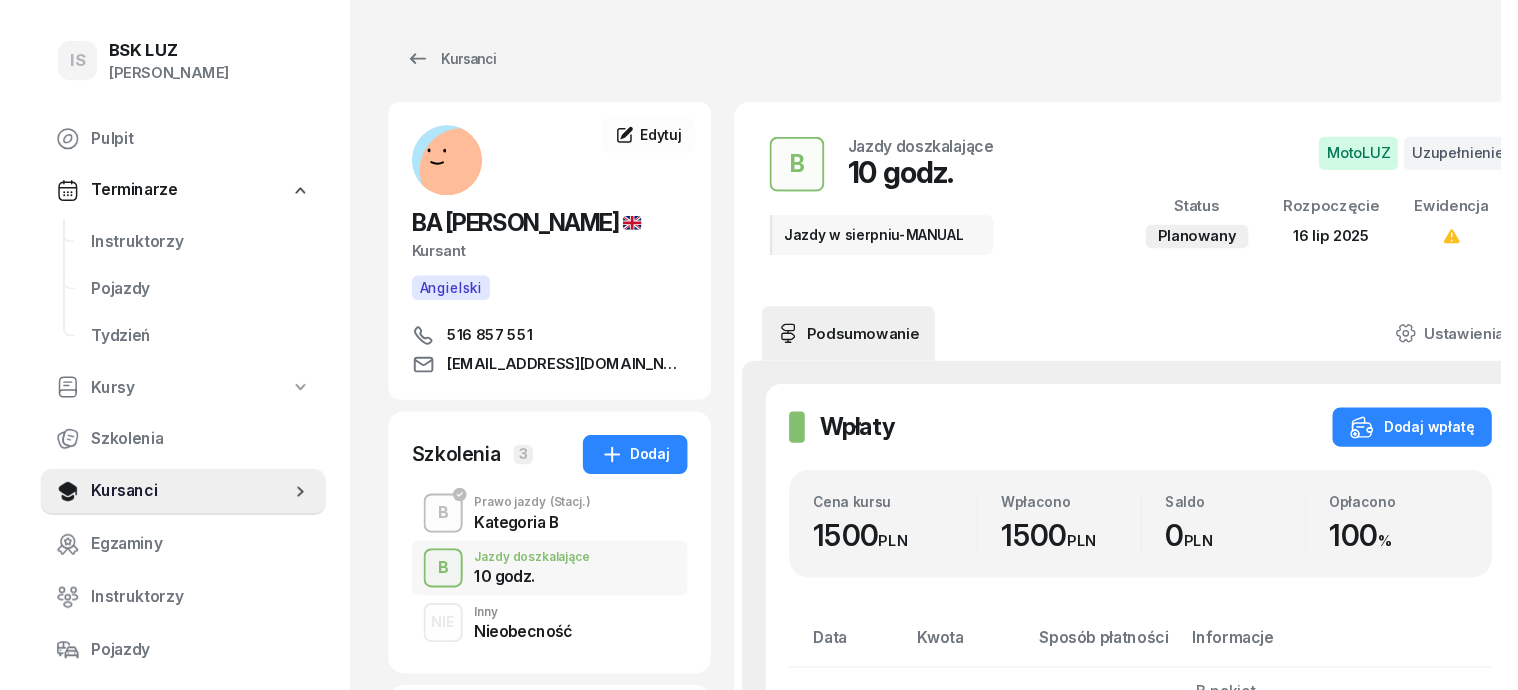 scroll, scrollTop: 0, scrollLeft: 0, axis: both 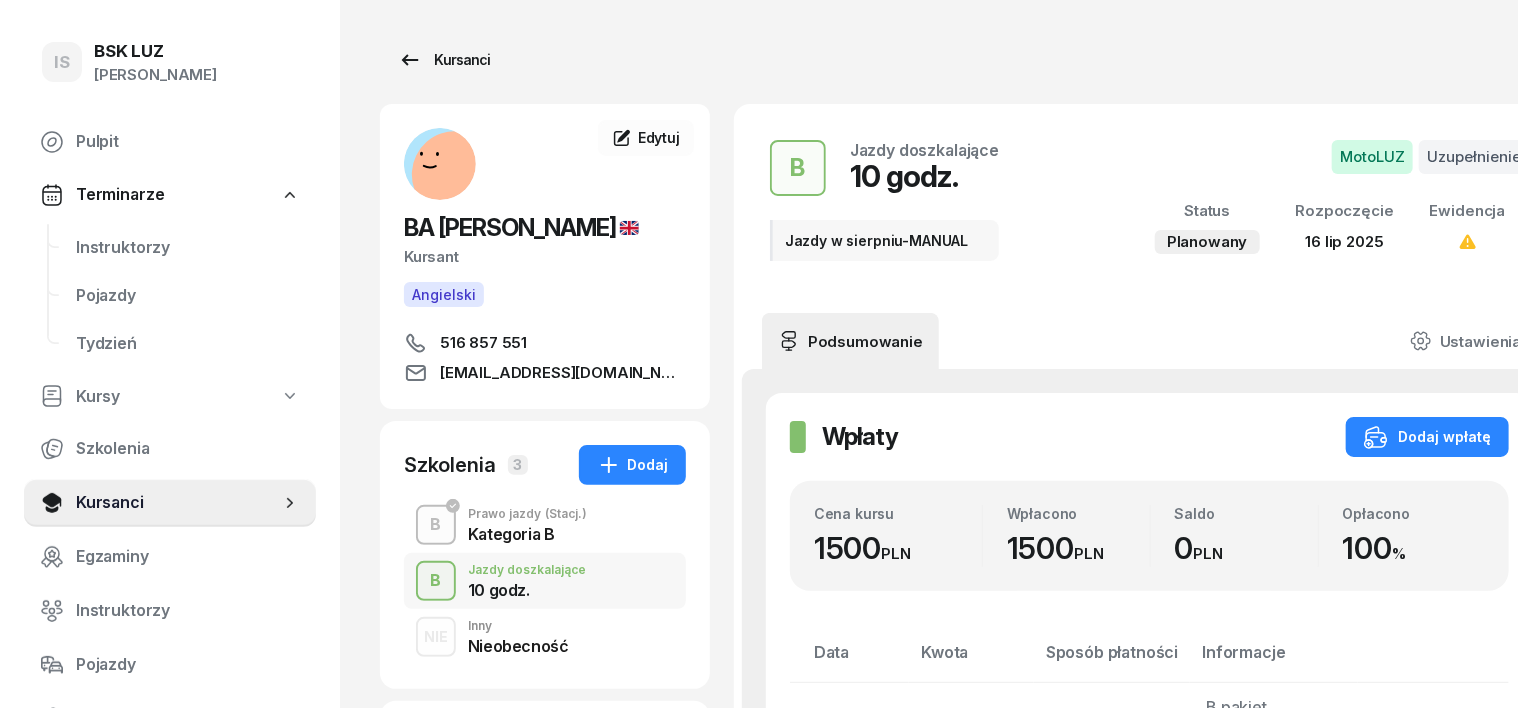 click on "Kursanci" at bounding box center (444, 60) 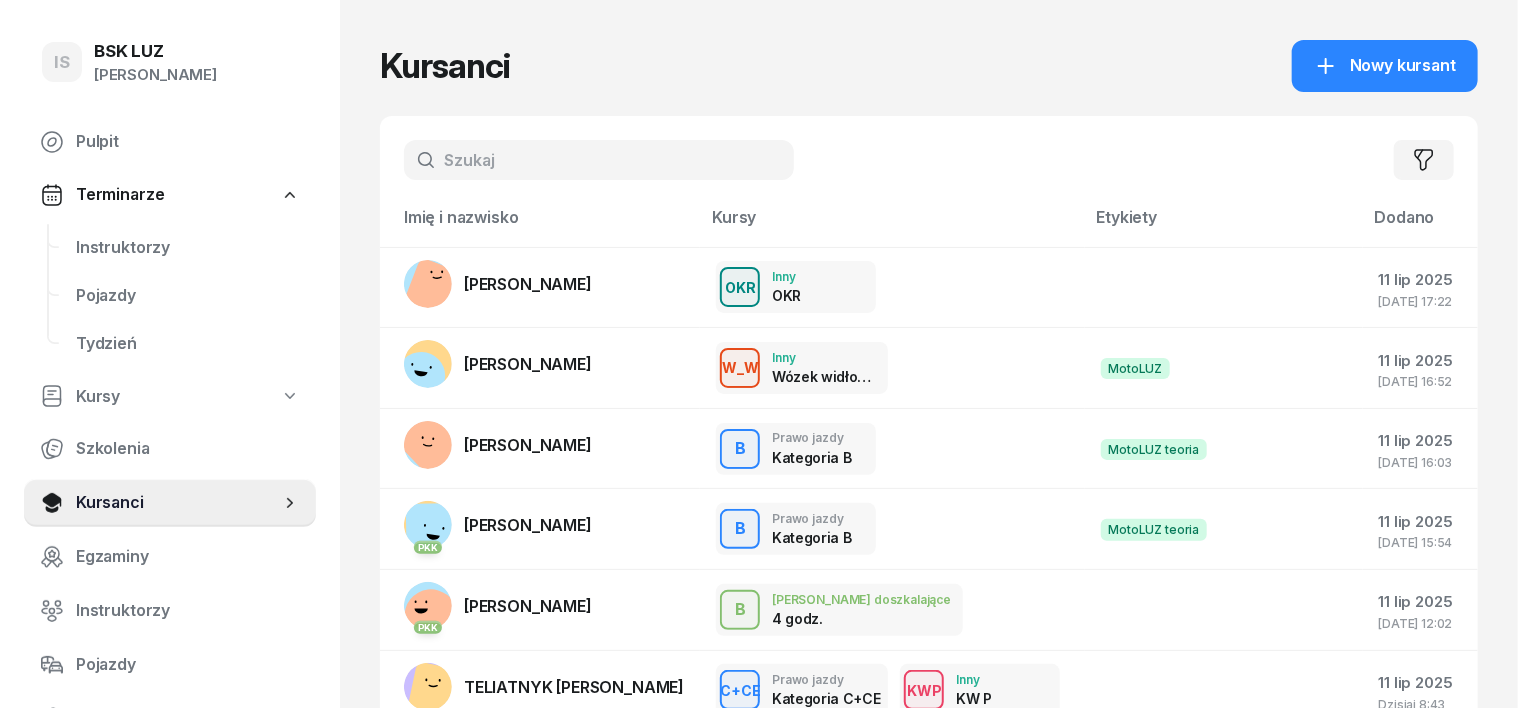 click at bounding box center [599, 160] 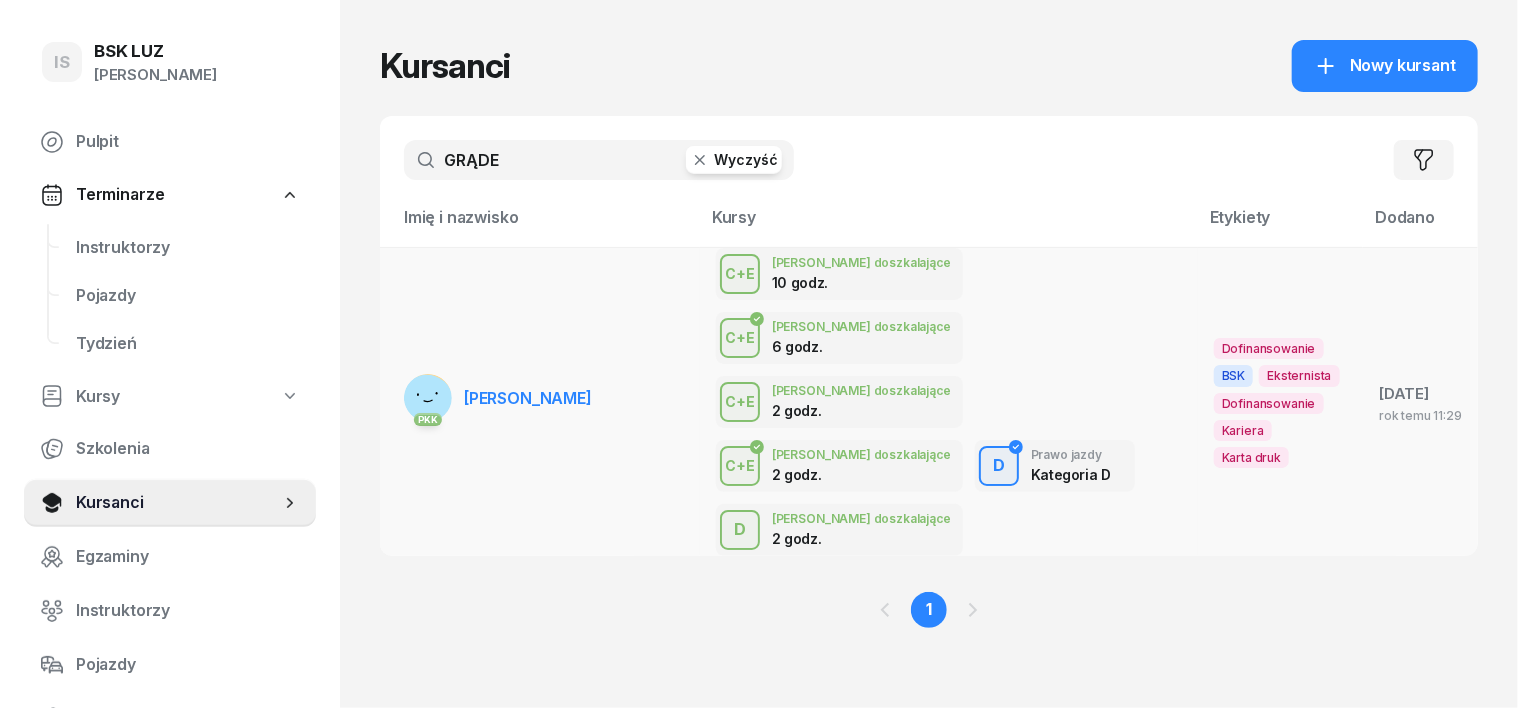type on "GRĄDE" 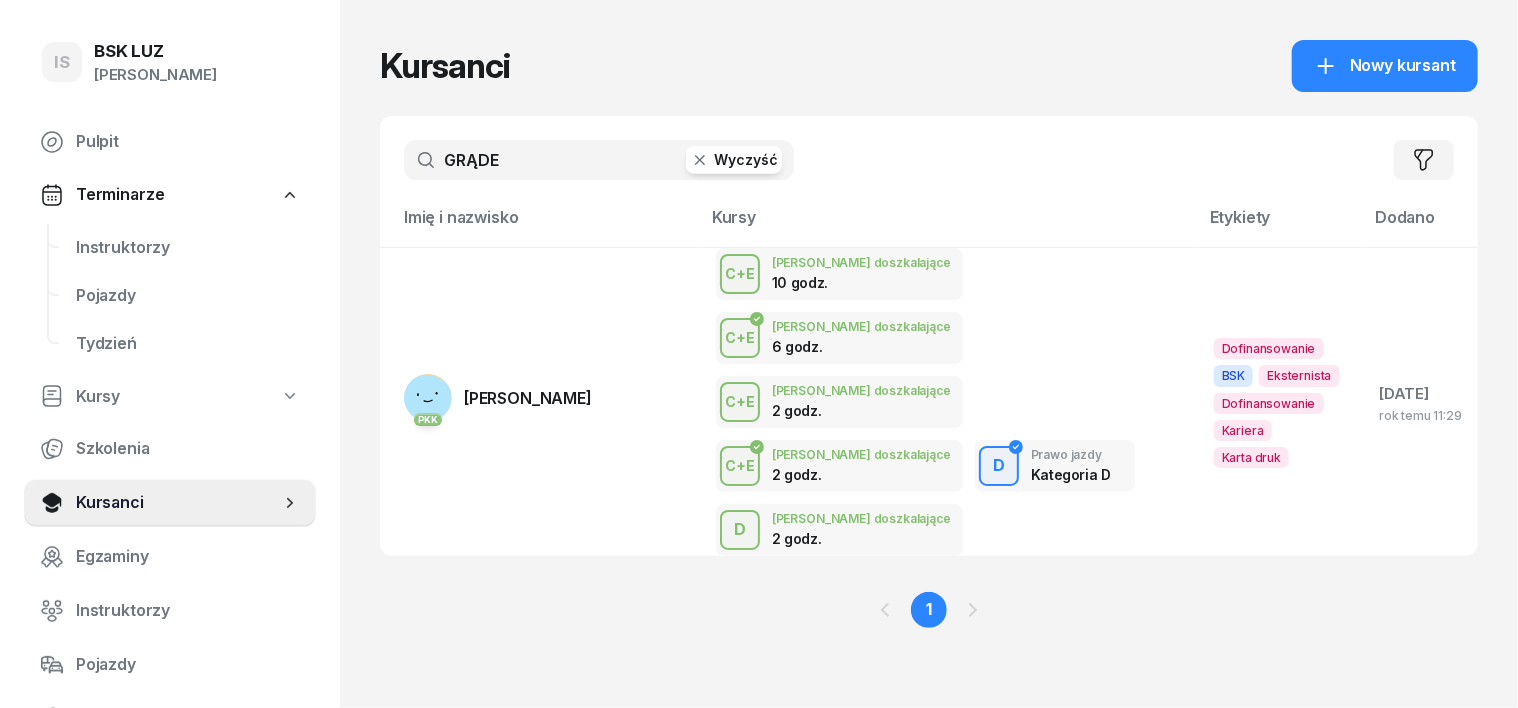 click 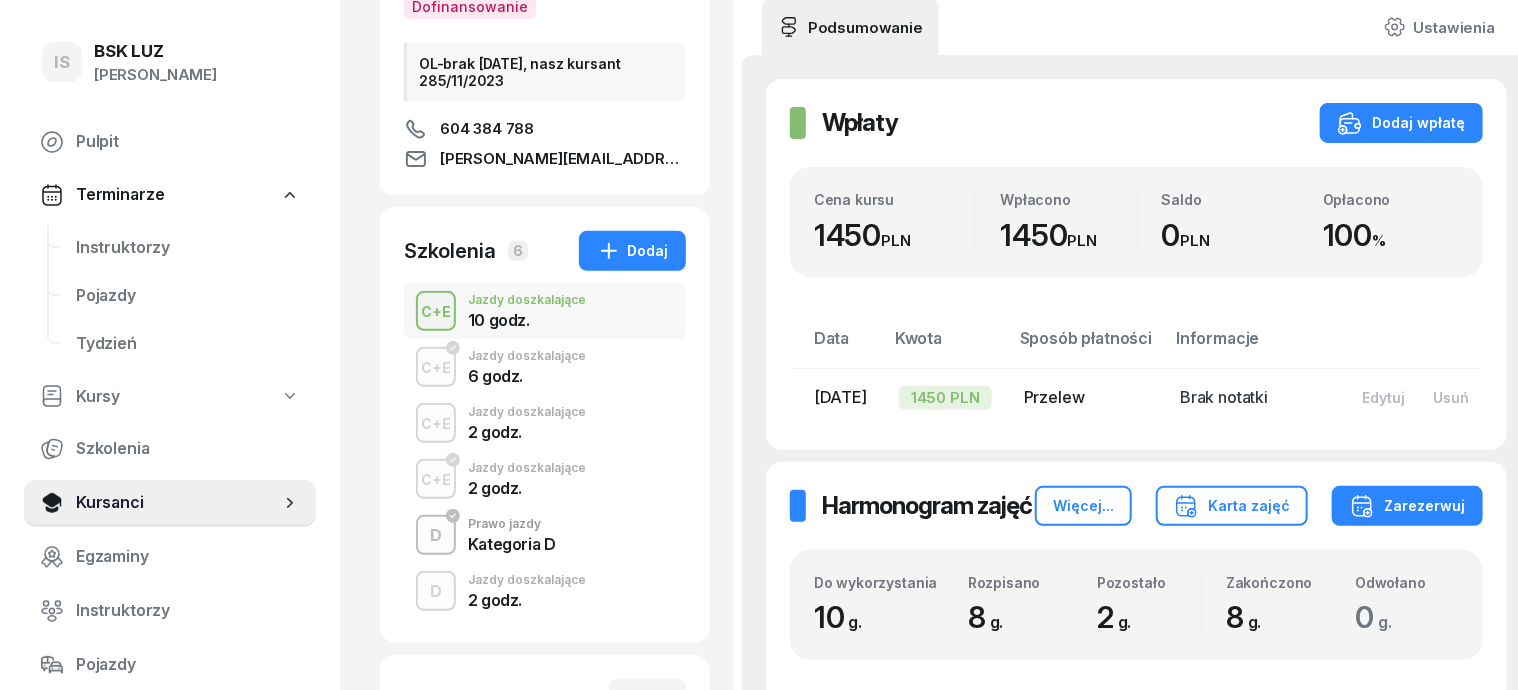 scroll, scrollTop: 375, scrollLeft: 0, axis: vertical 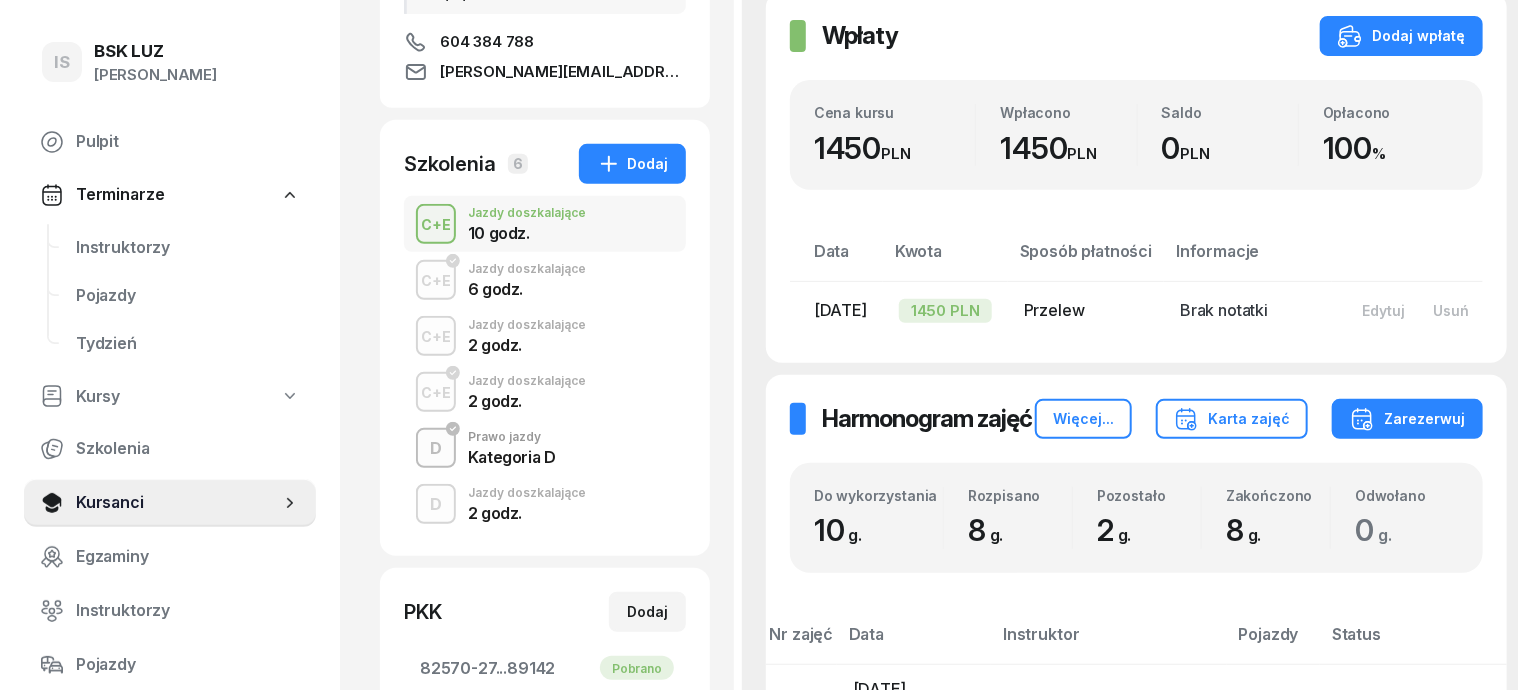click on "D" at bounding box center [436, 449] 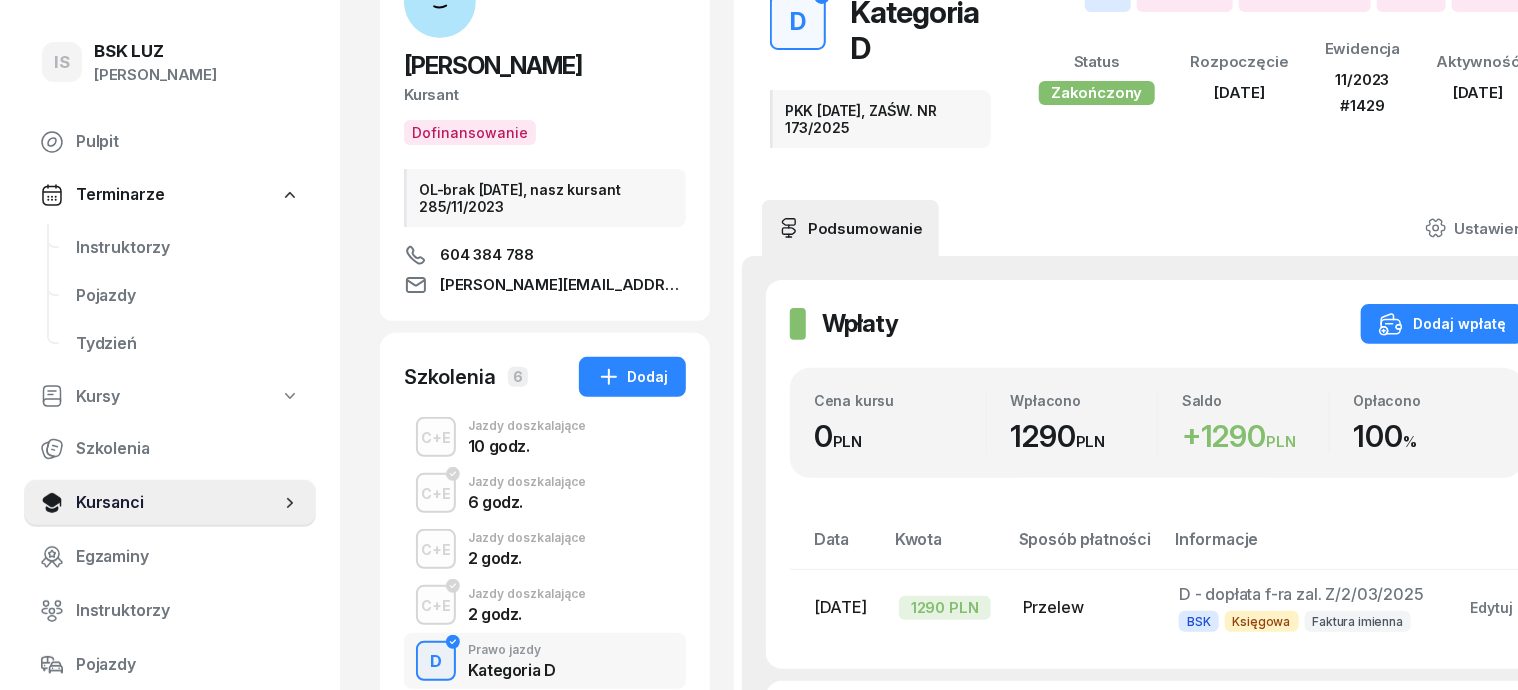 scroll, scrollTop: 124, scrollLeft: 0, axis: vertical 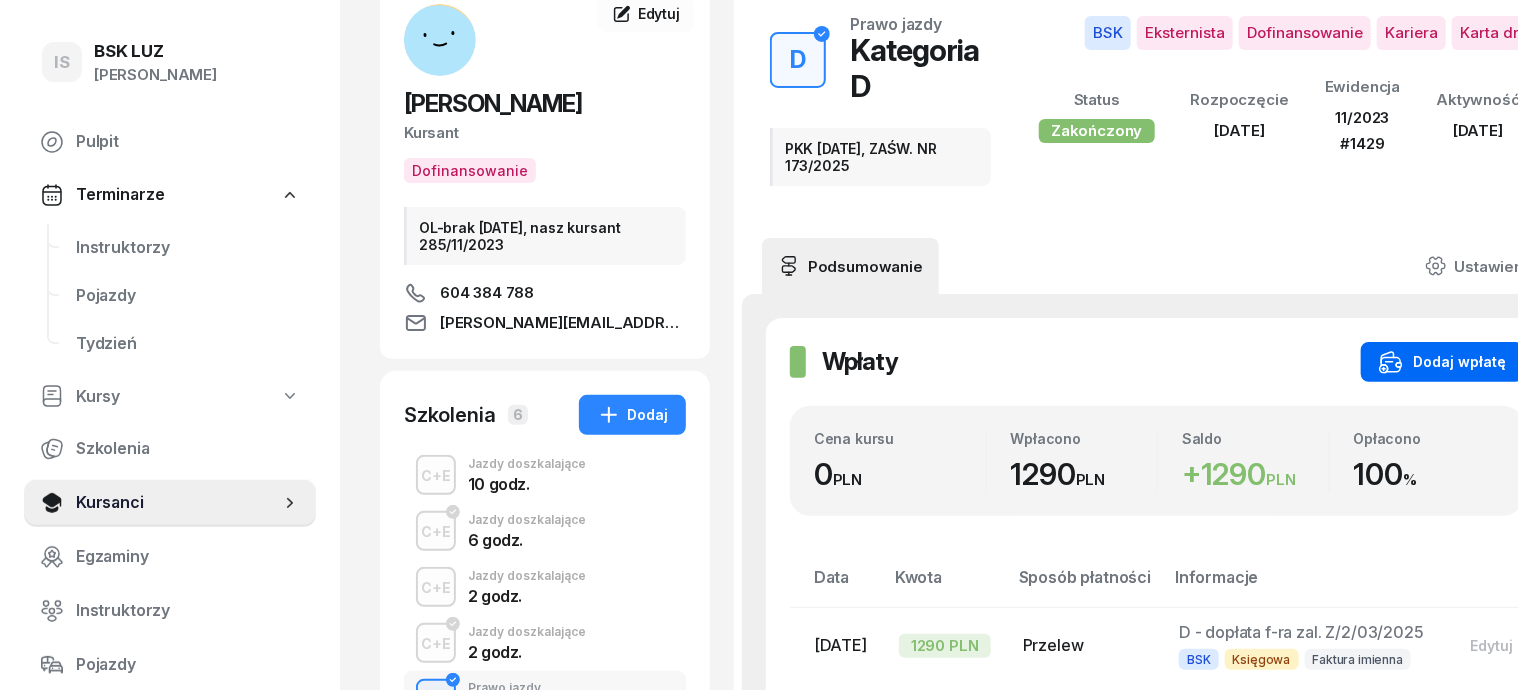 click on "Dodaj wpłatę" at bounding box center (1442, 362) 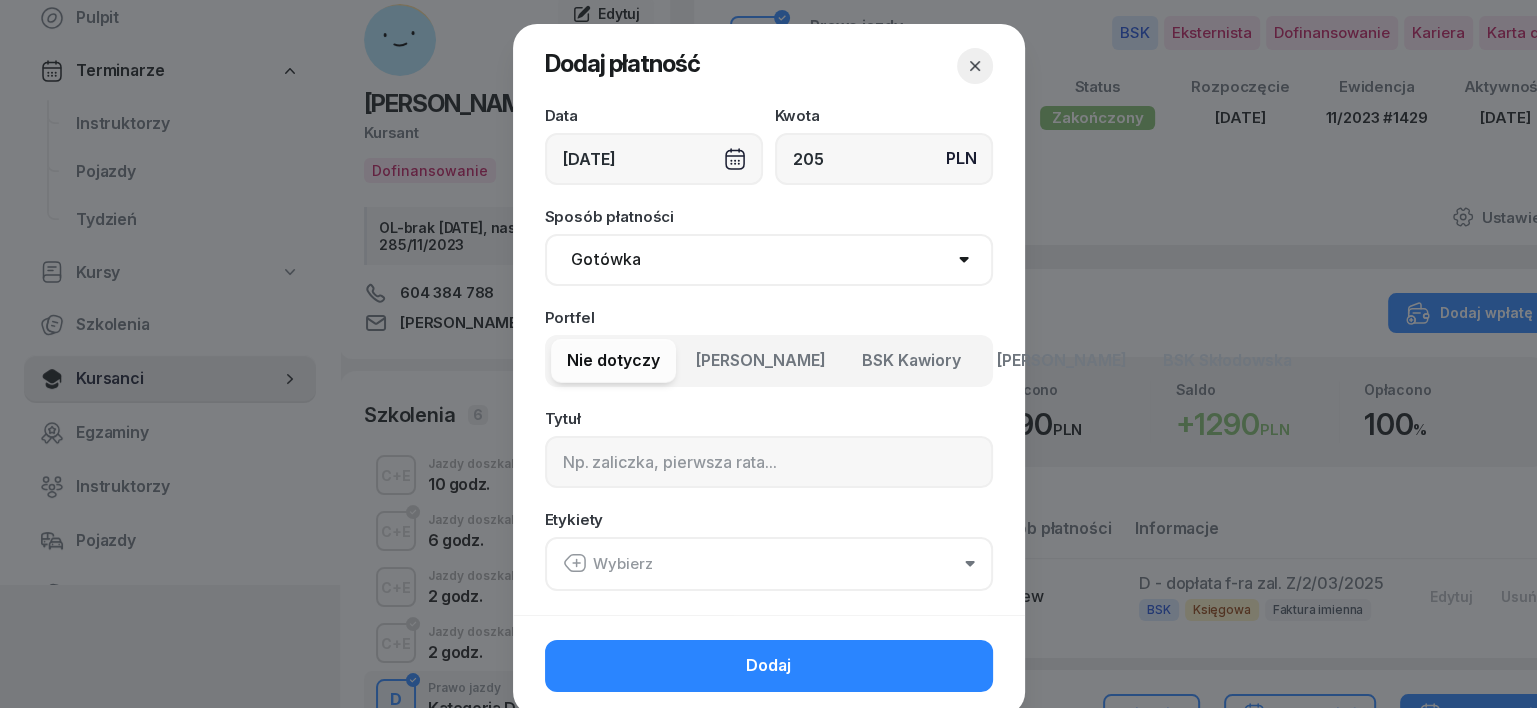 type on "205" 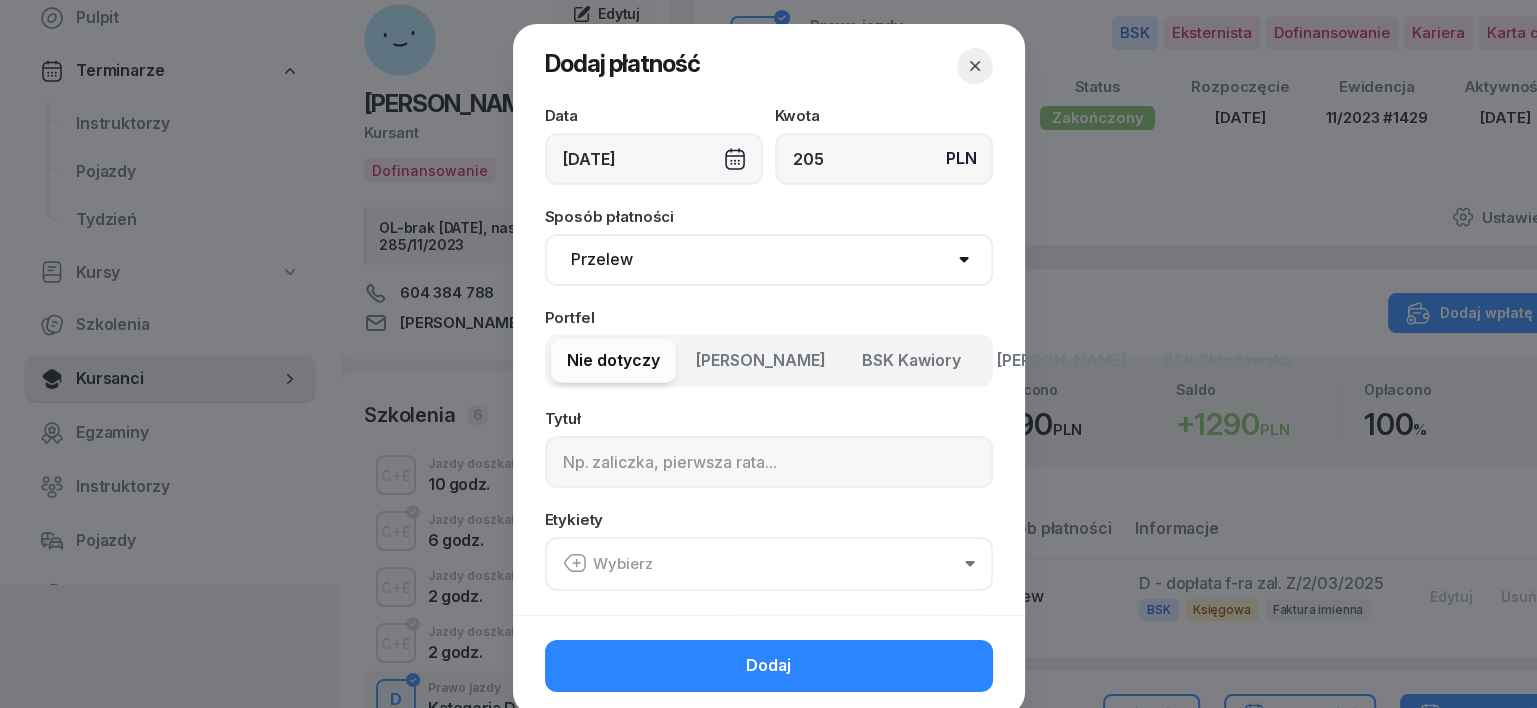 click on "Gotówka Karta Przelew Płatności online BLIK" at bounding box center (769, 260) 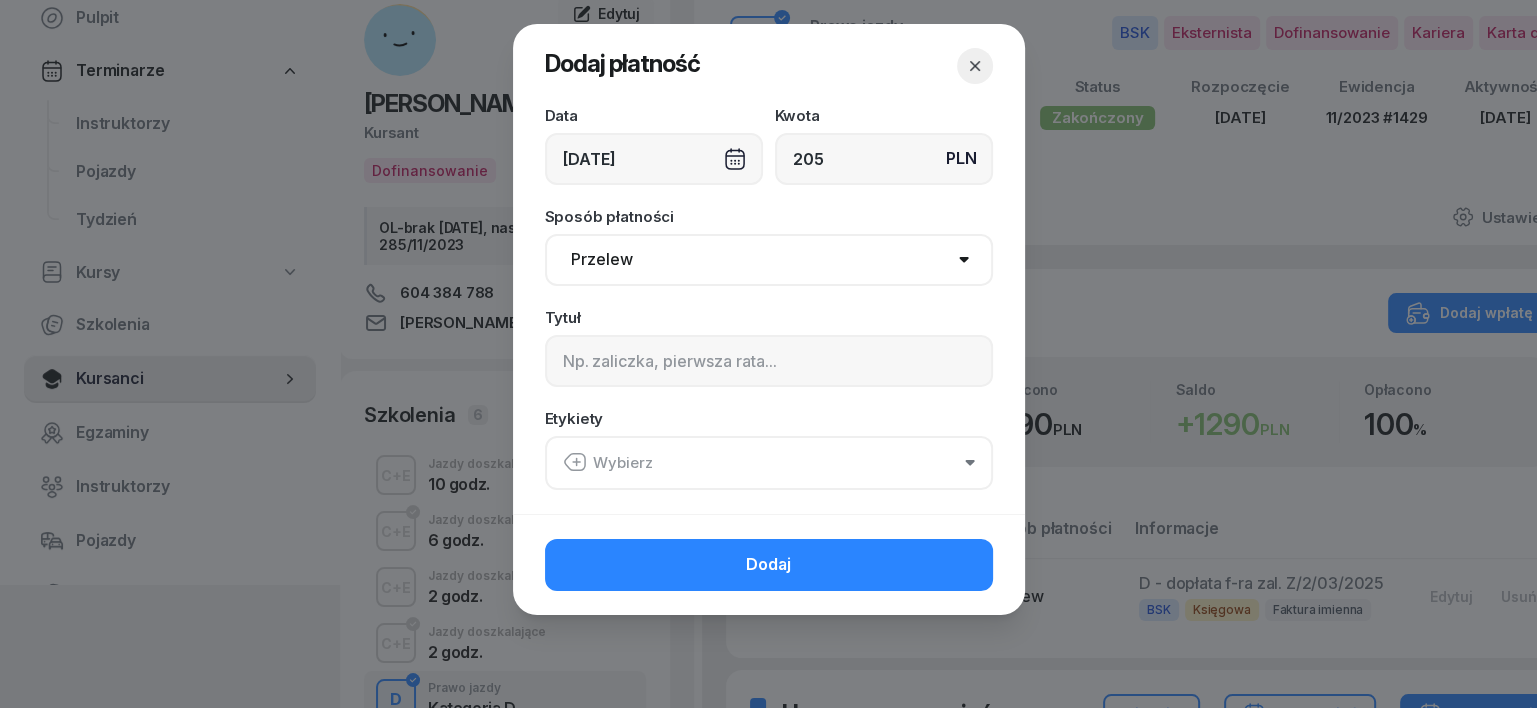 click on "Gotówka Karta Przelew Płatności online BLIK" at bounding box center [769, 260] 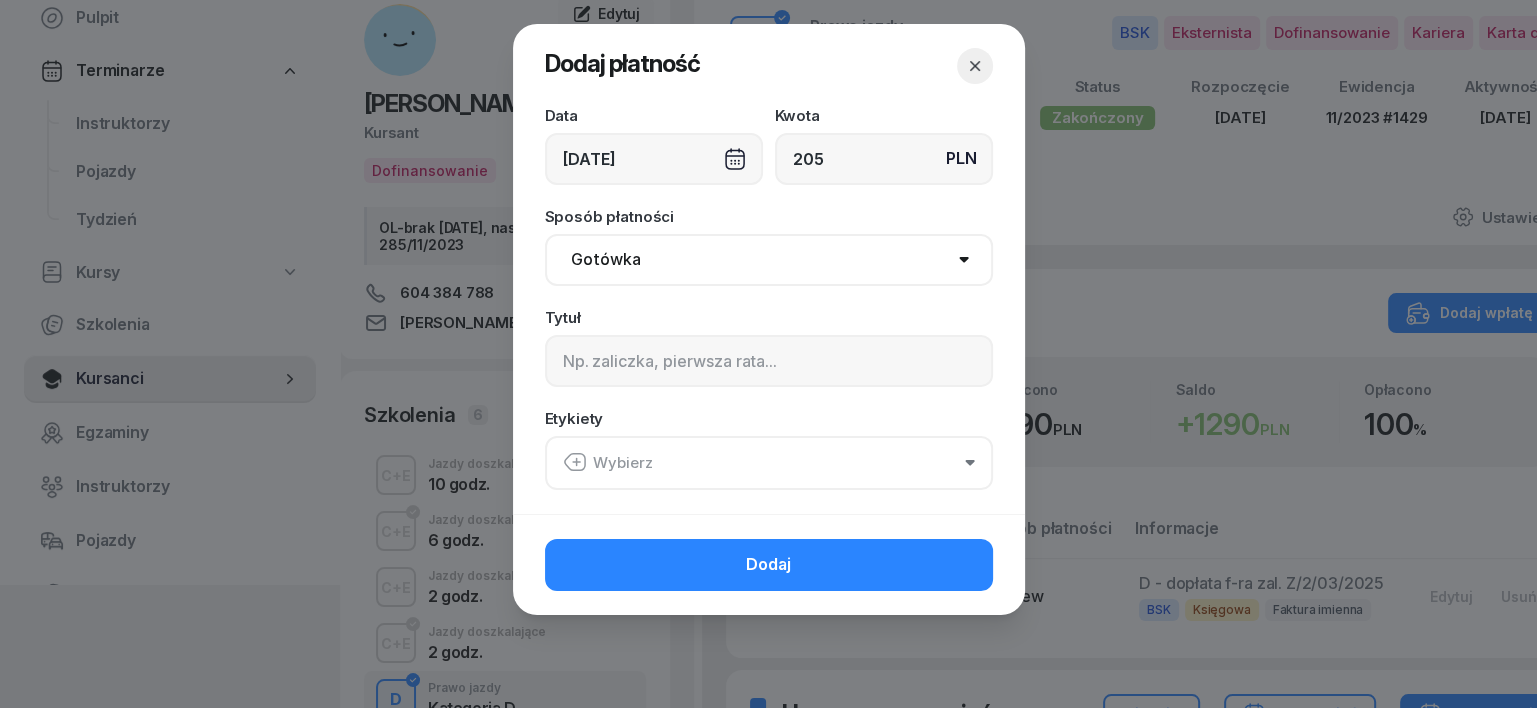 click on "Gotówka Karta Przelew Płatności online BLIK" at bounding box center [769, 260] 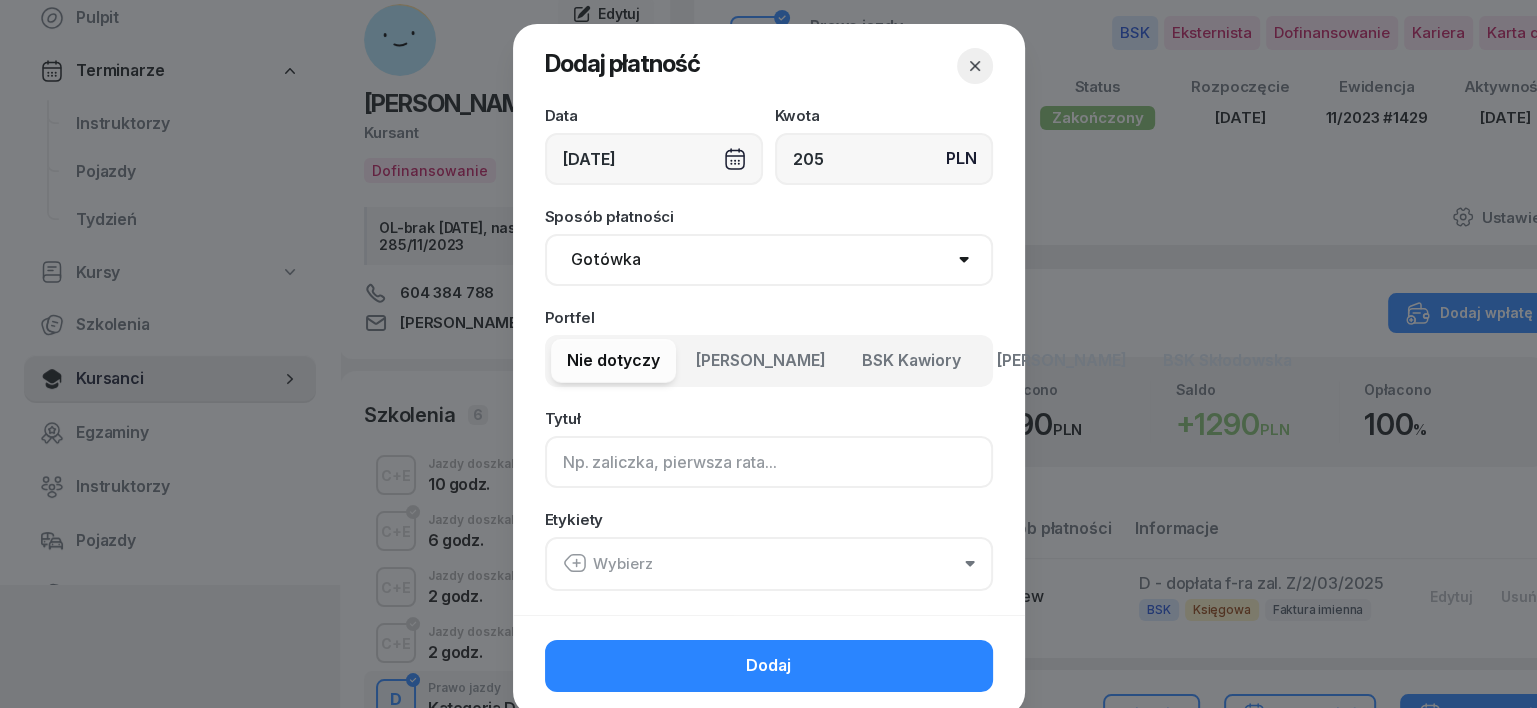 click 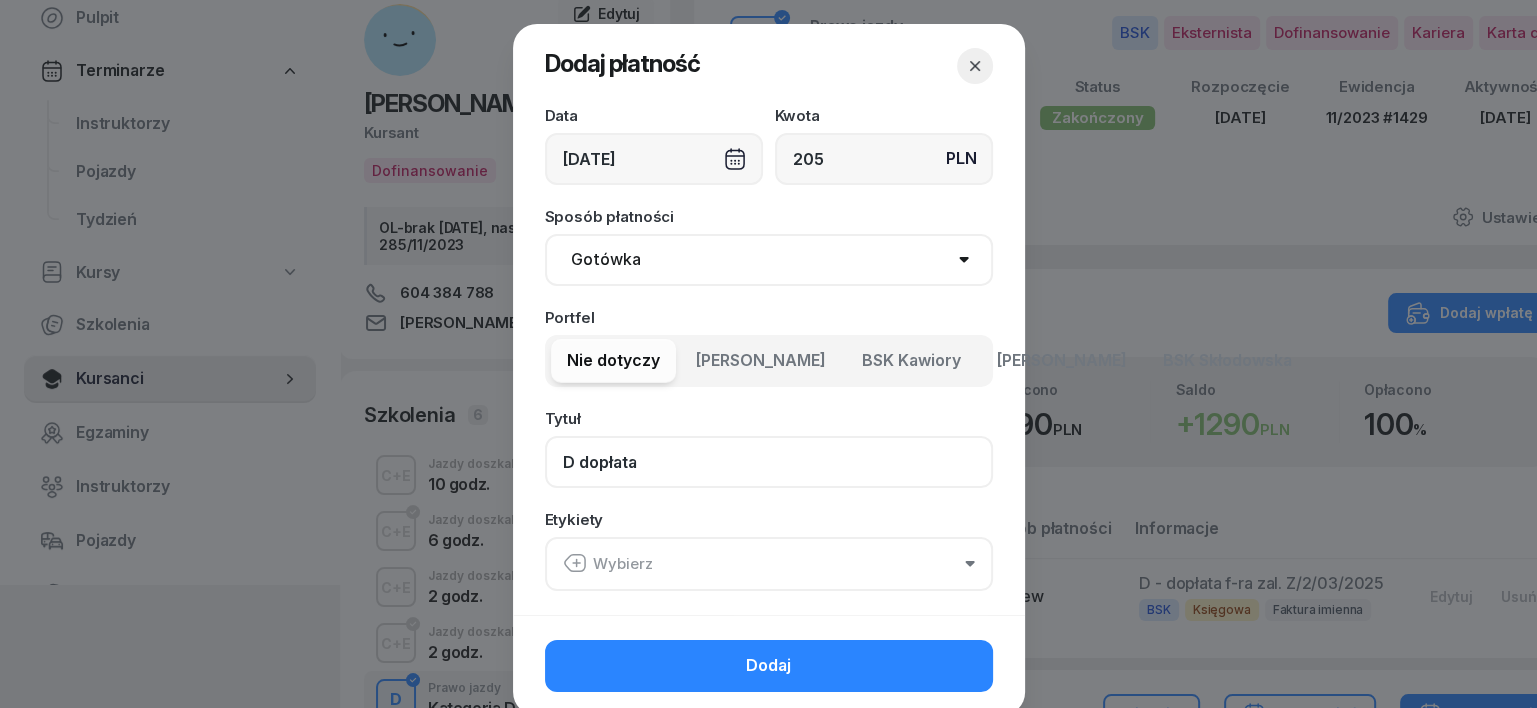 type on "D dopłata" 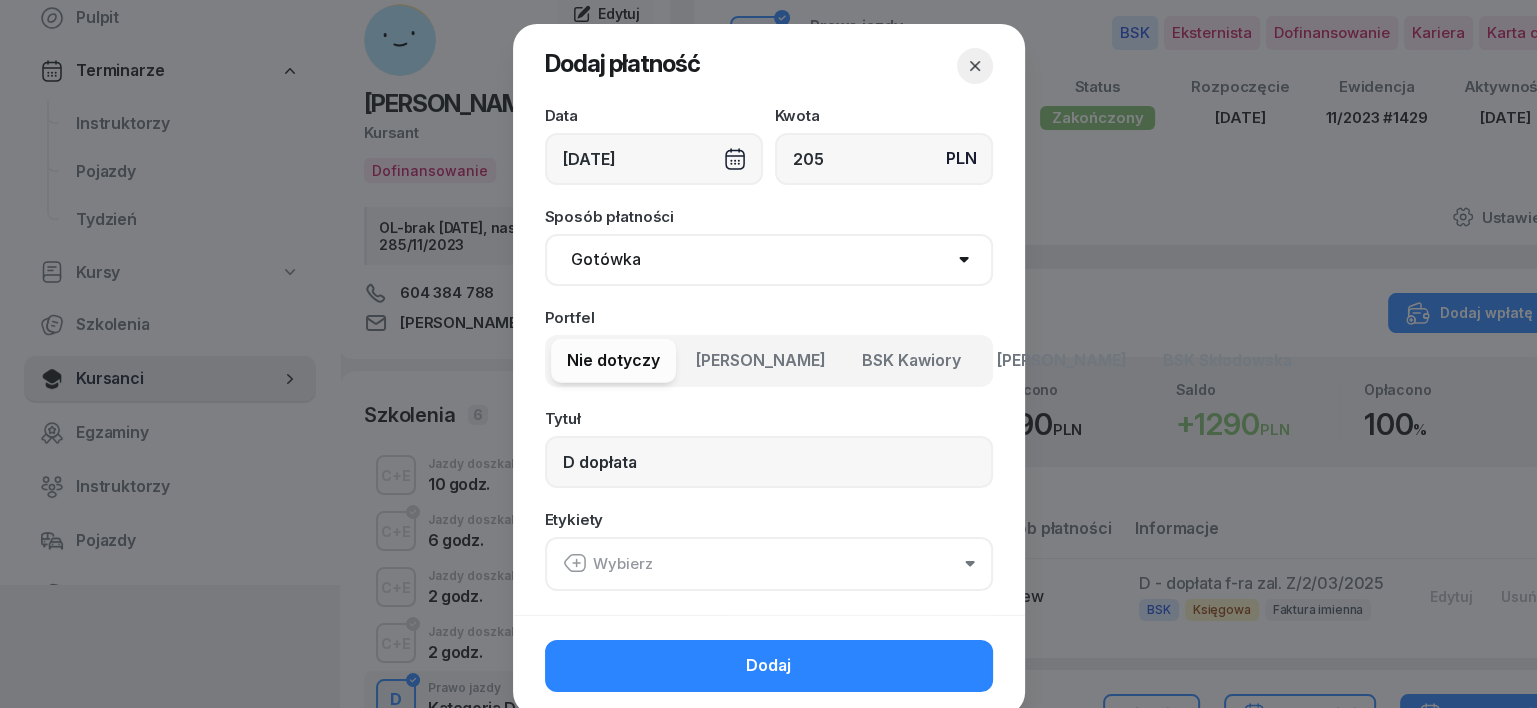 click 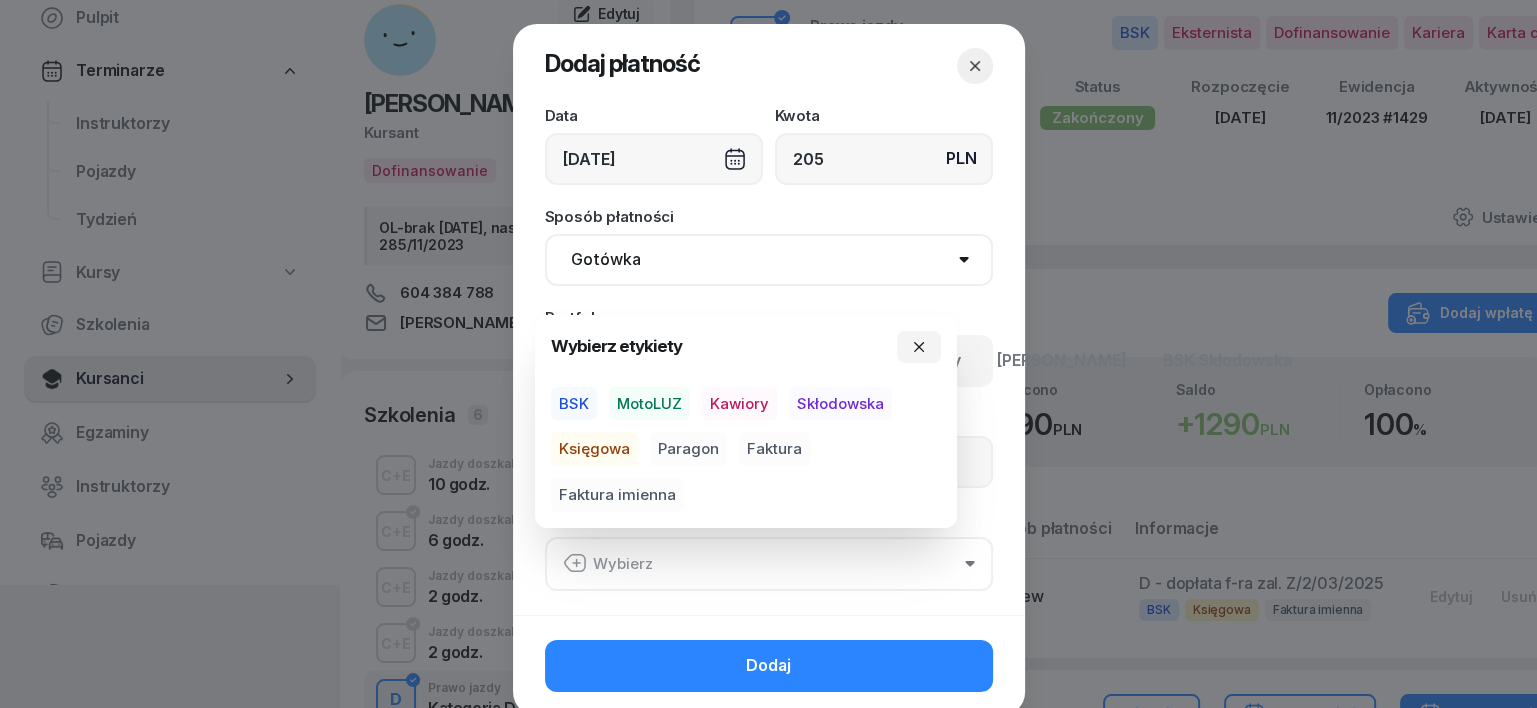 click at bounding box center (768, 354) 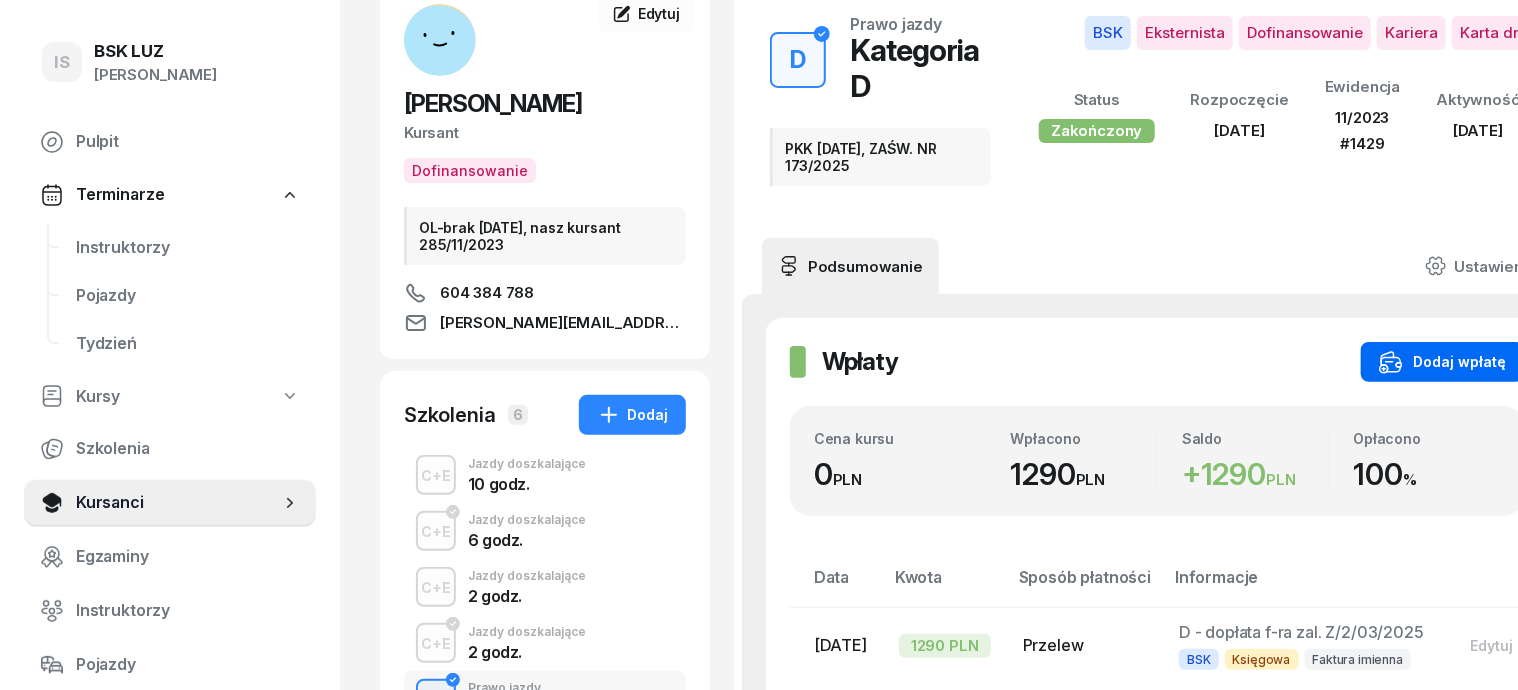click on "Dodaj wpłatę" at bounding box center [1442, 362] 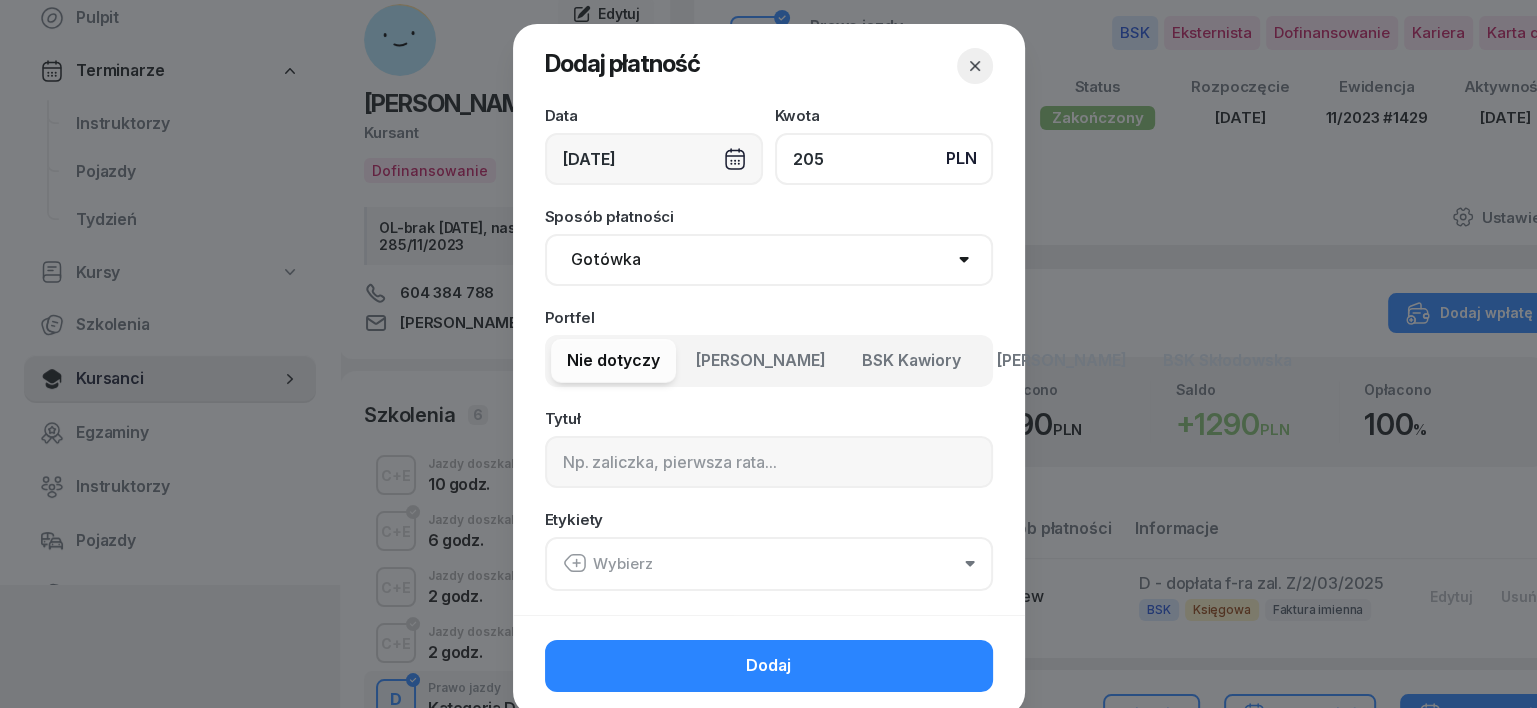 type on "205" 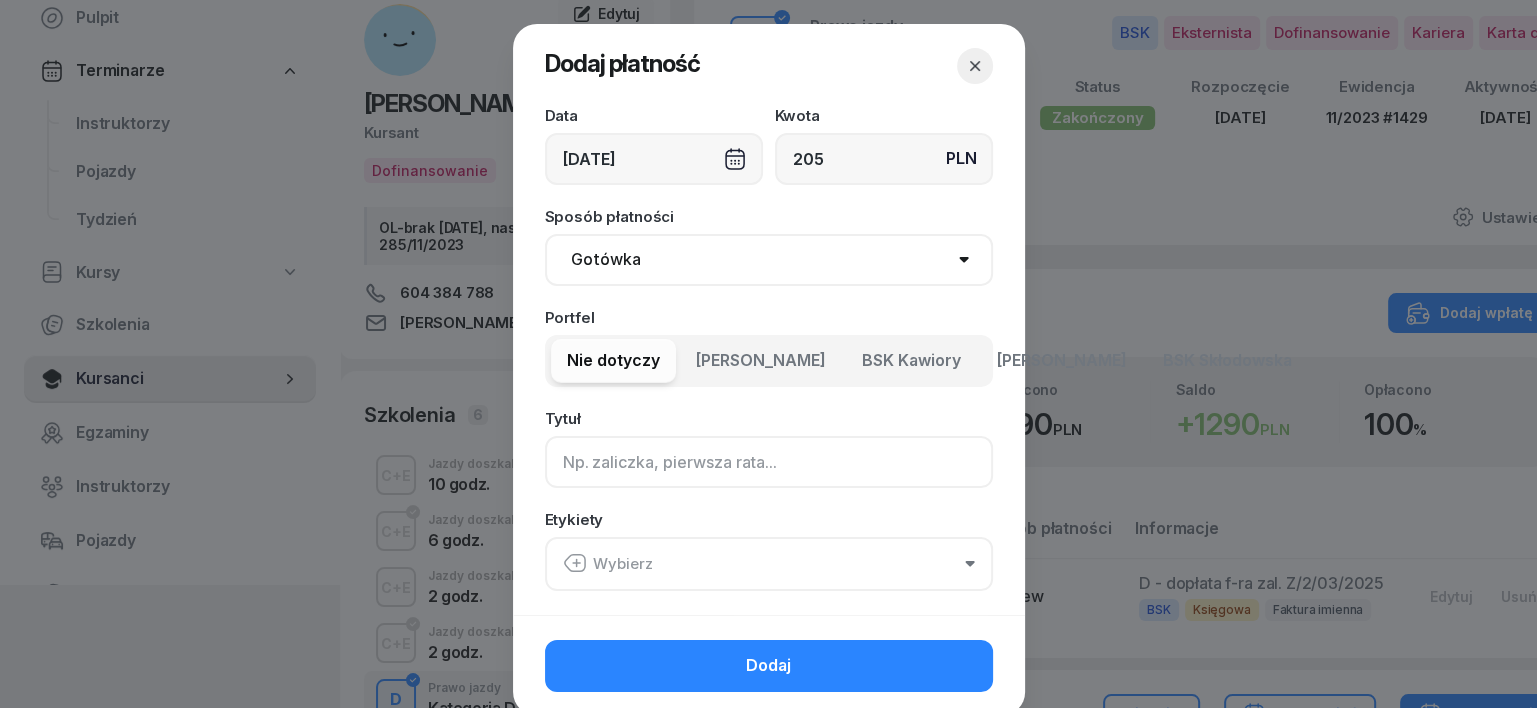 click 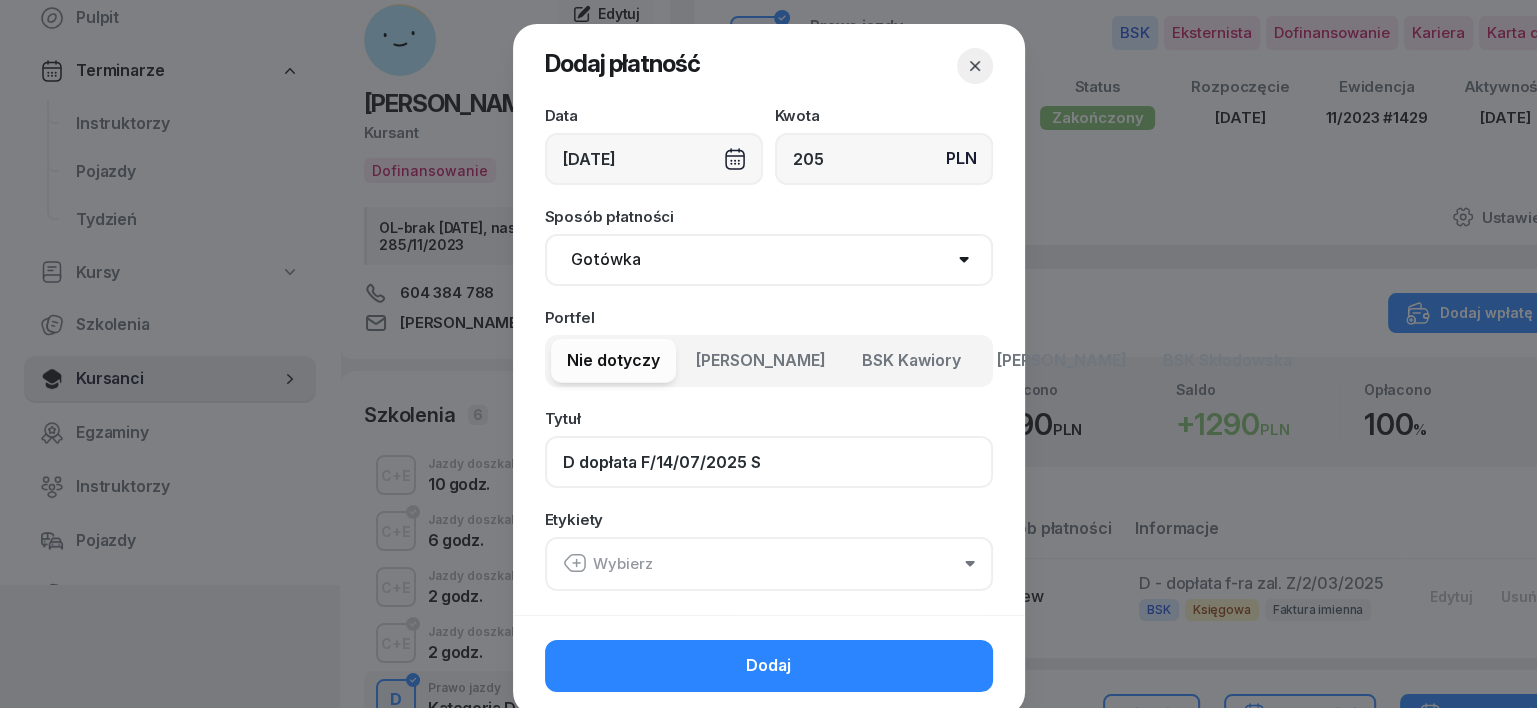 type on "D dopłata F/14/07/2025 S" 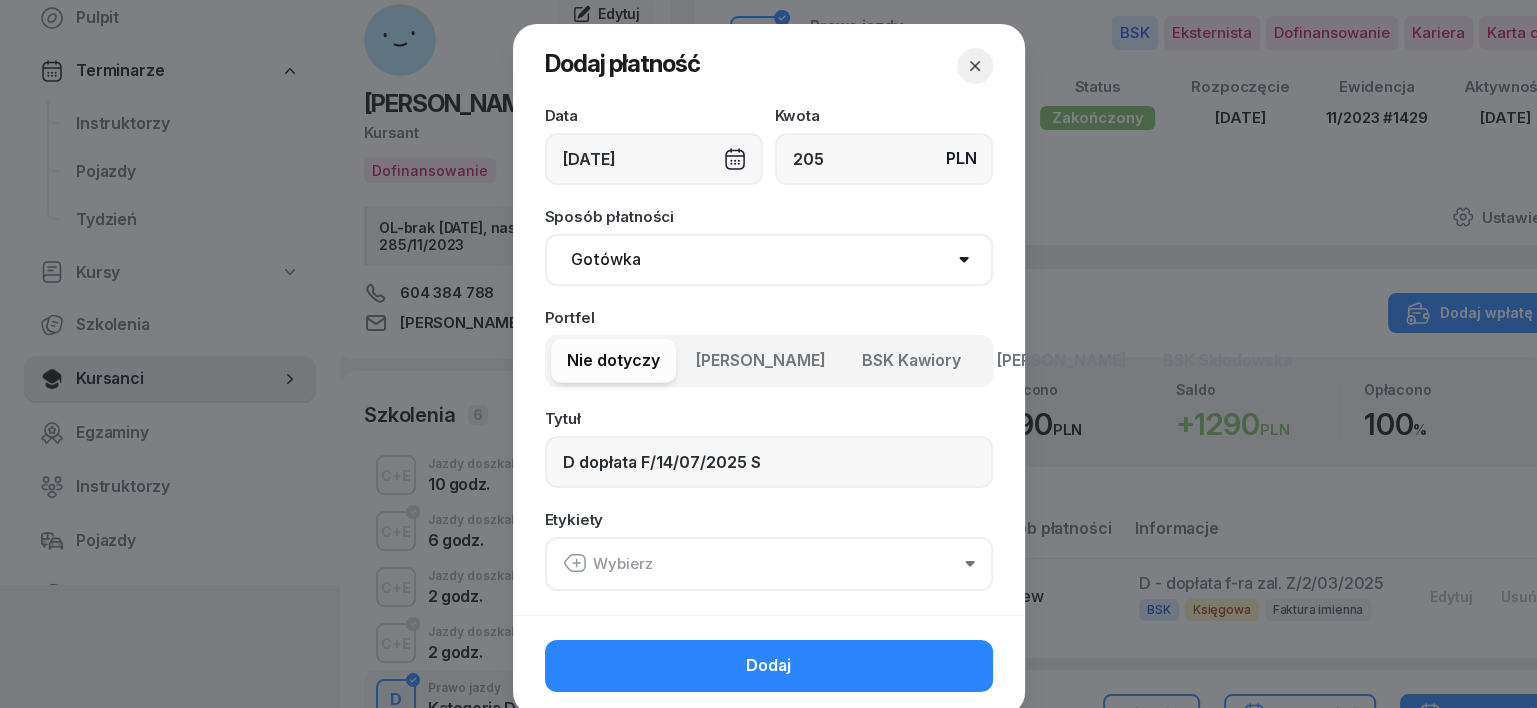 click 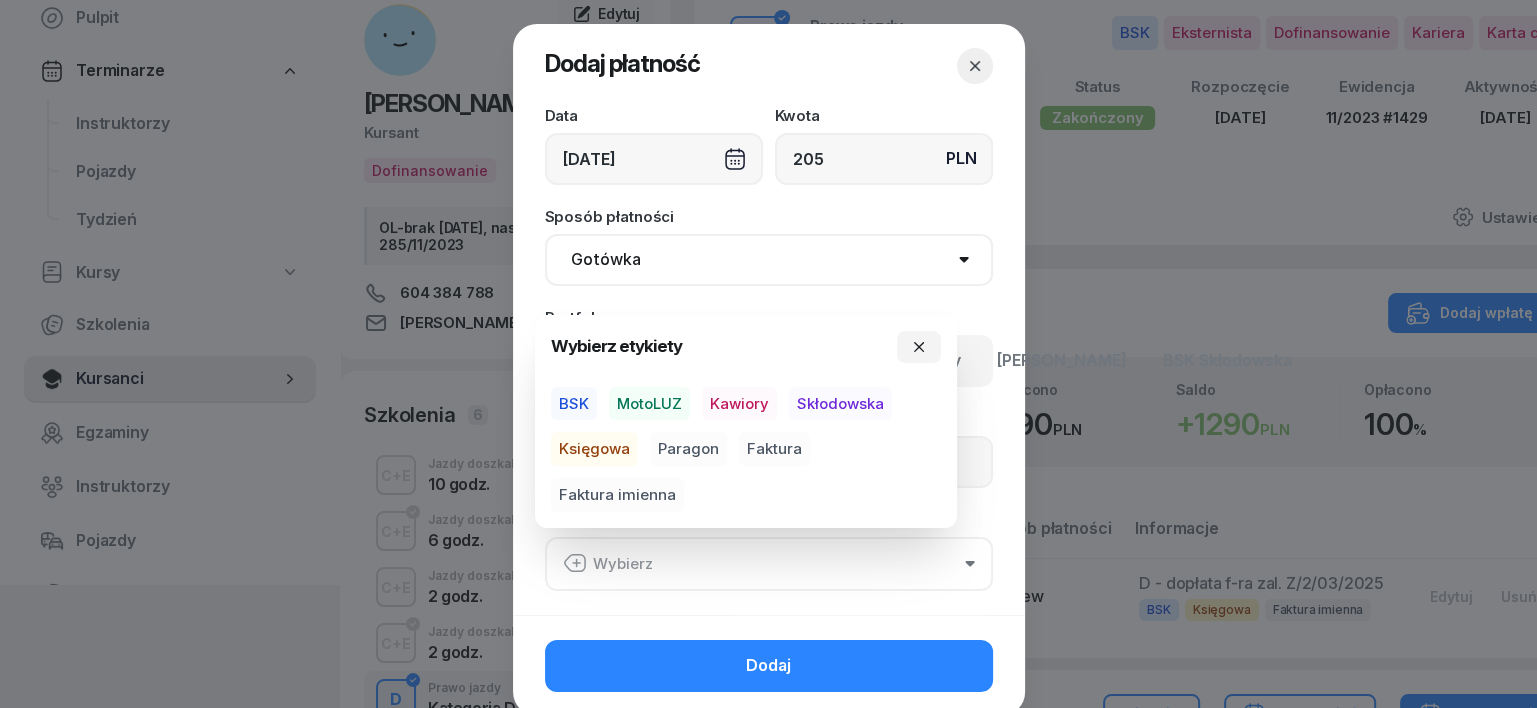 click on "BSK" at bounding box center [574, 404] 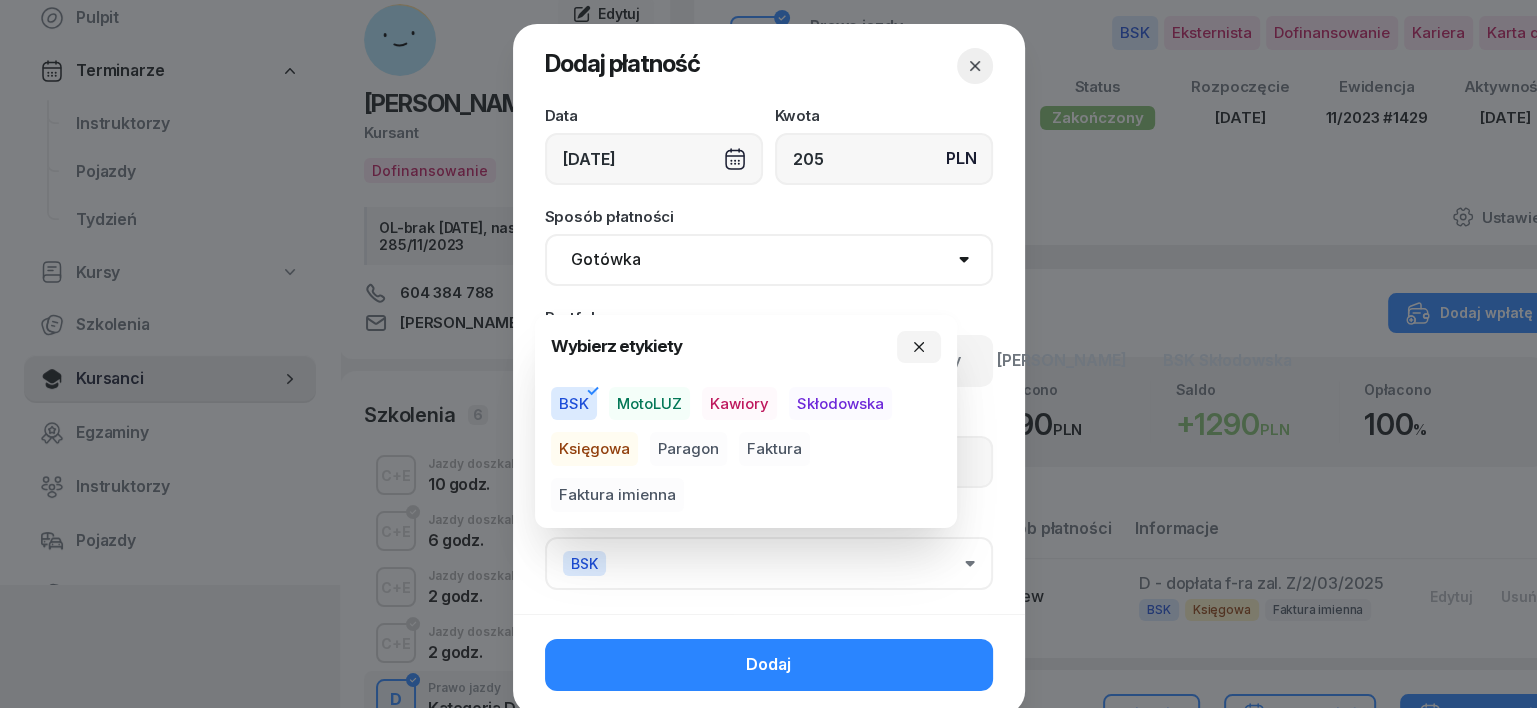 click on "Skłodowska" at bounding box center (840, 404) 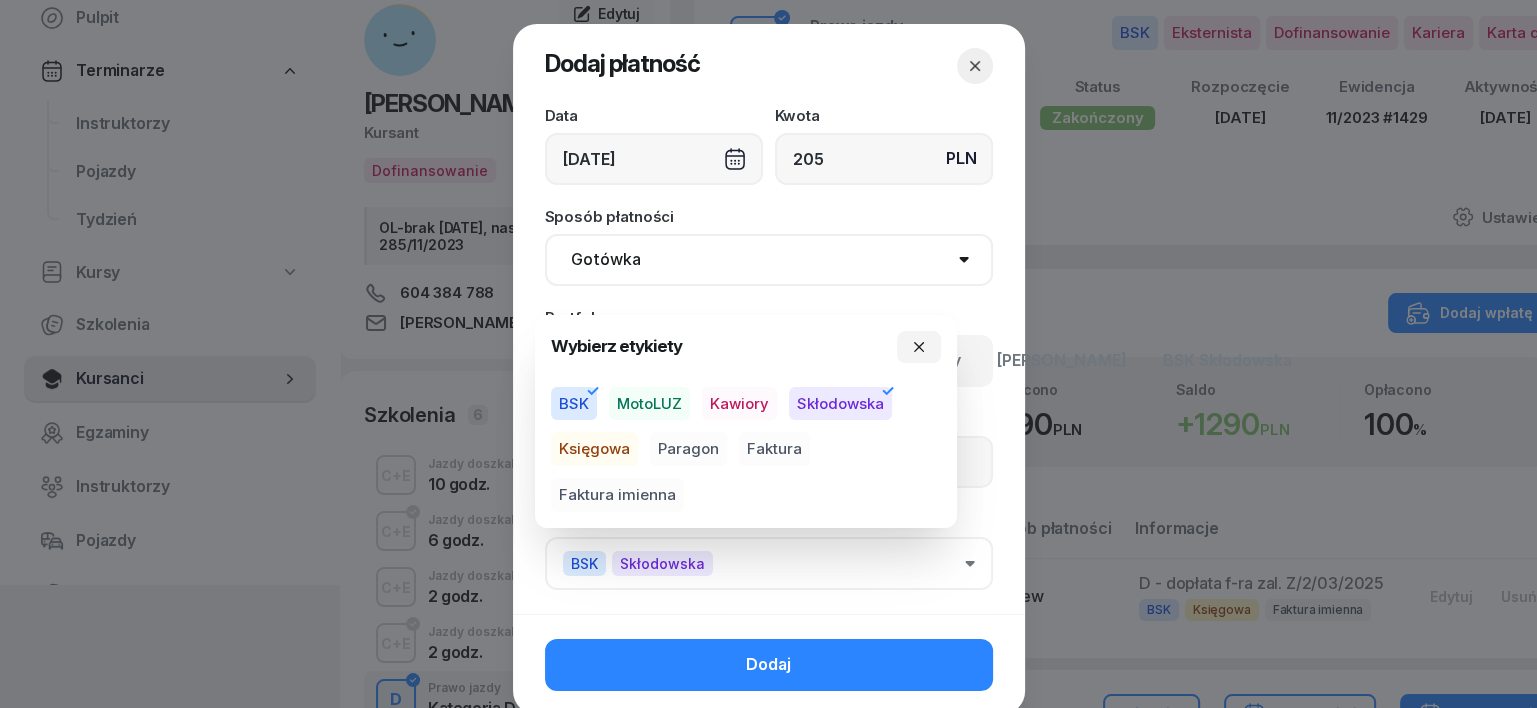 click on "Faktura imienna" at bounding box center [617, 495] 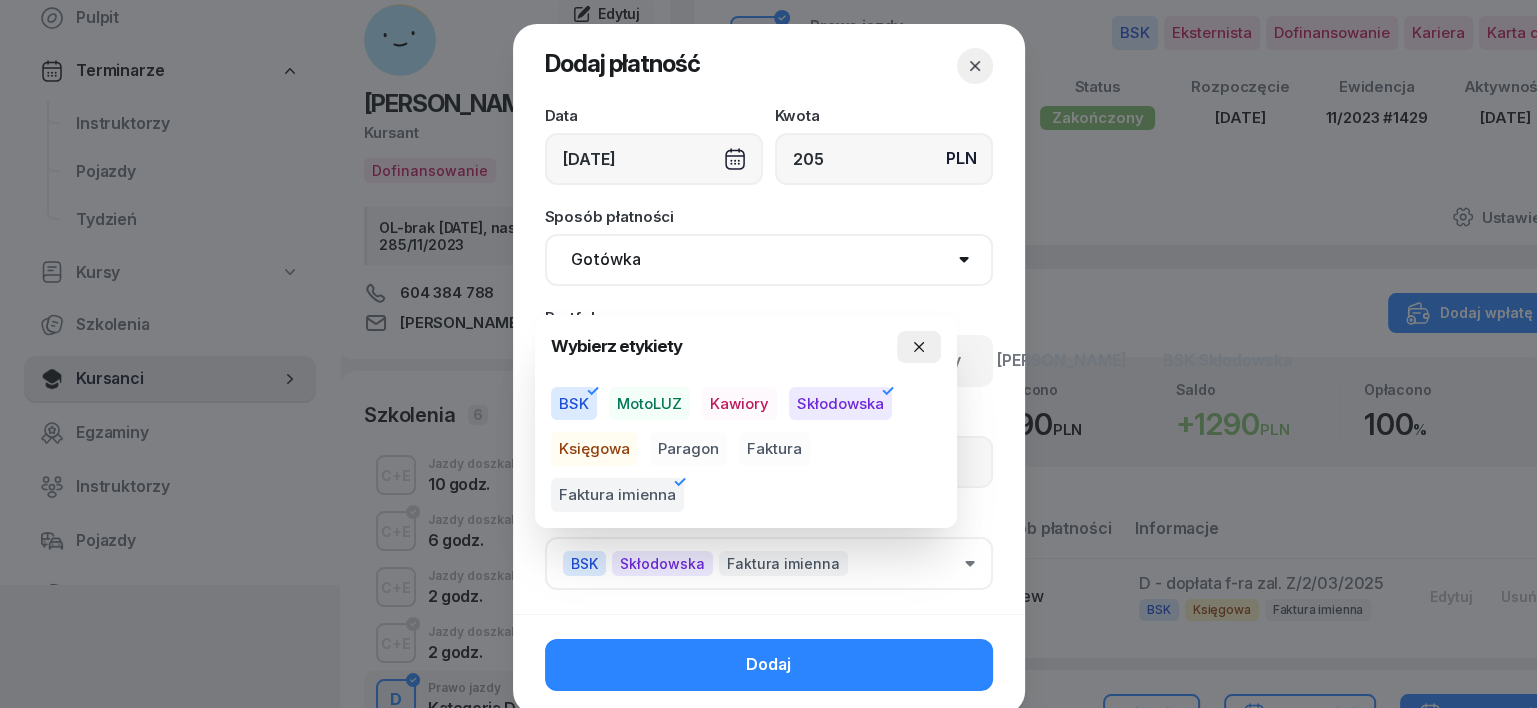 click 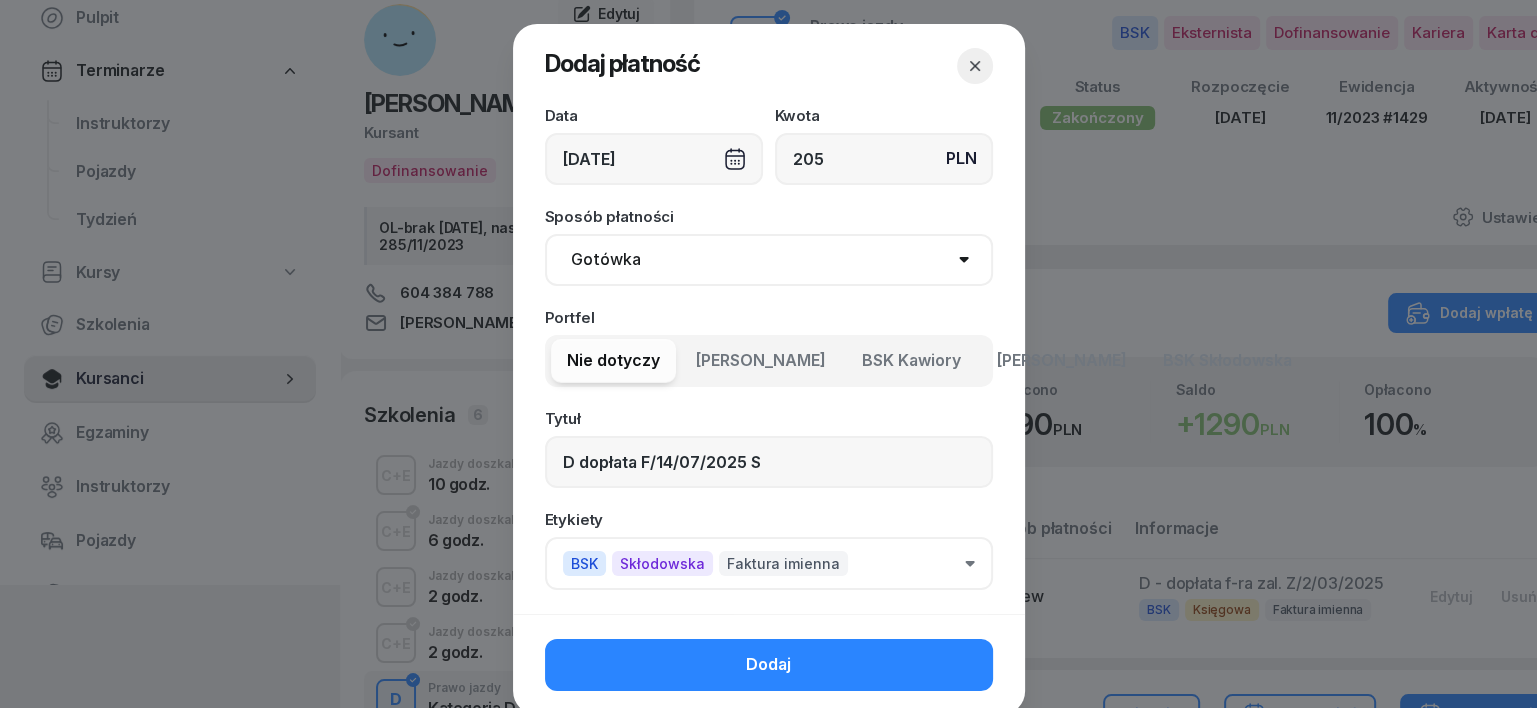 click 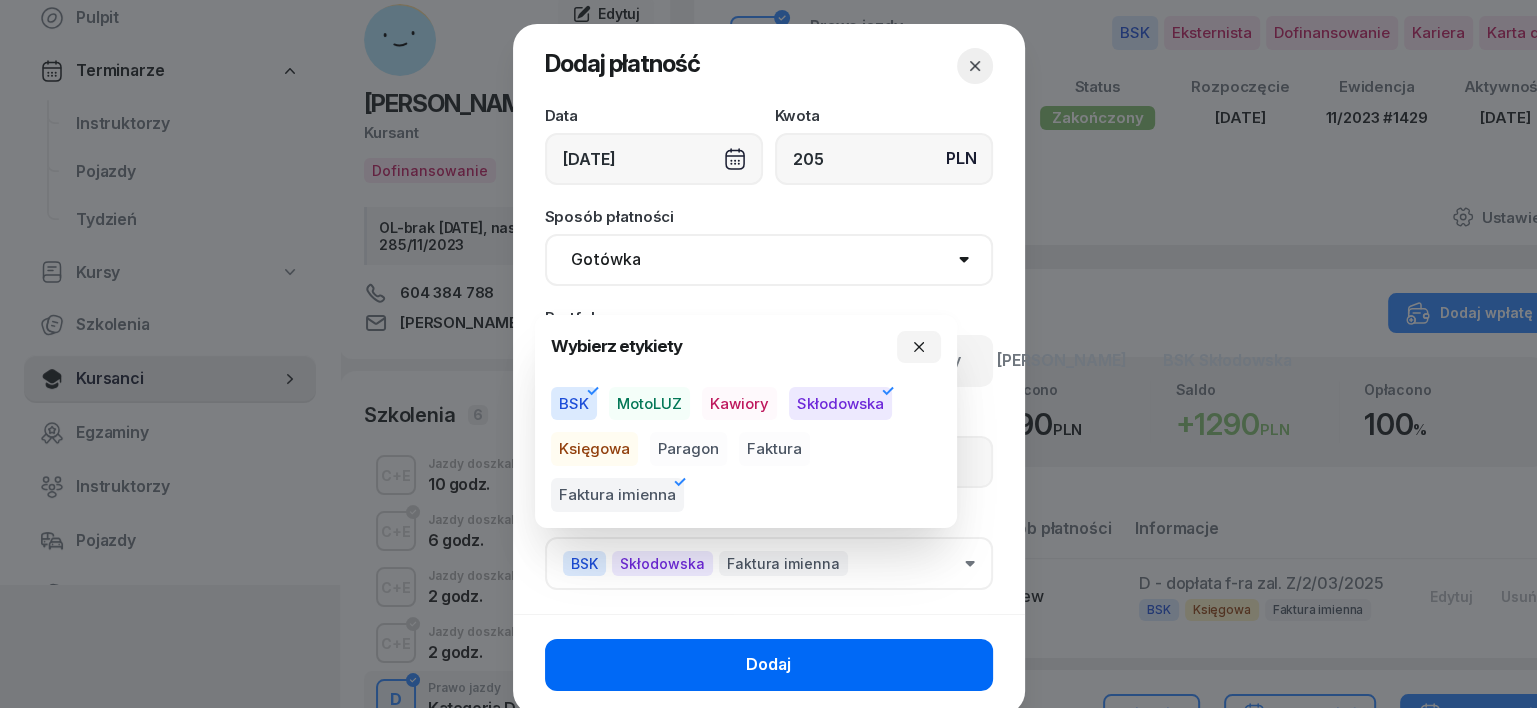 click on "Dodaj" 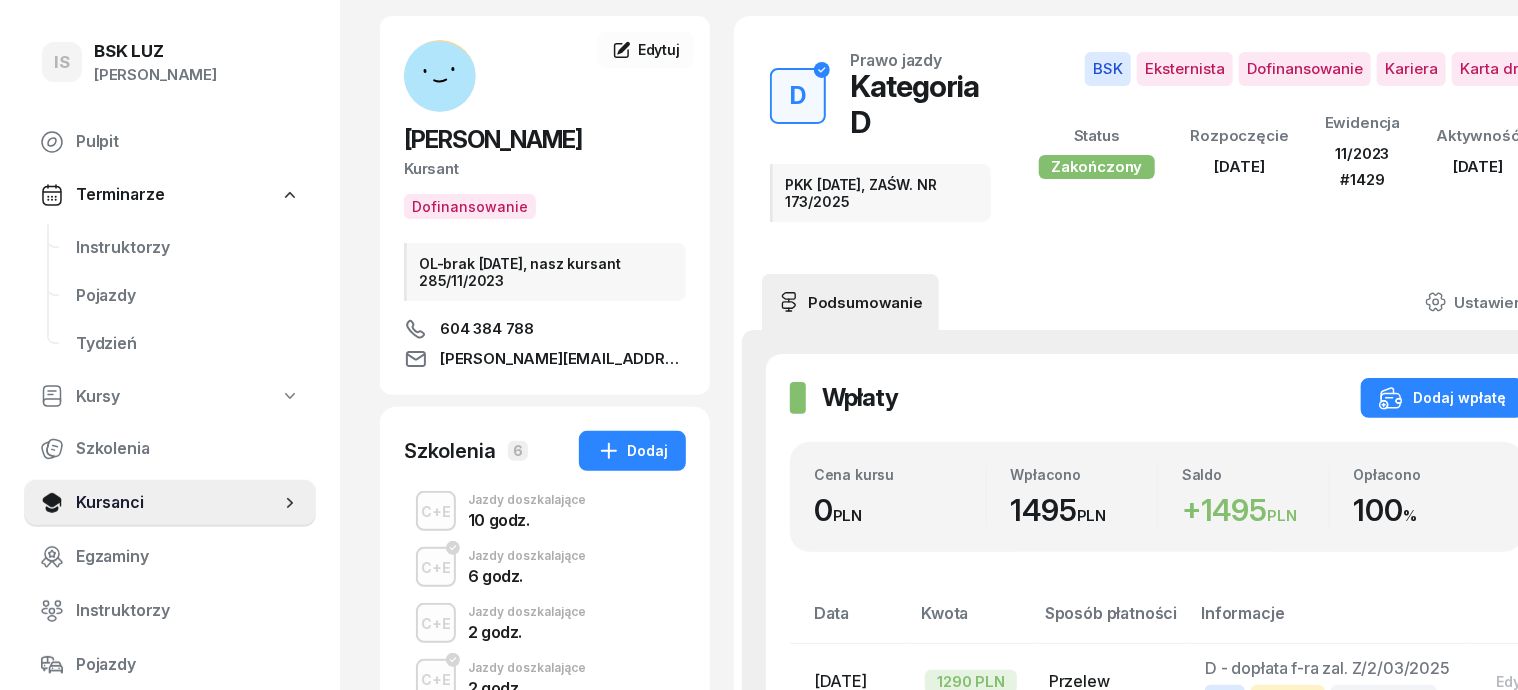 scroll, scrollTop: 0, scrollLeft: 0, axis: both 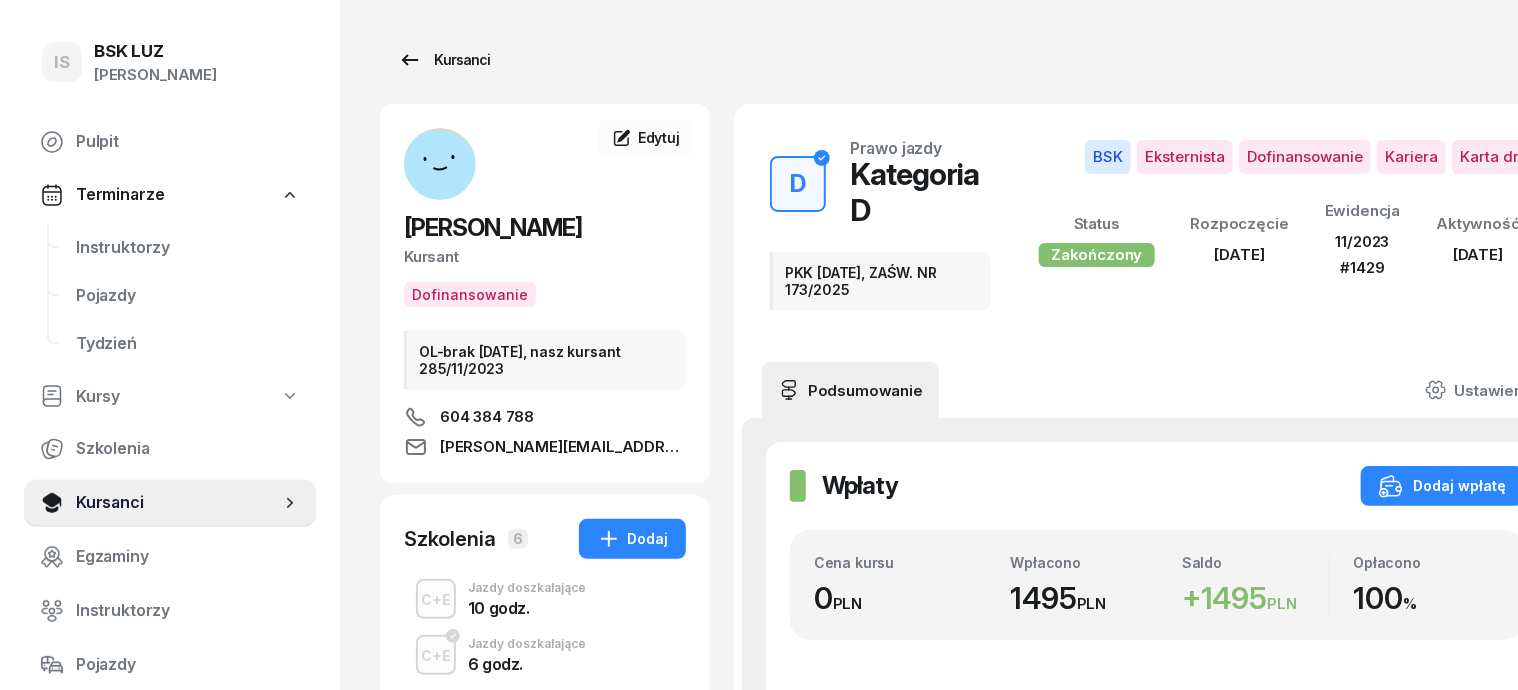 click on "Kursanci" at bounding box center (444, 60) 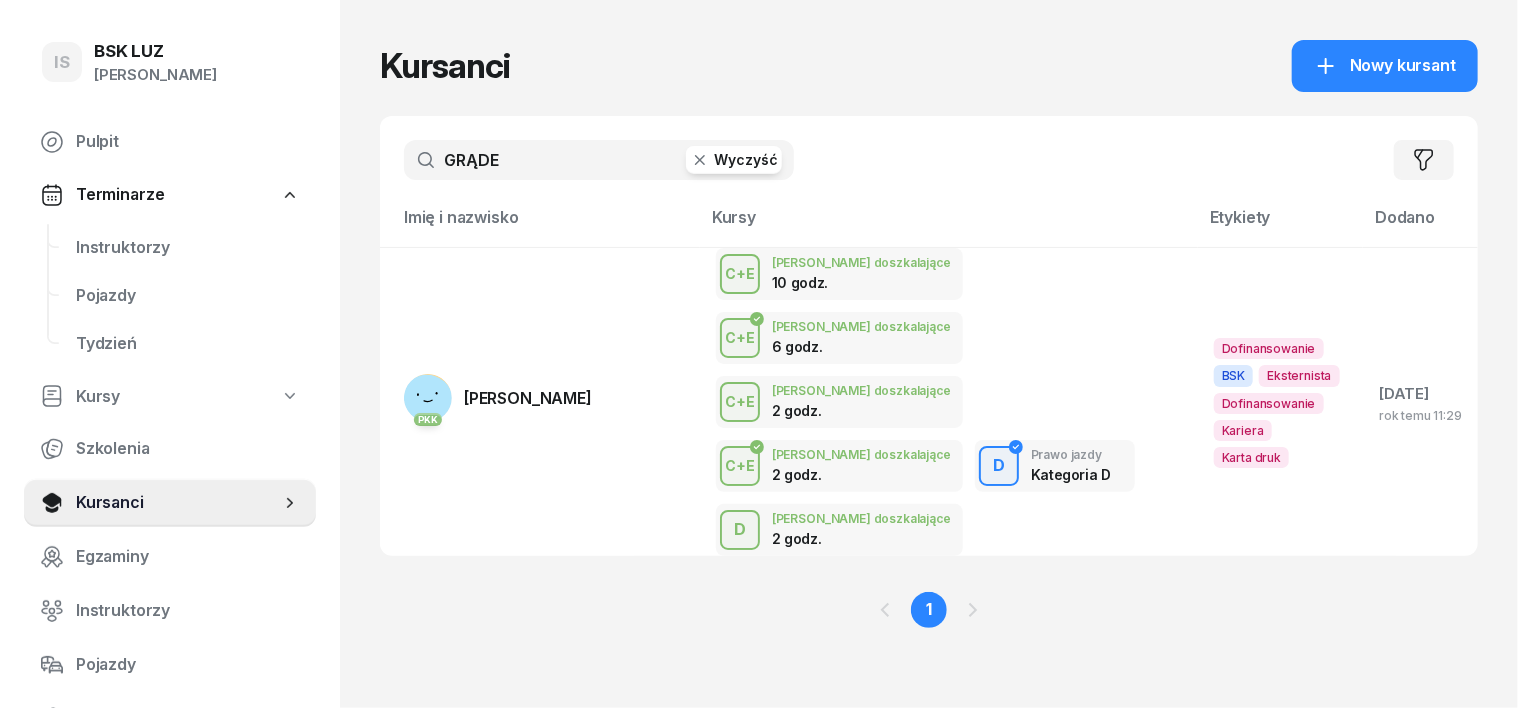 click 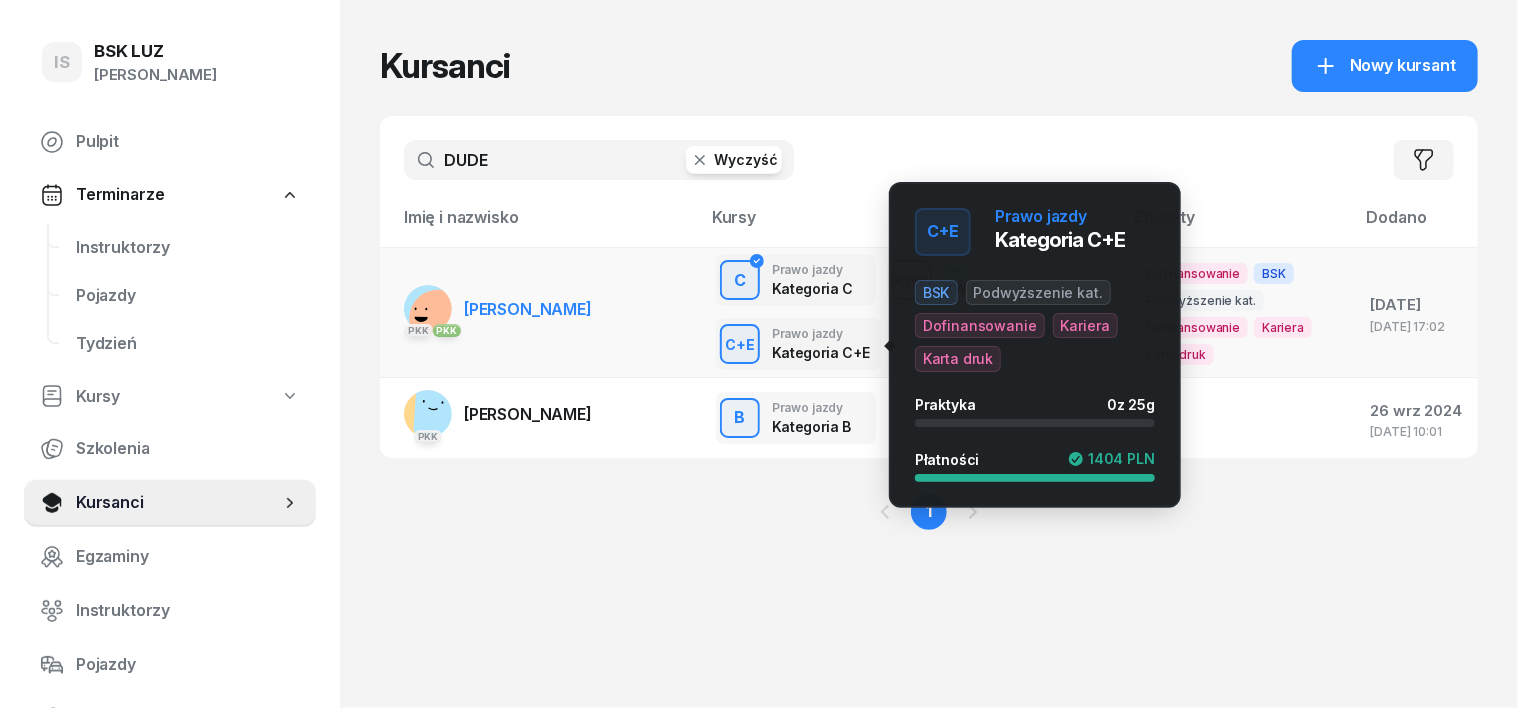 type on "DUDE" 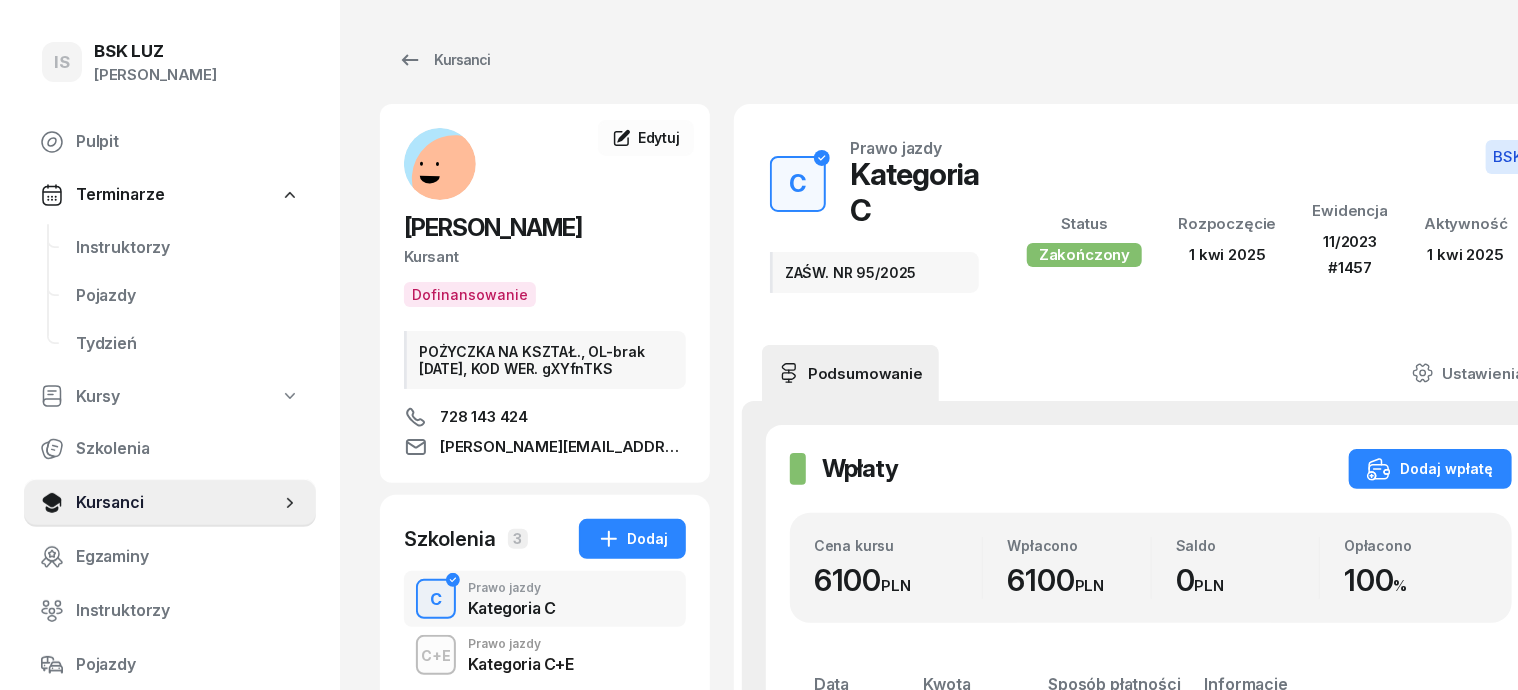 scroll, scrollTop: 124, scrollLeft: 0, axis: vertical 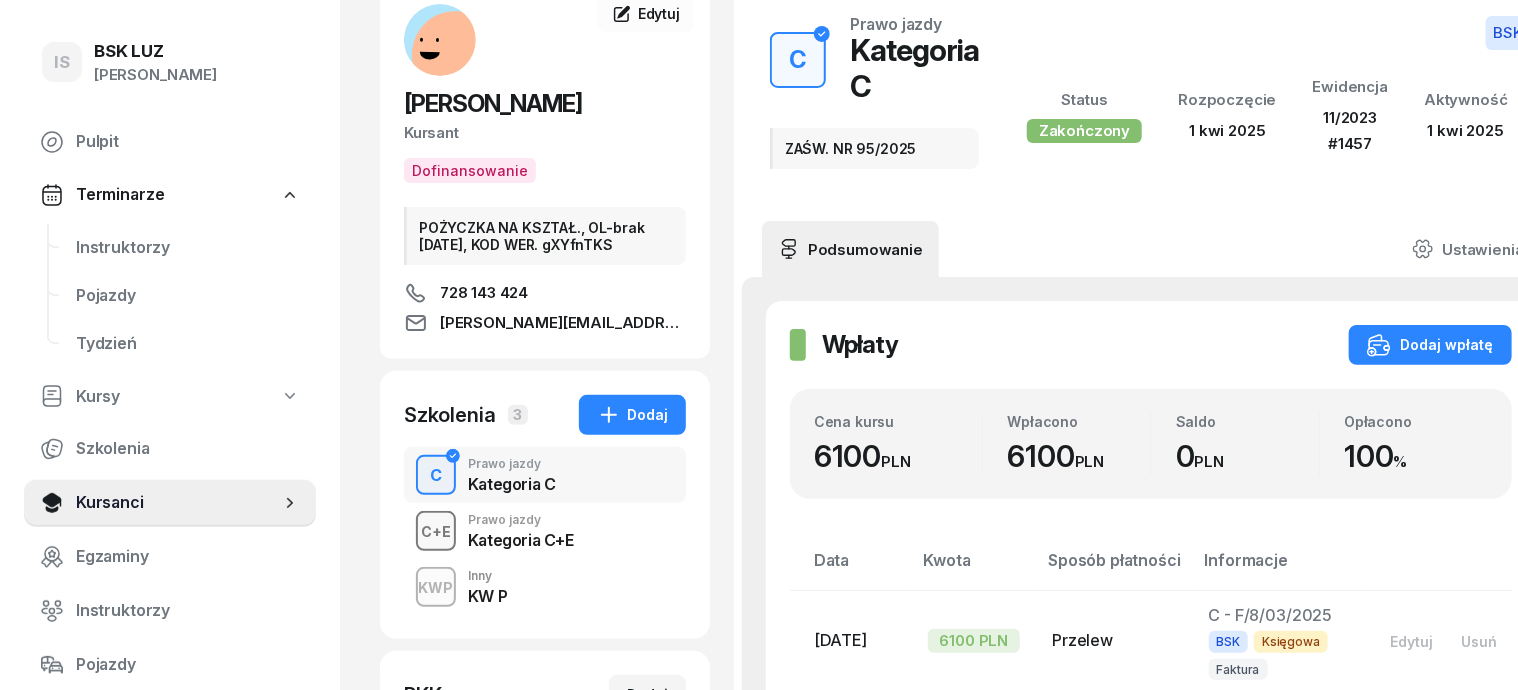 click on "C+E" at bounding box center [436, 531] 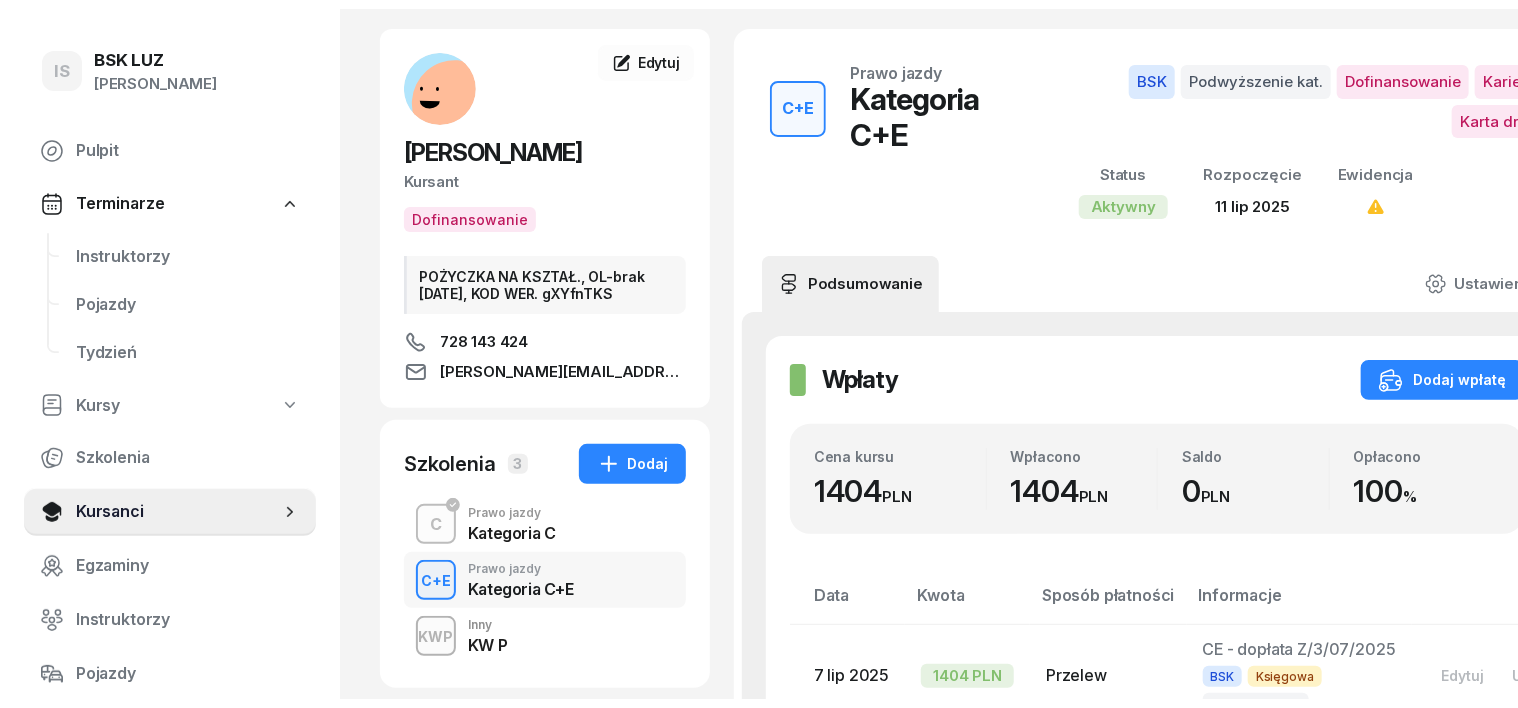 scroll, scrollTop: 0, scrollLeft: 0, axis: both 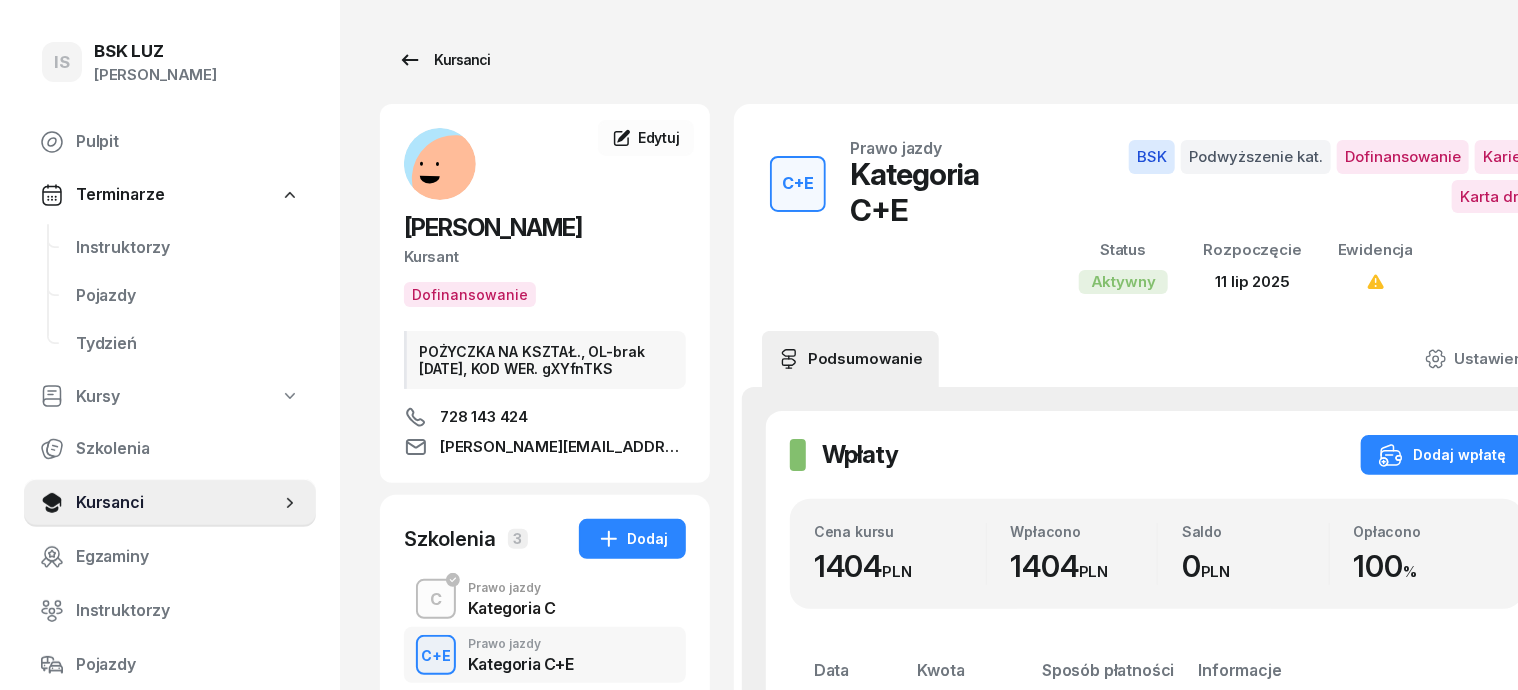 click on "Kursanci" at bounding box center (444, 60) 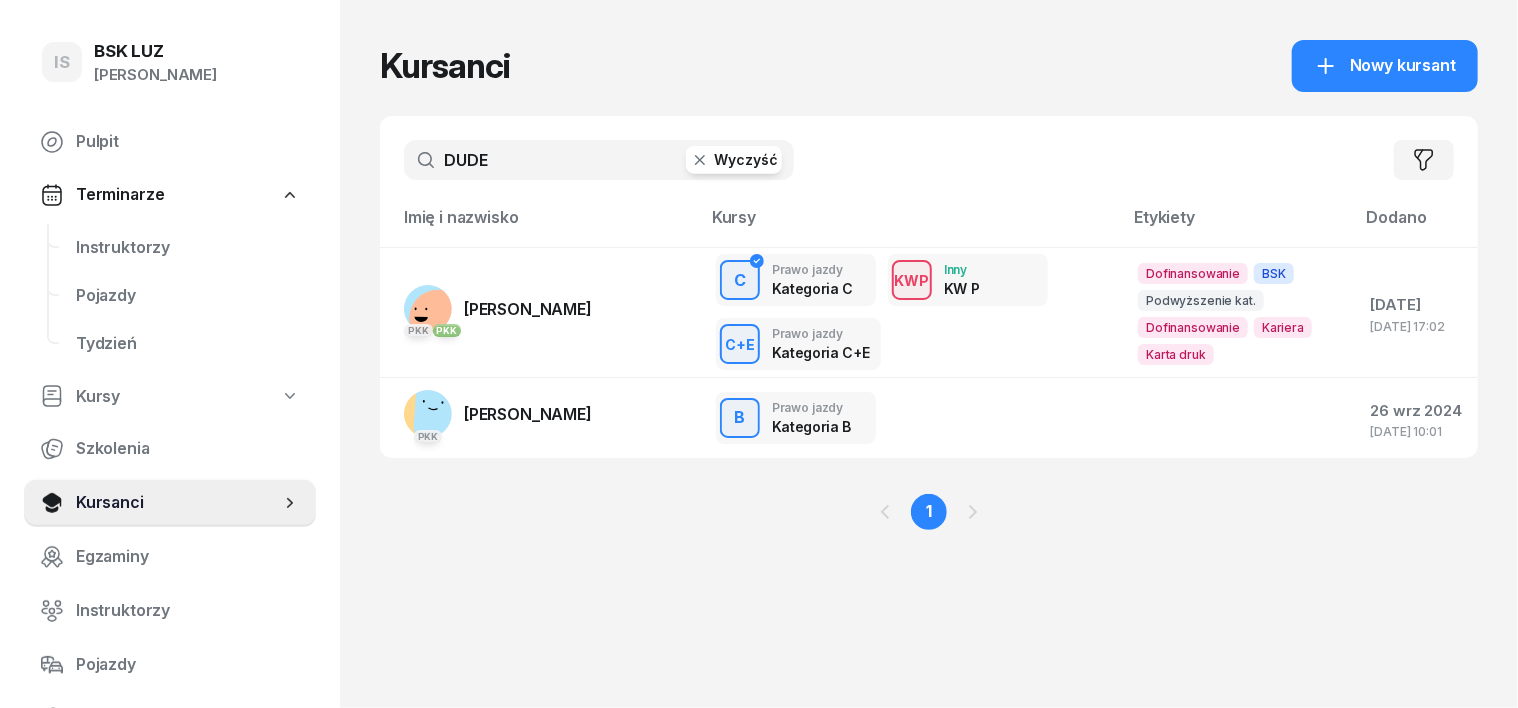 click 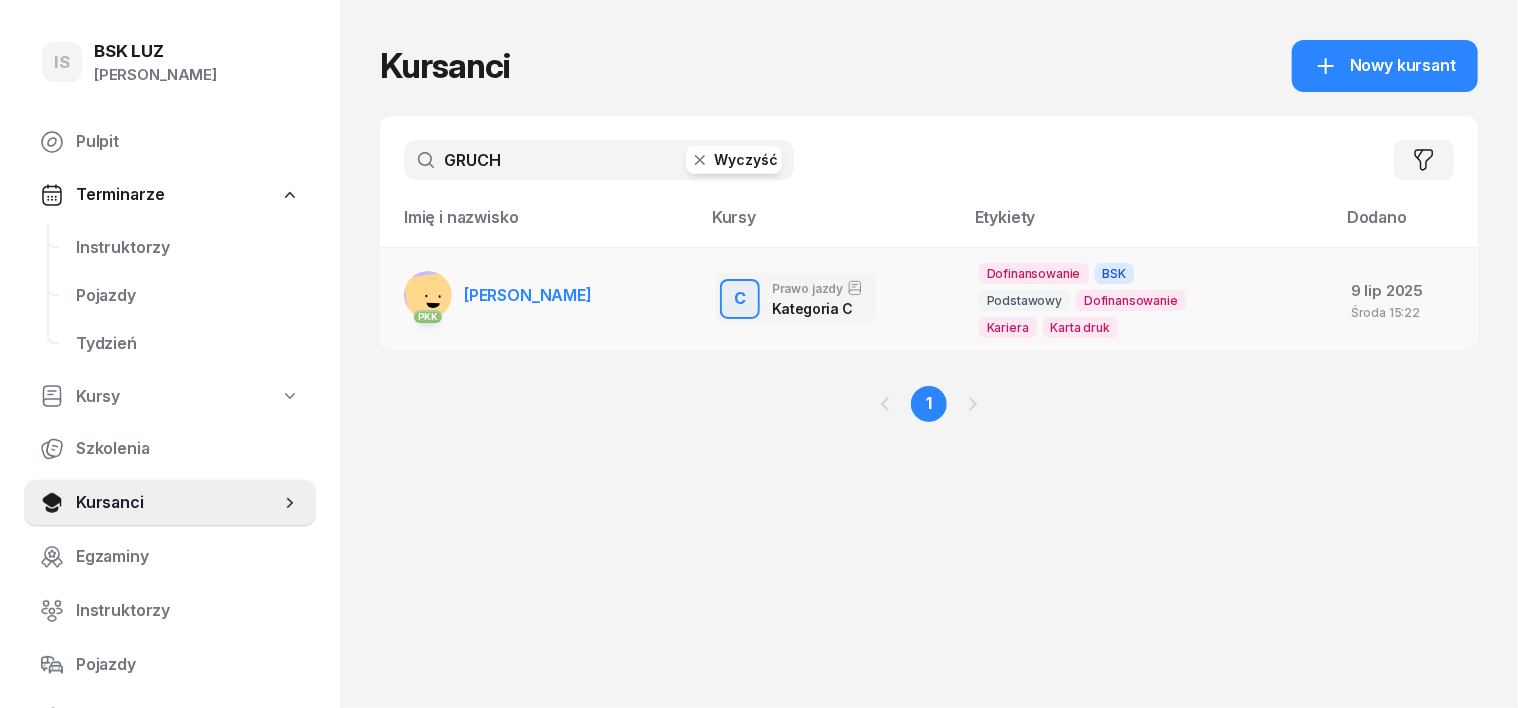 type on "GRUCH" 